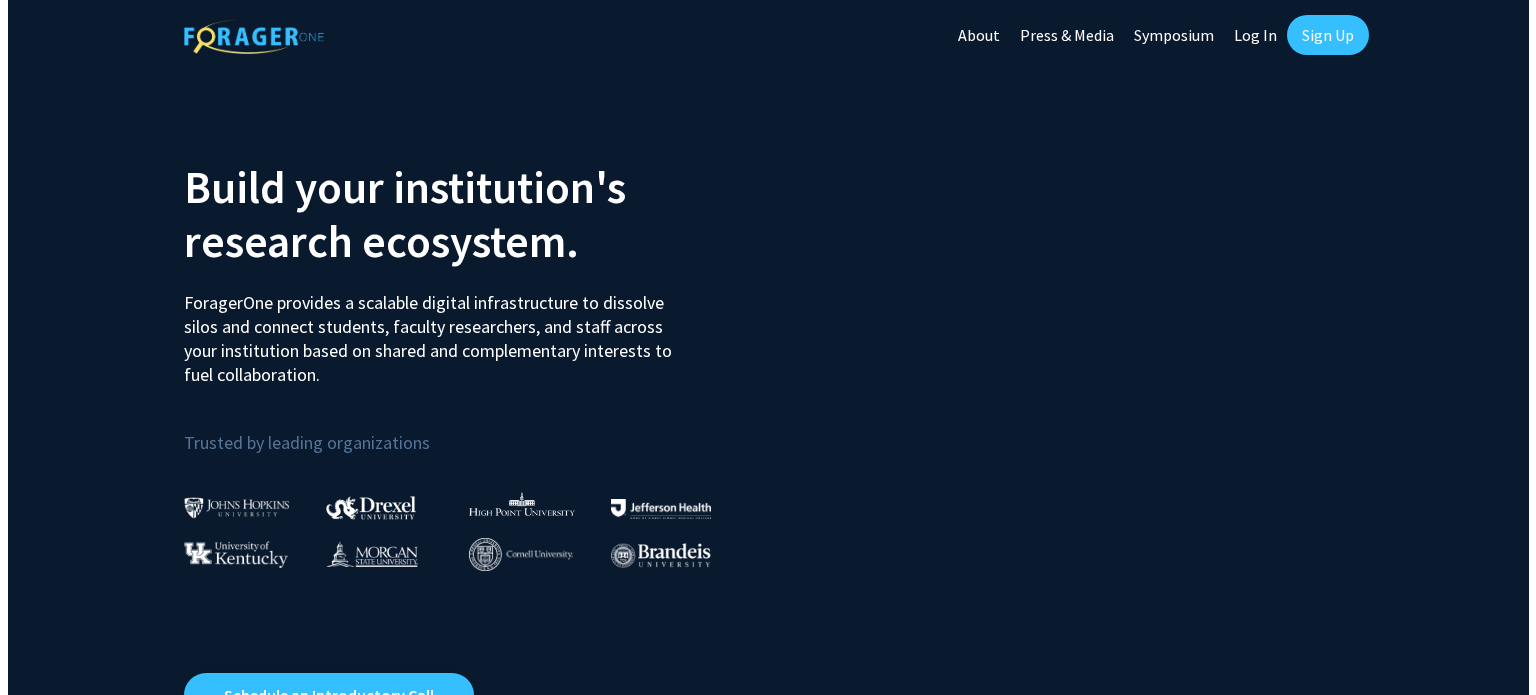 scroll, scrollTop: 0, scrollLeft: 0, axis: both 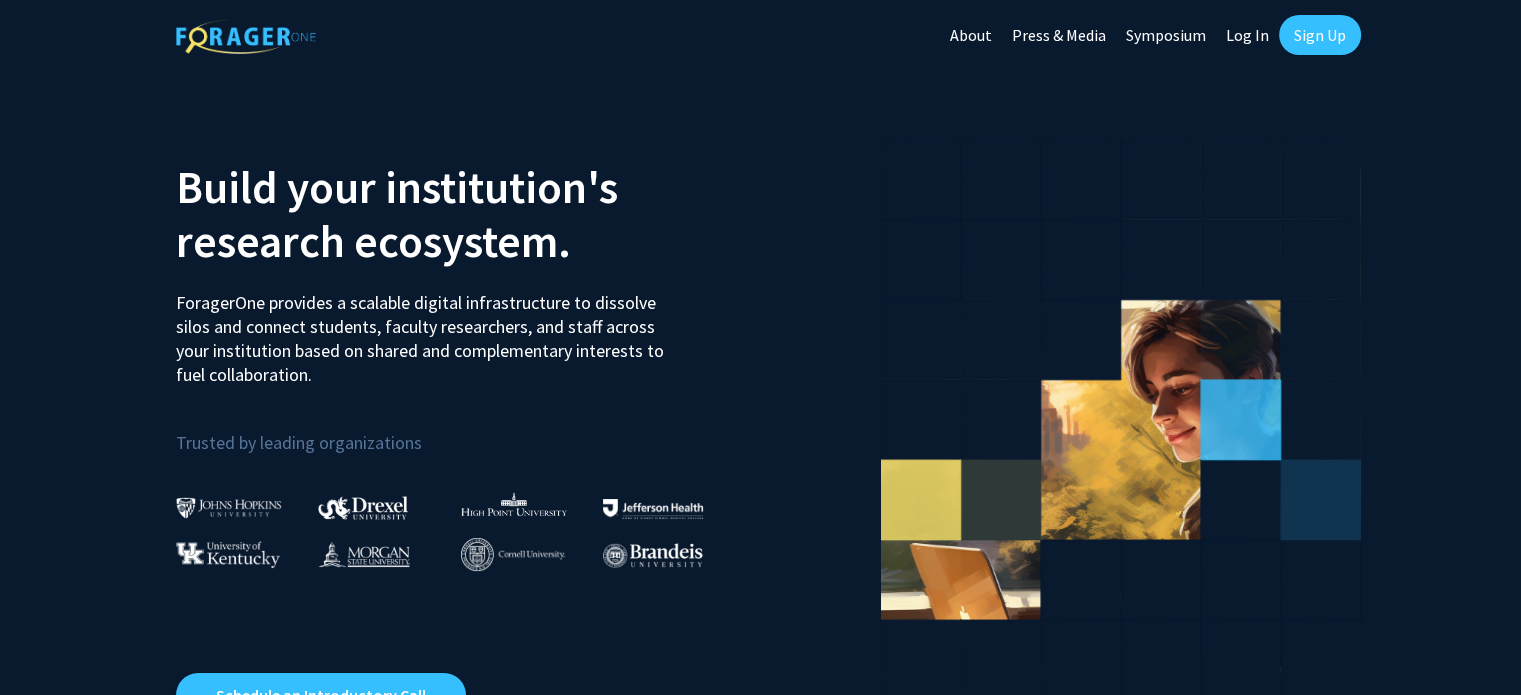 click on "Log In" 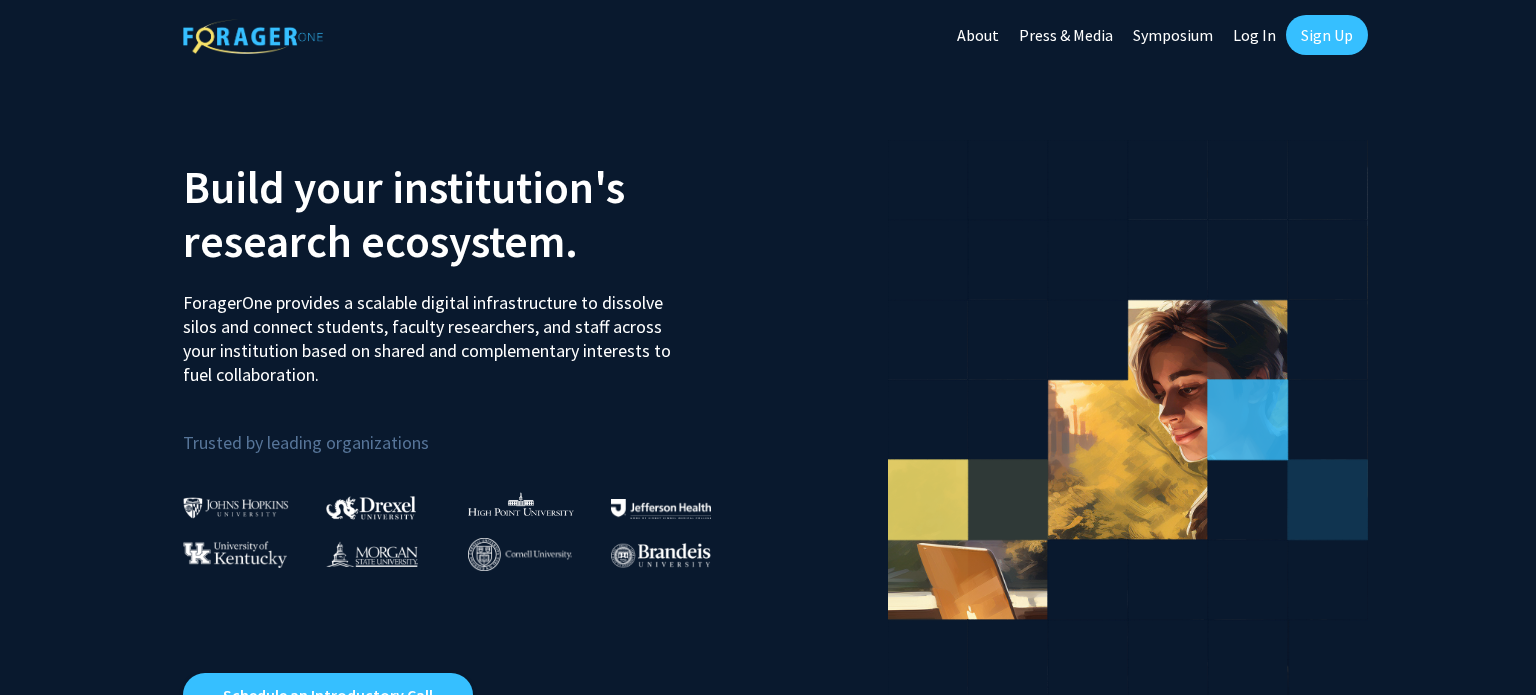 select 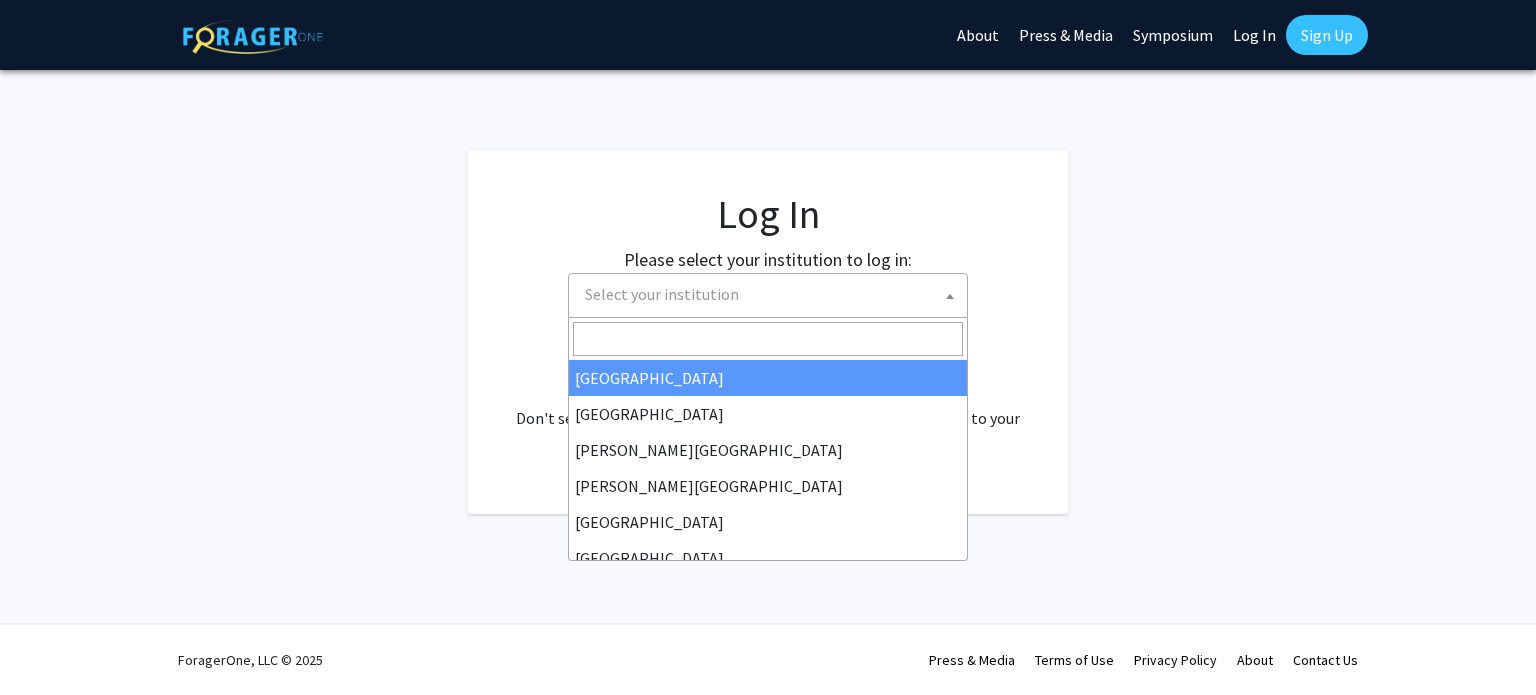 click on "Select your institution" at bounding box center [772, 294] 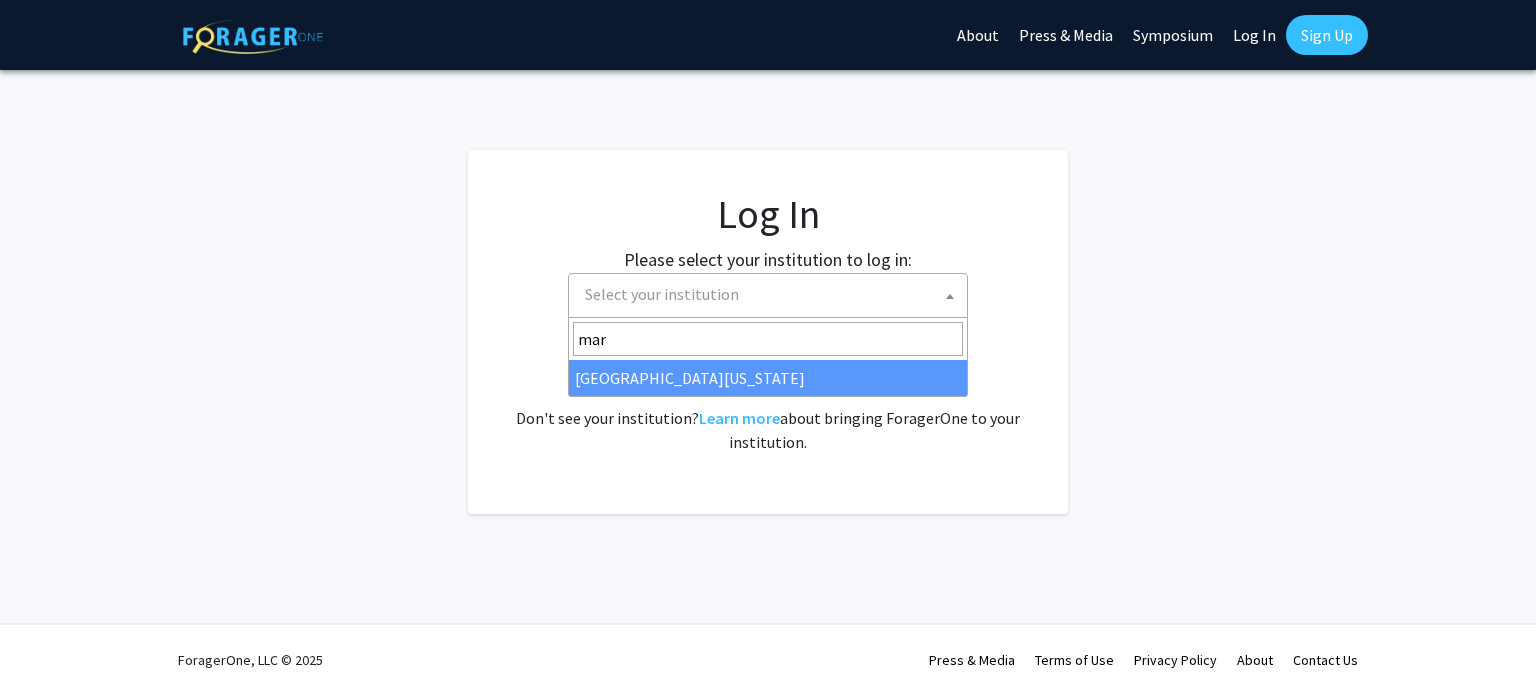 type on "mary" 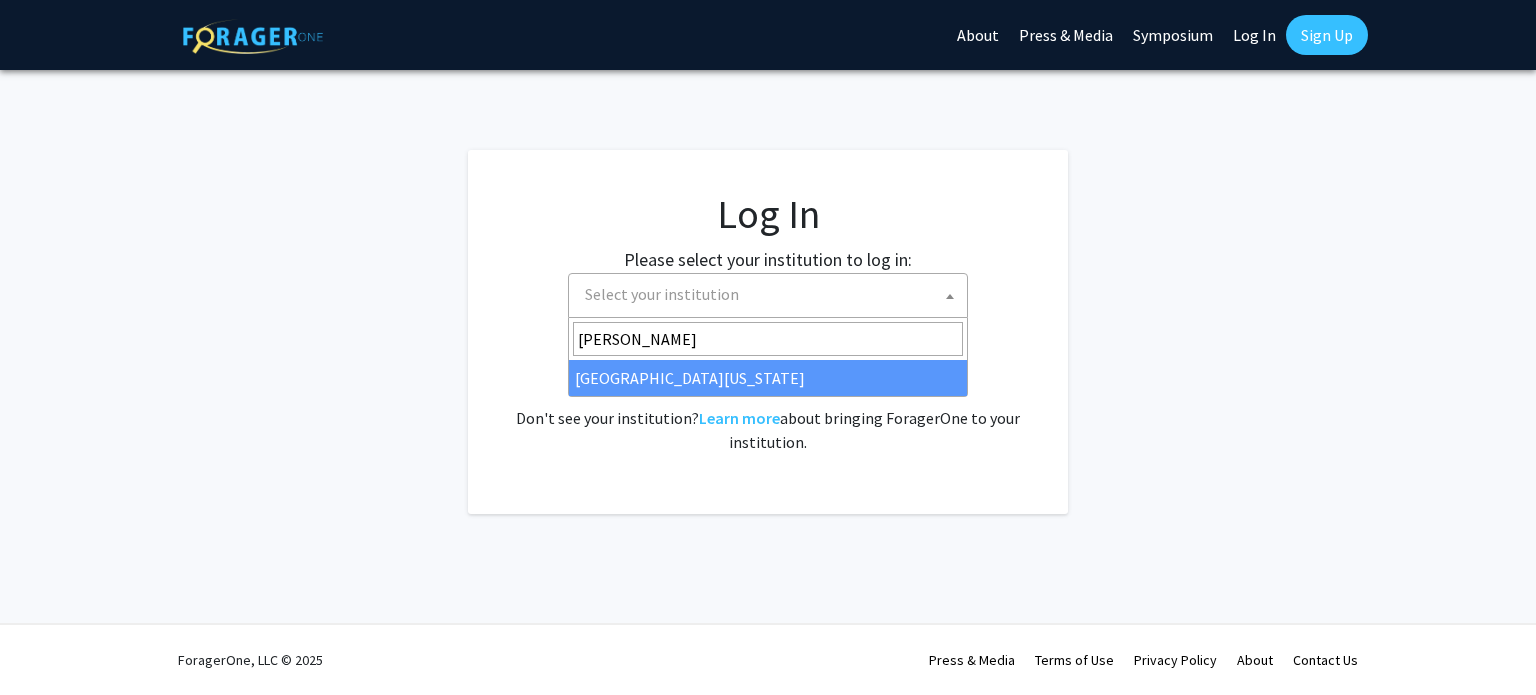 select on "31" 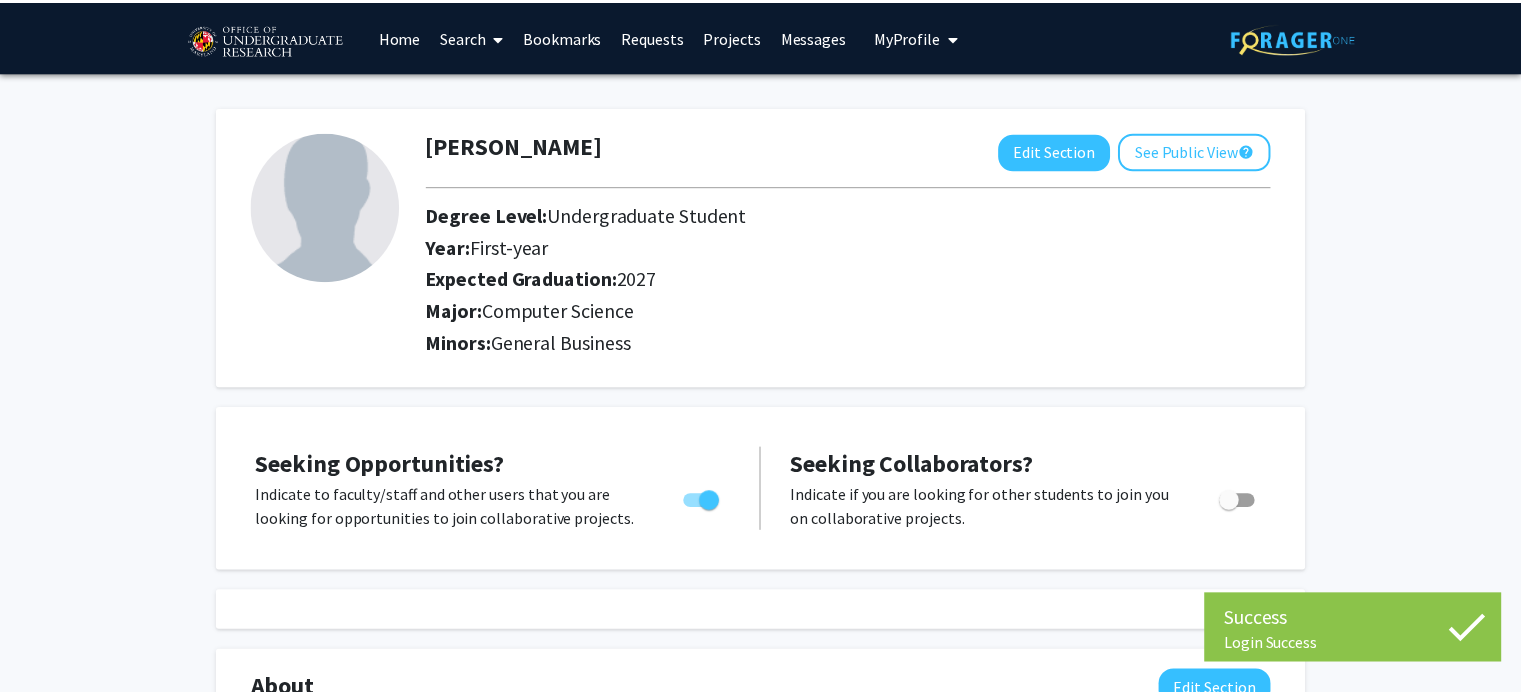 scroll, scrollTop: 0, scrollLeft: 0, axis: both 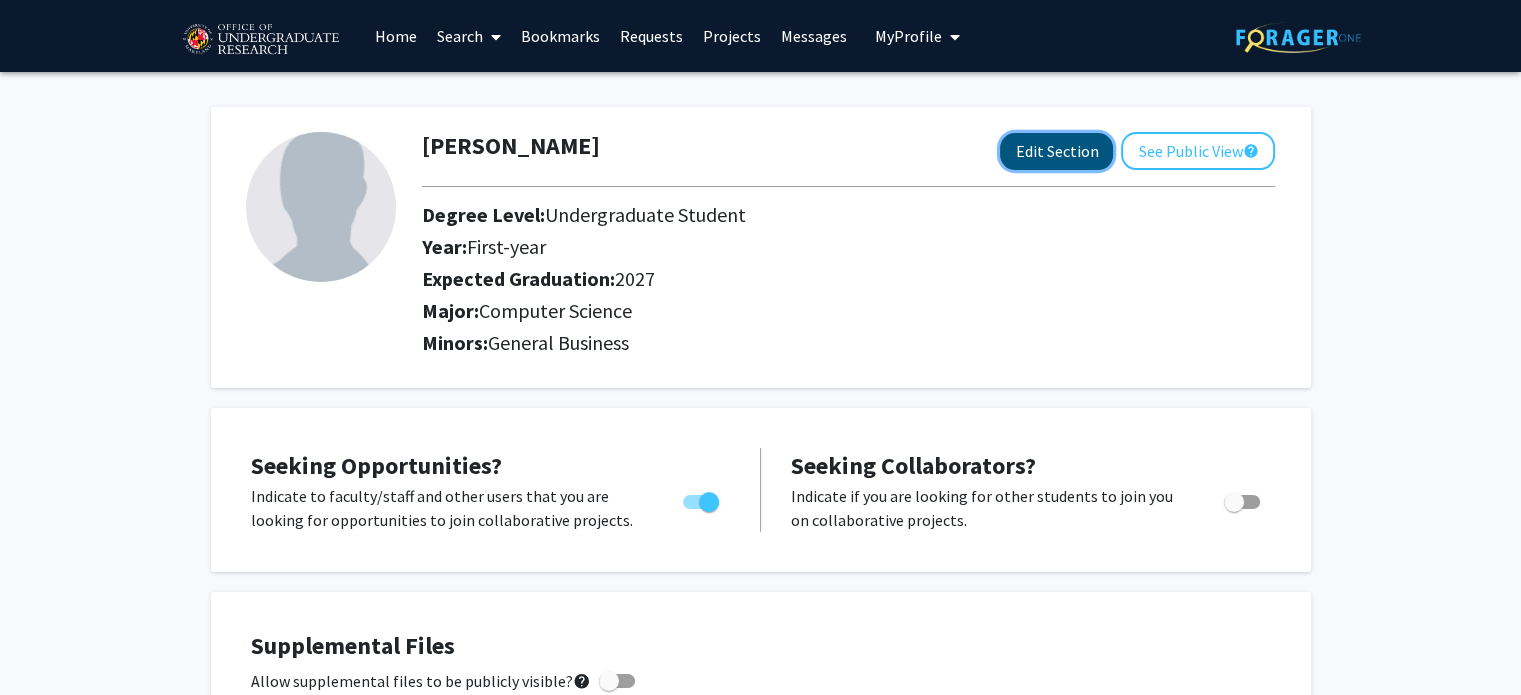 click on "Edit Section" 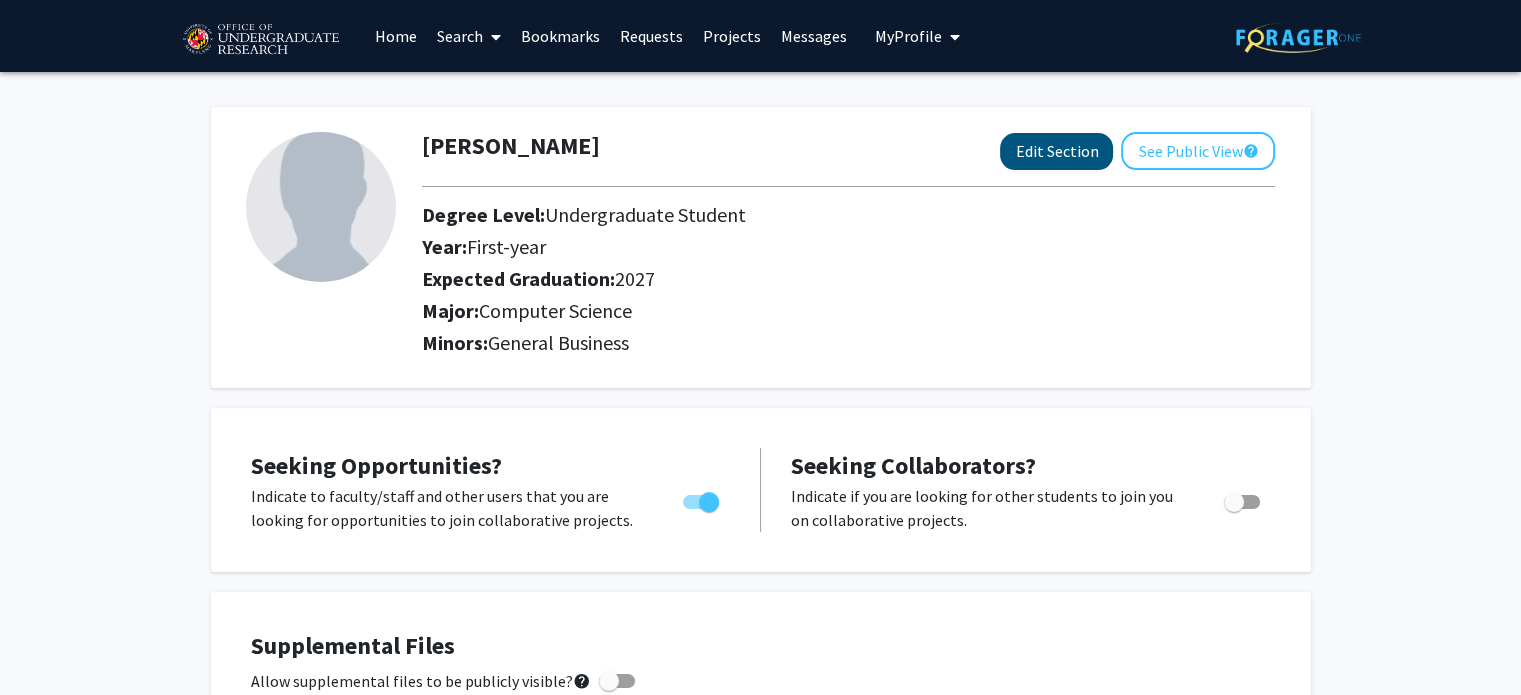 select on "first-year" 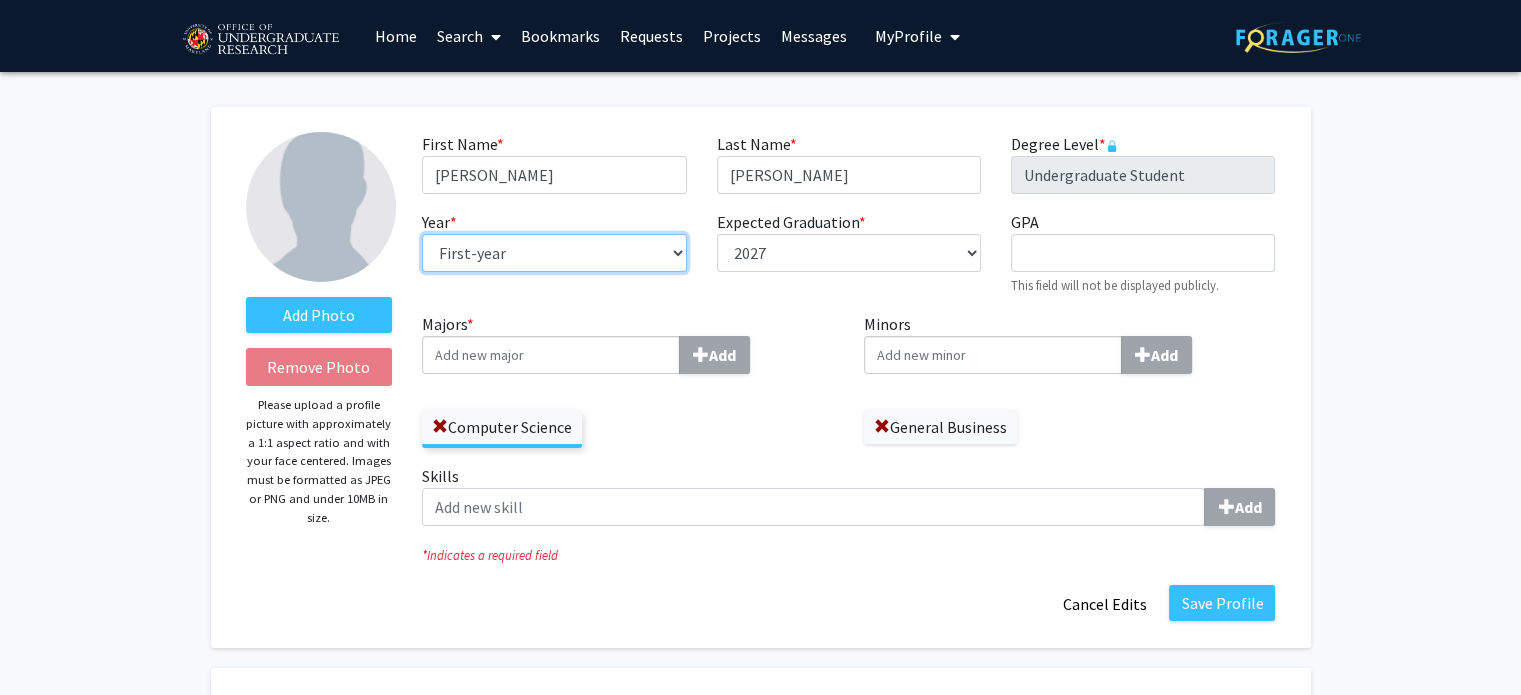 click on "---  First-year   Sophomore   Junior   Senior   Postbaccalaureate Certificate" at bounding box center (554, 253) 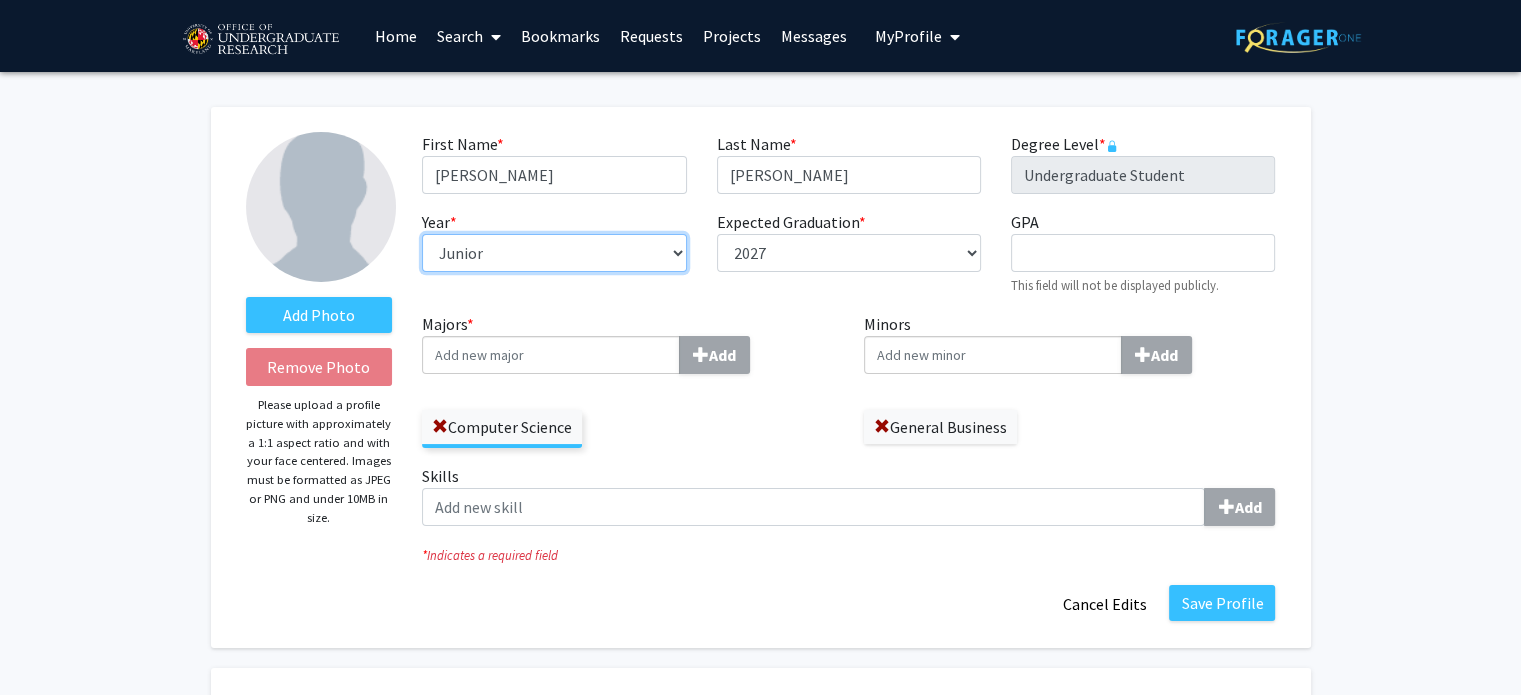 click on "---  First-year   Sophomore   Junior   Senior   Postbaccalaureate Certificate" at bounding box center (554, 253) 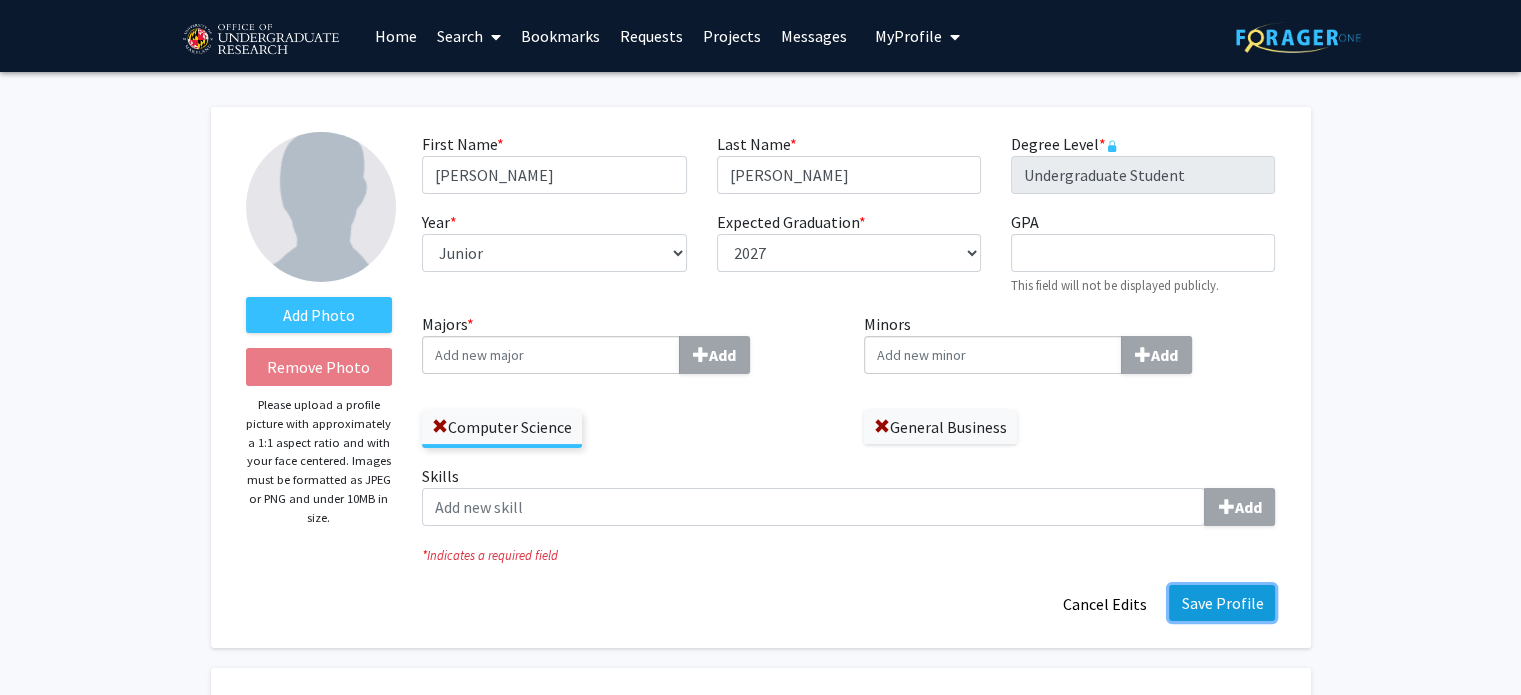 click on "Save Profile" 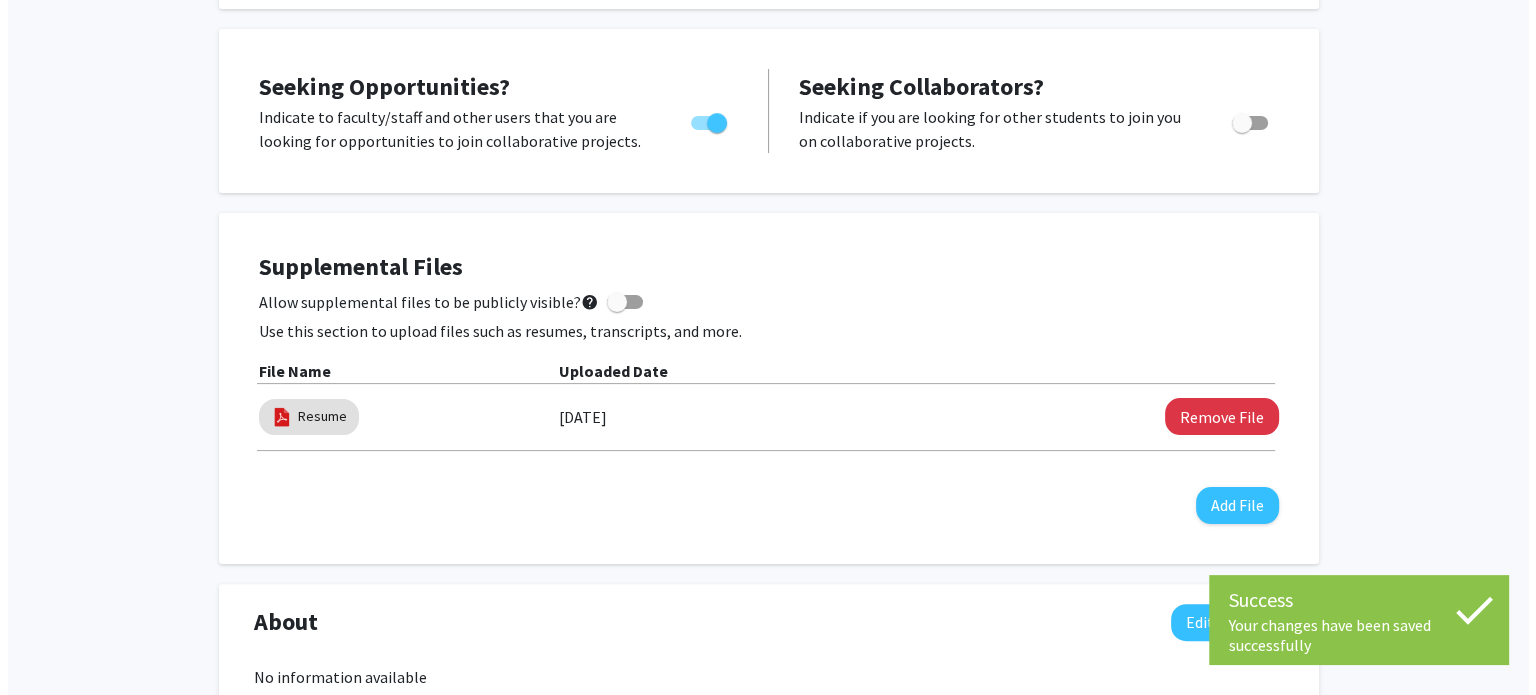 scroll, scrollTop: 400, scrollLeft: 0, axis: vertical 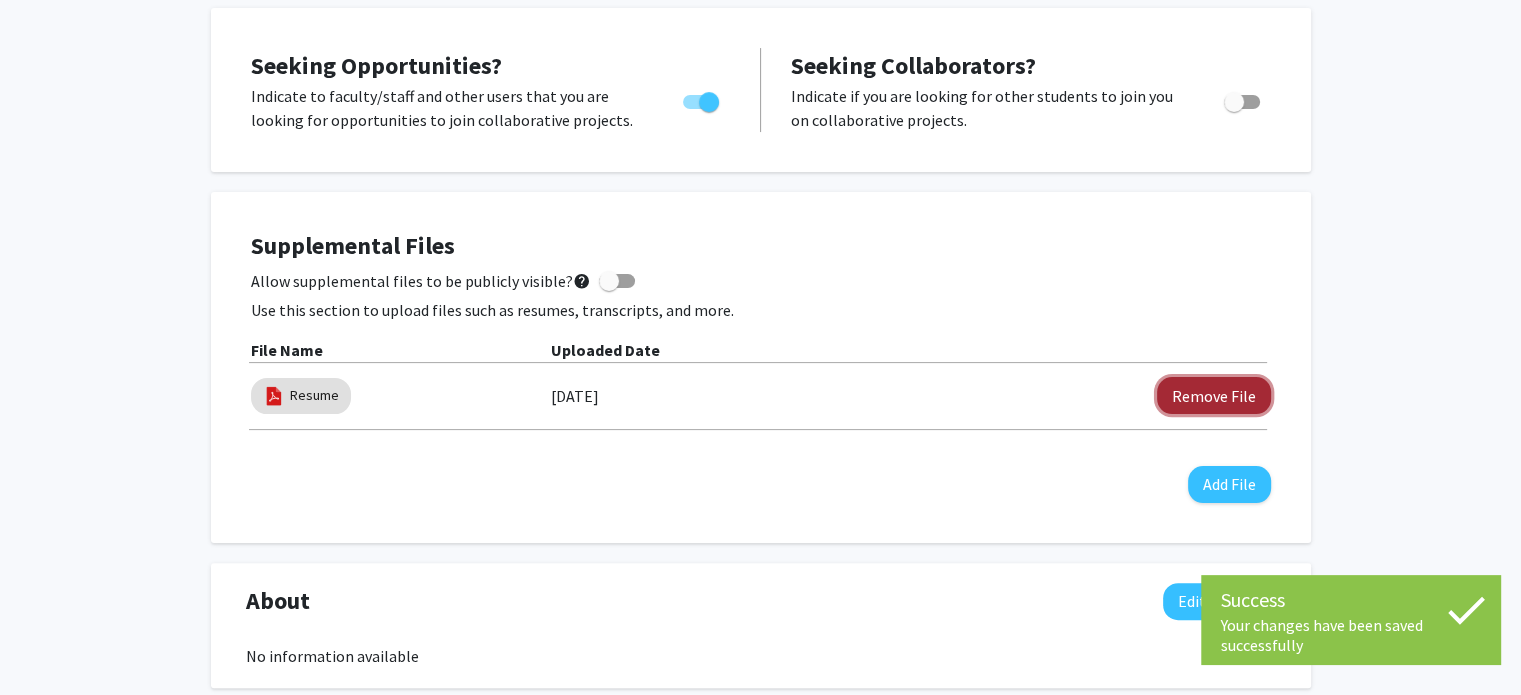 click on "Remove File" 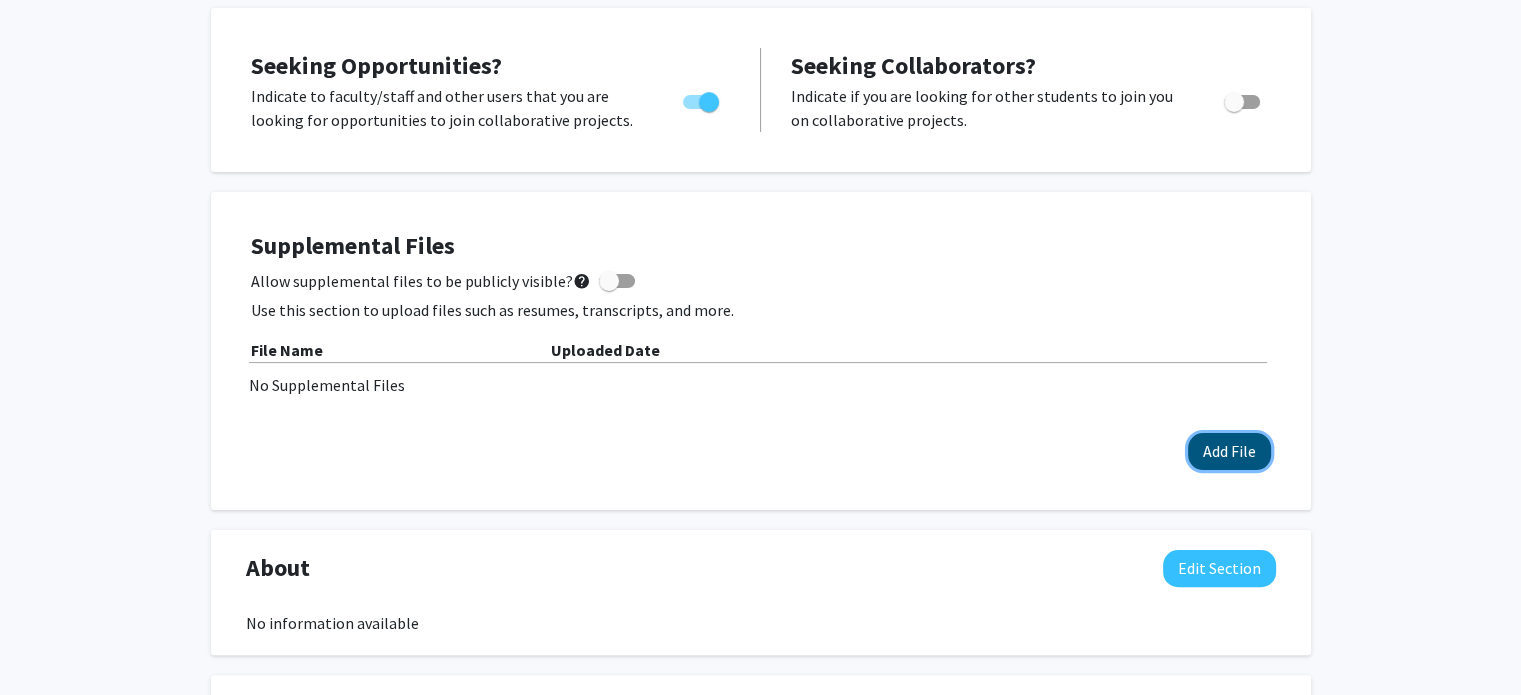 click on "Add File" 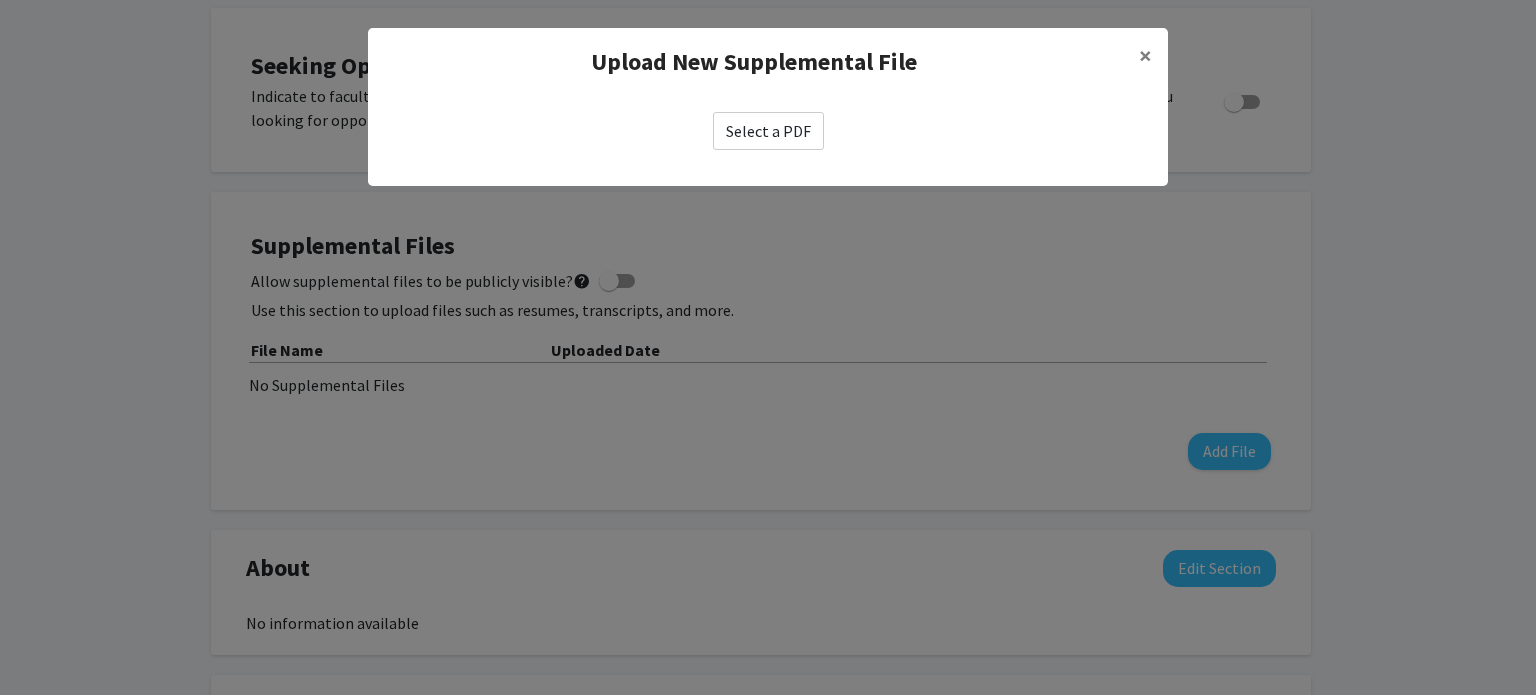 click on "Select a PDF" 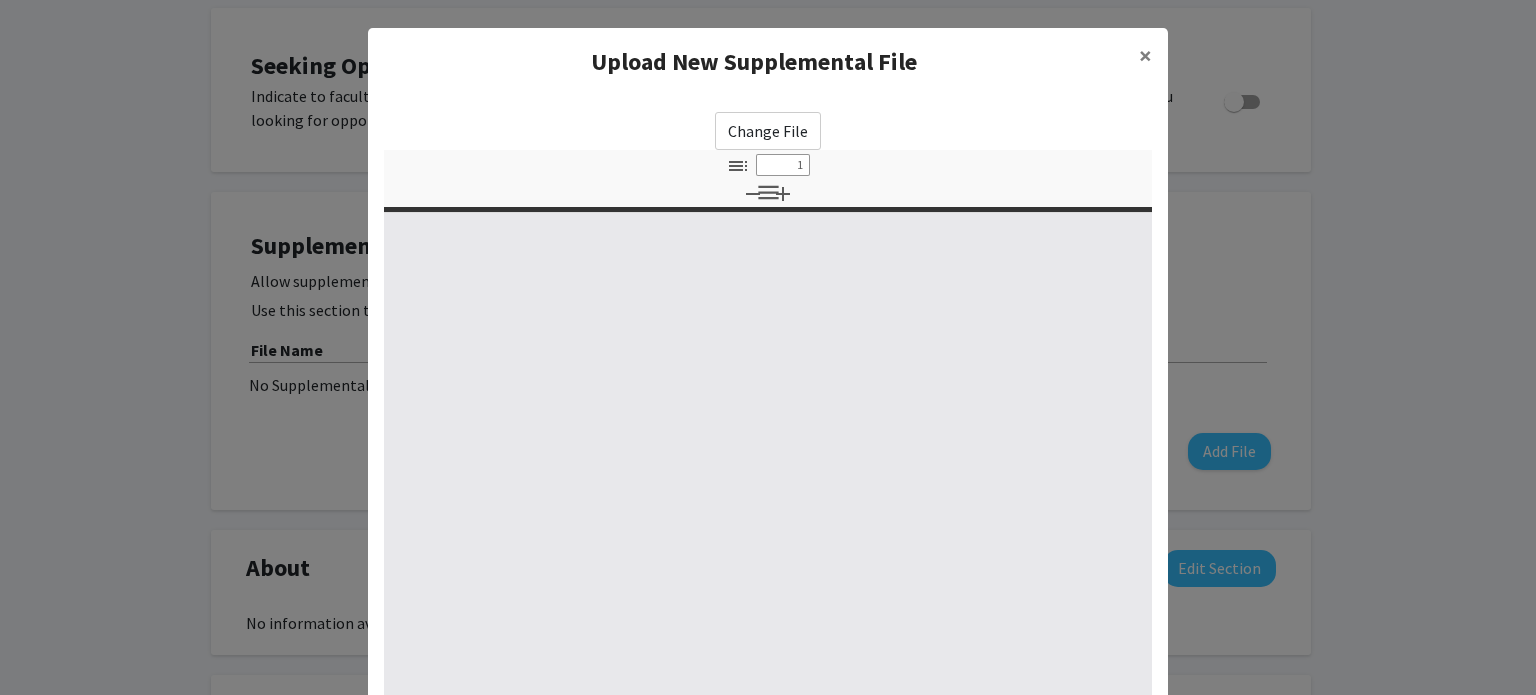 select on "custom" 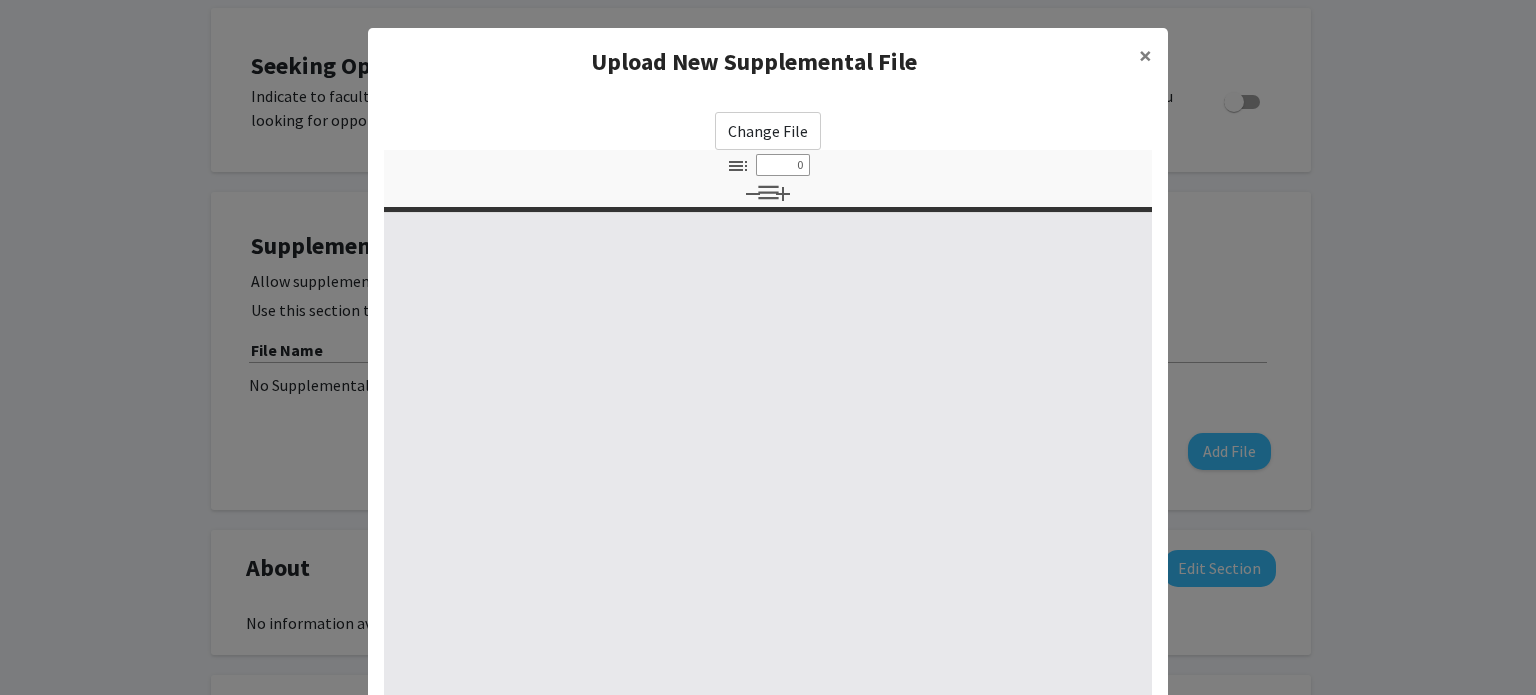 select on "custom" 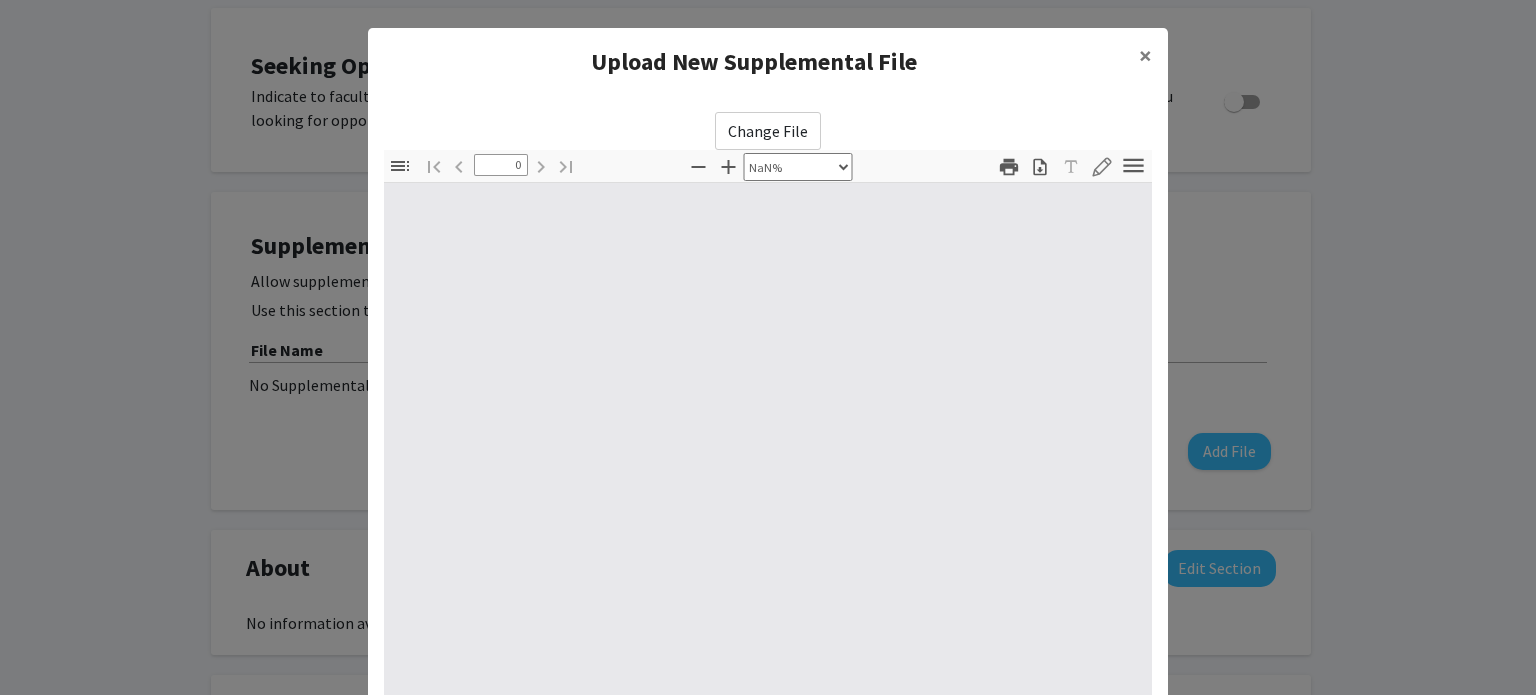 type on "1" 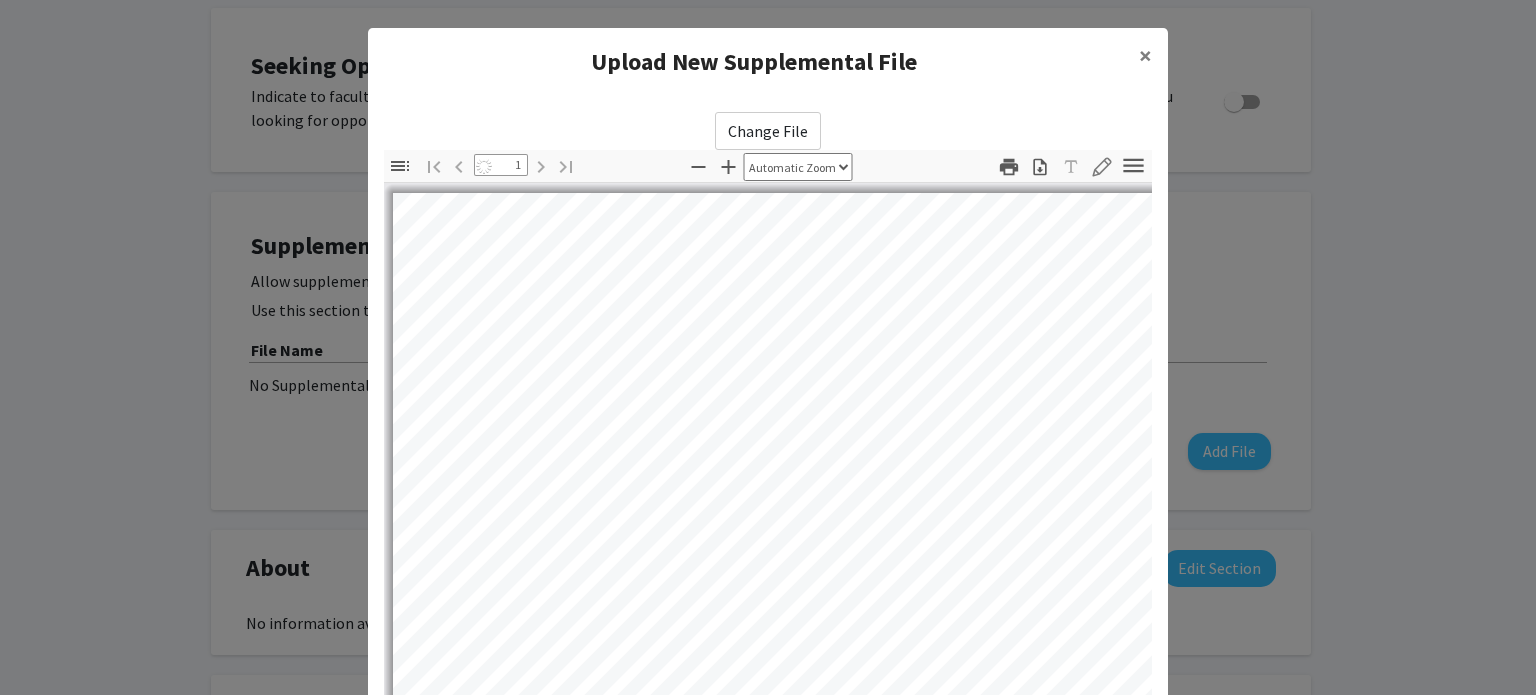 select on "auto" 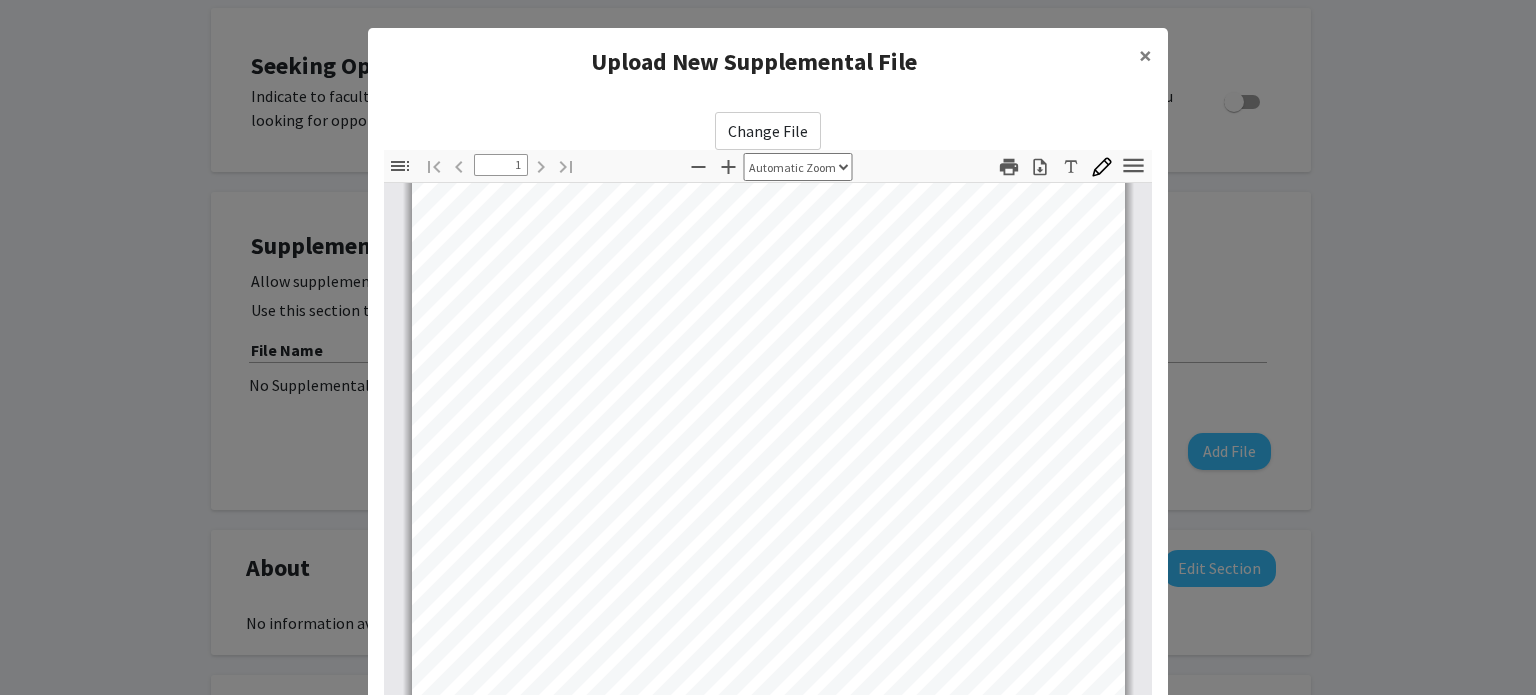 scroll, scrollTop: 374, scrollLeft: 0, axis: vertical 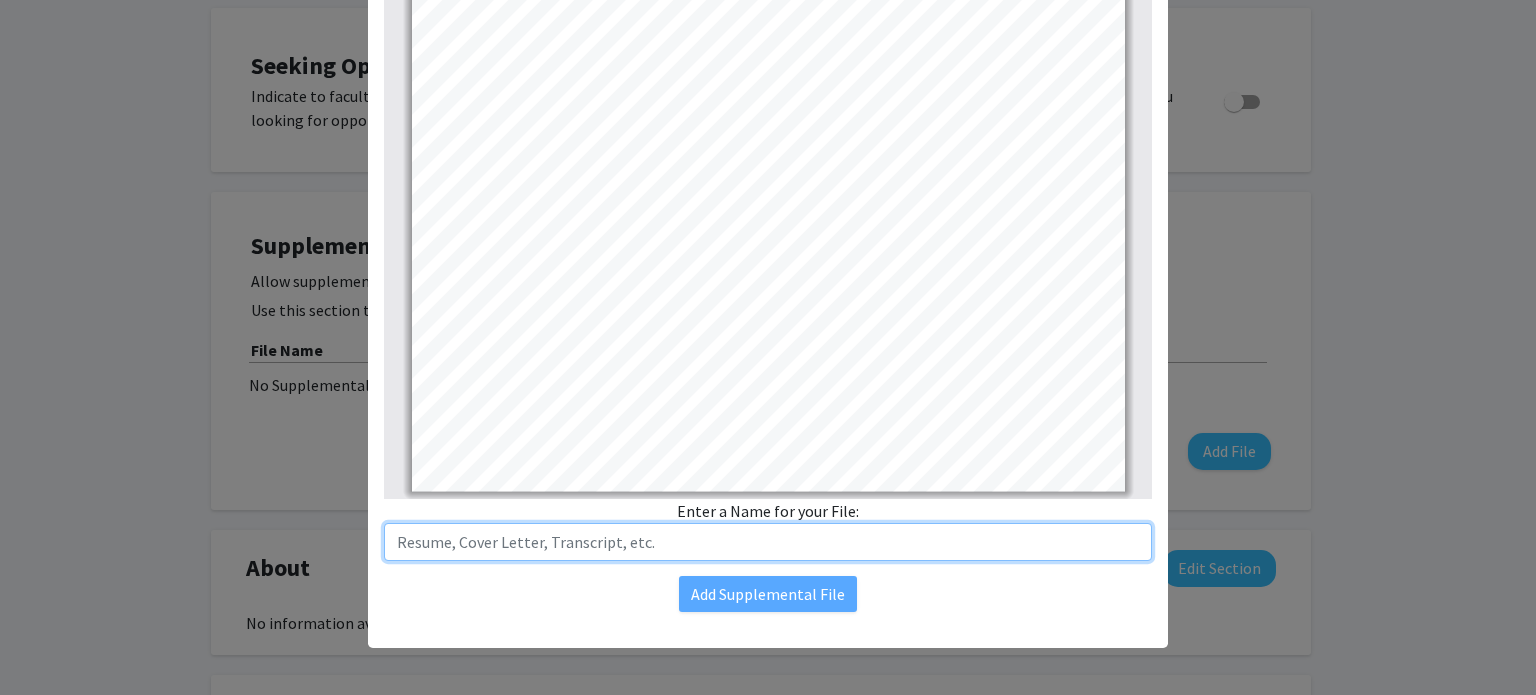 click at bounding box center (768, 542) 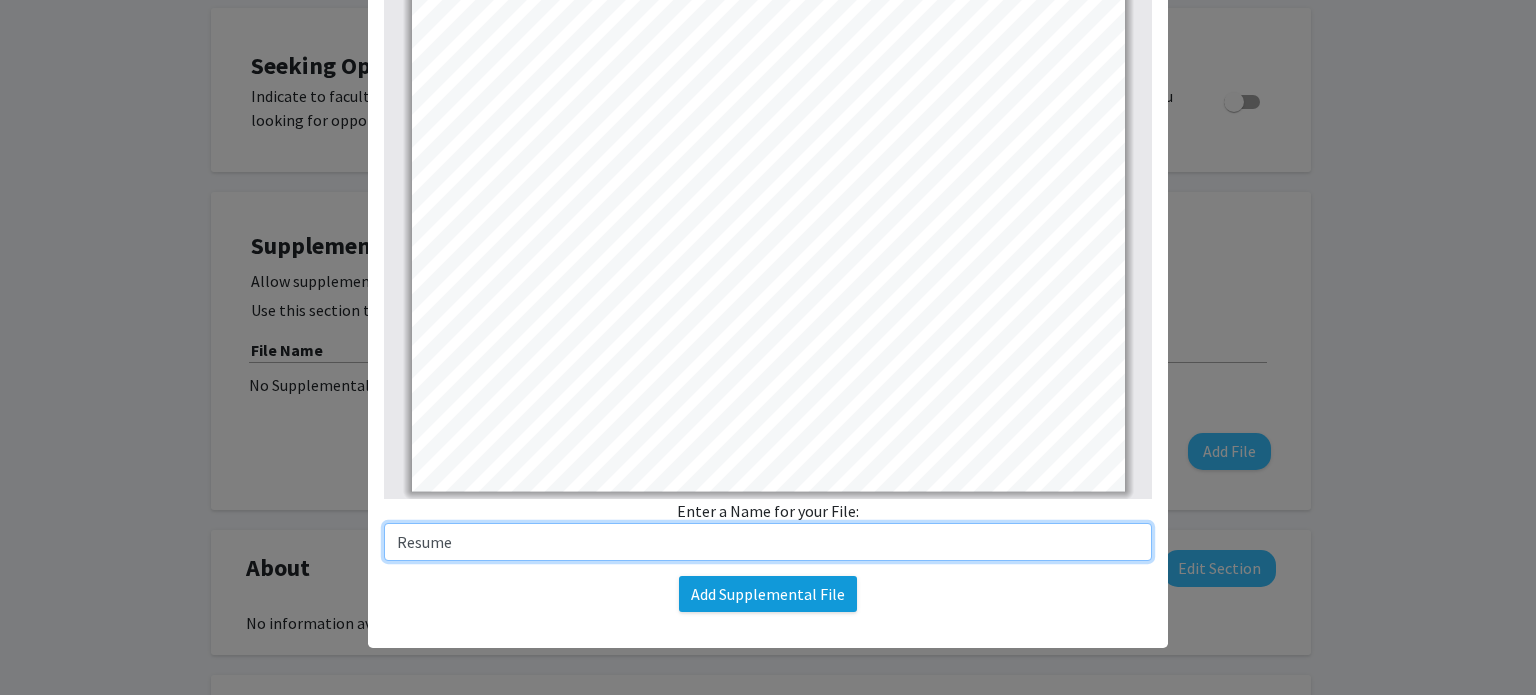 type on "Resume" 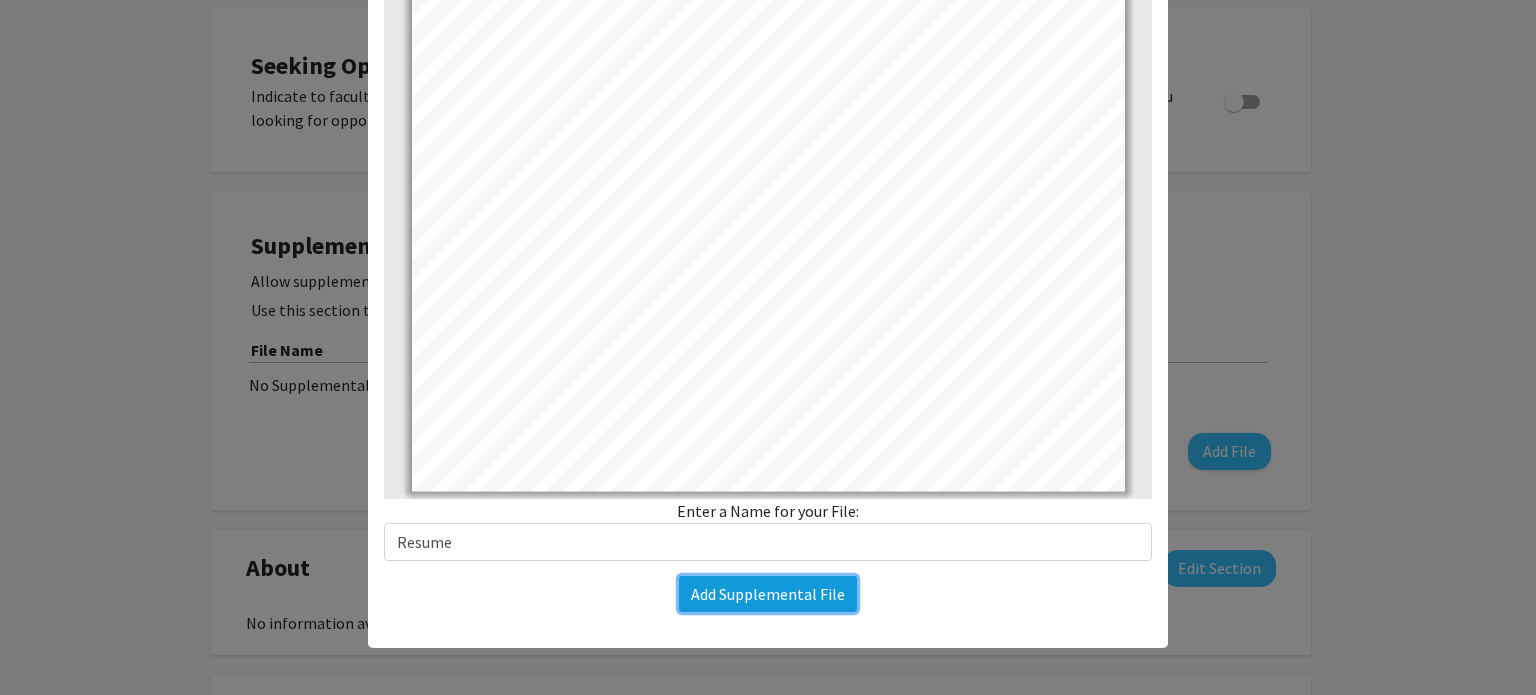 click on "Add Supplemental File" 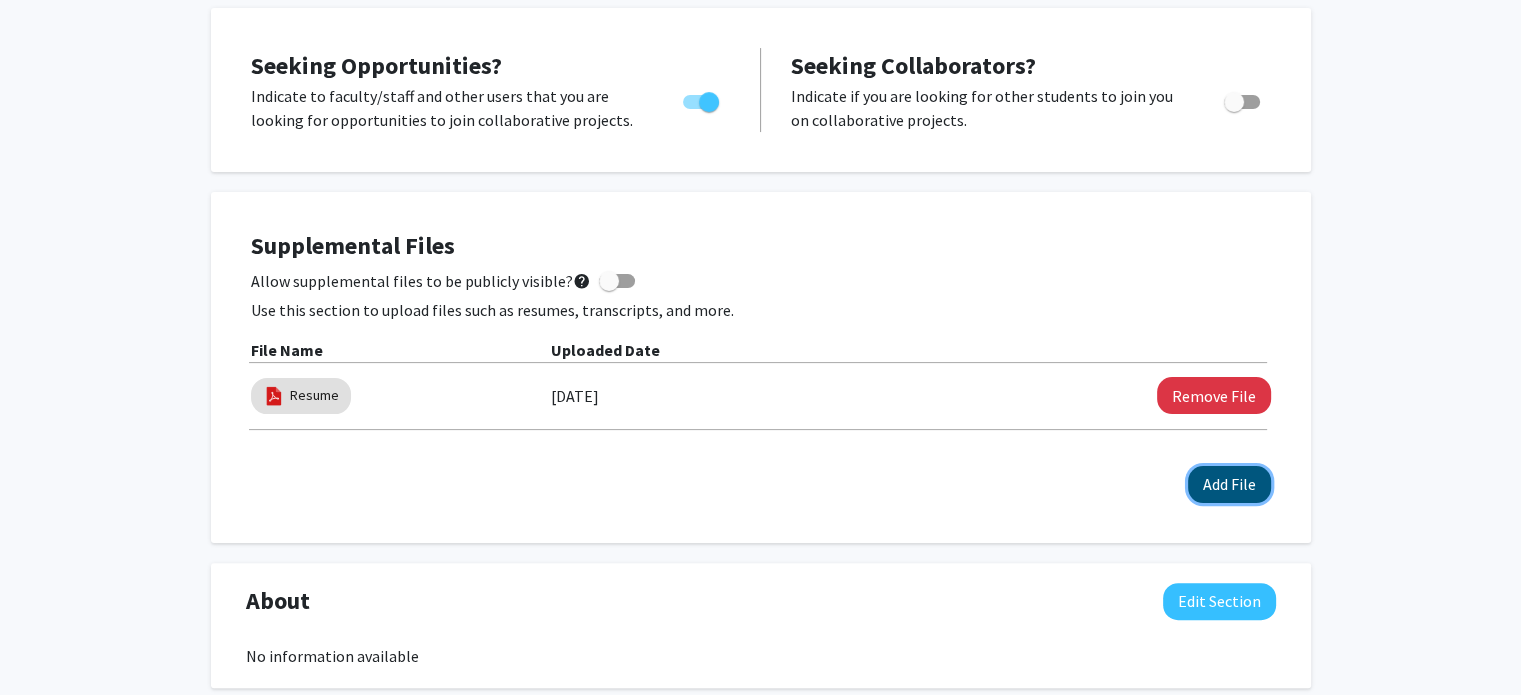 click on "Add File" 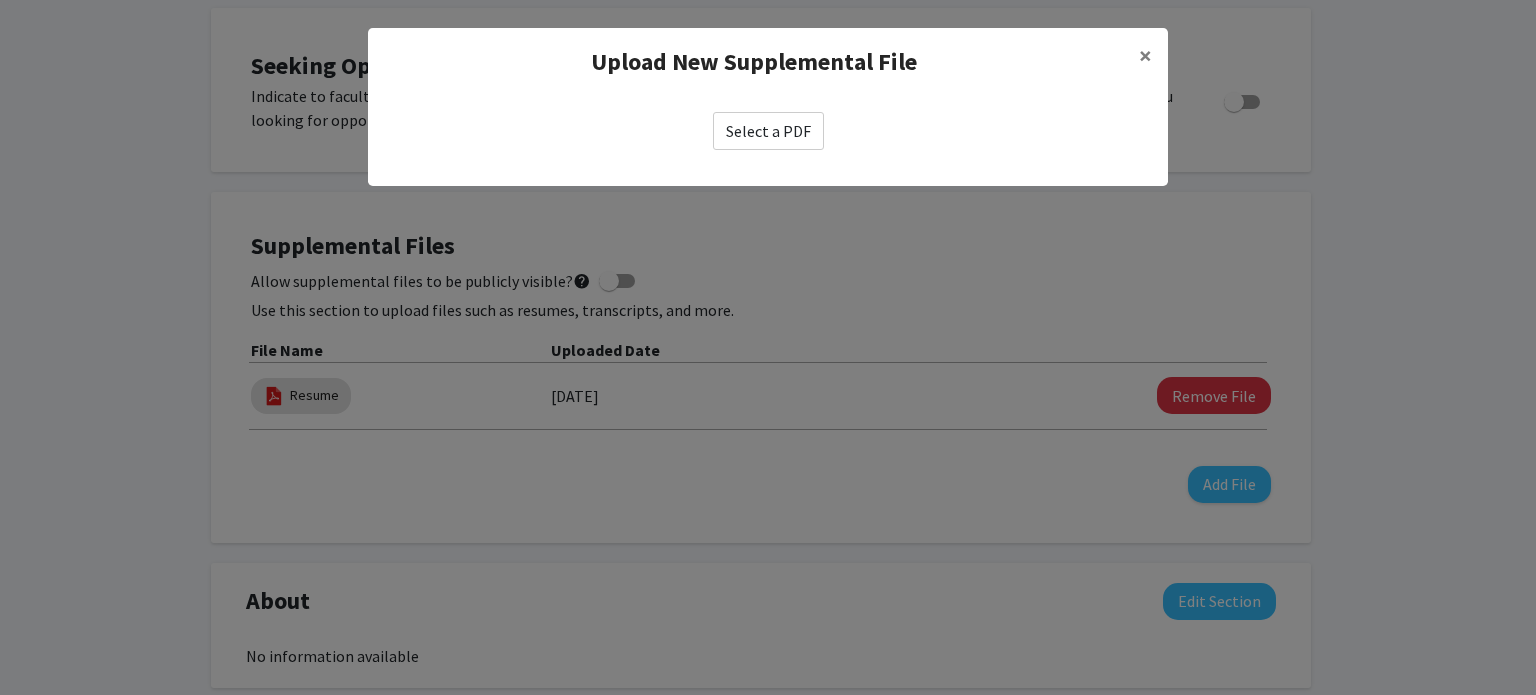 click on "Select a PDF" 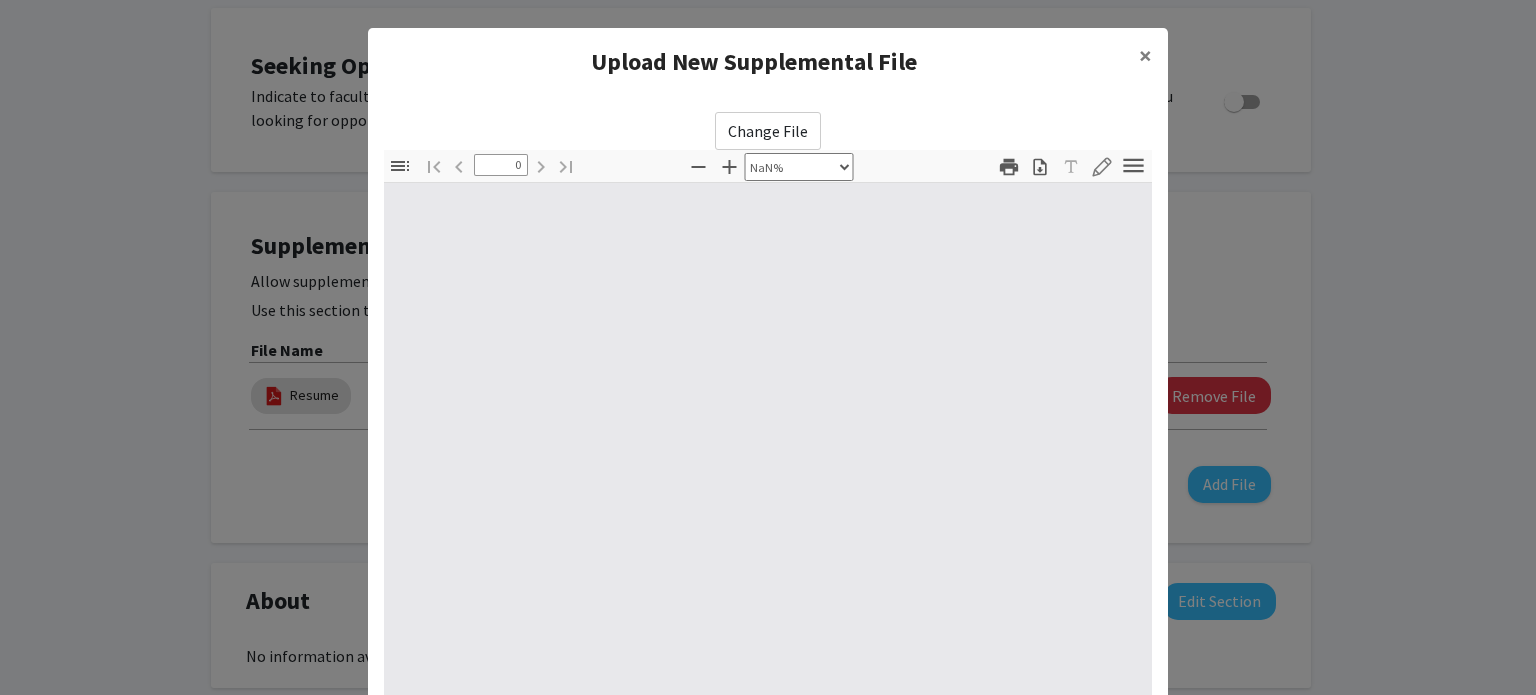 type on "1" 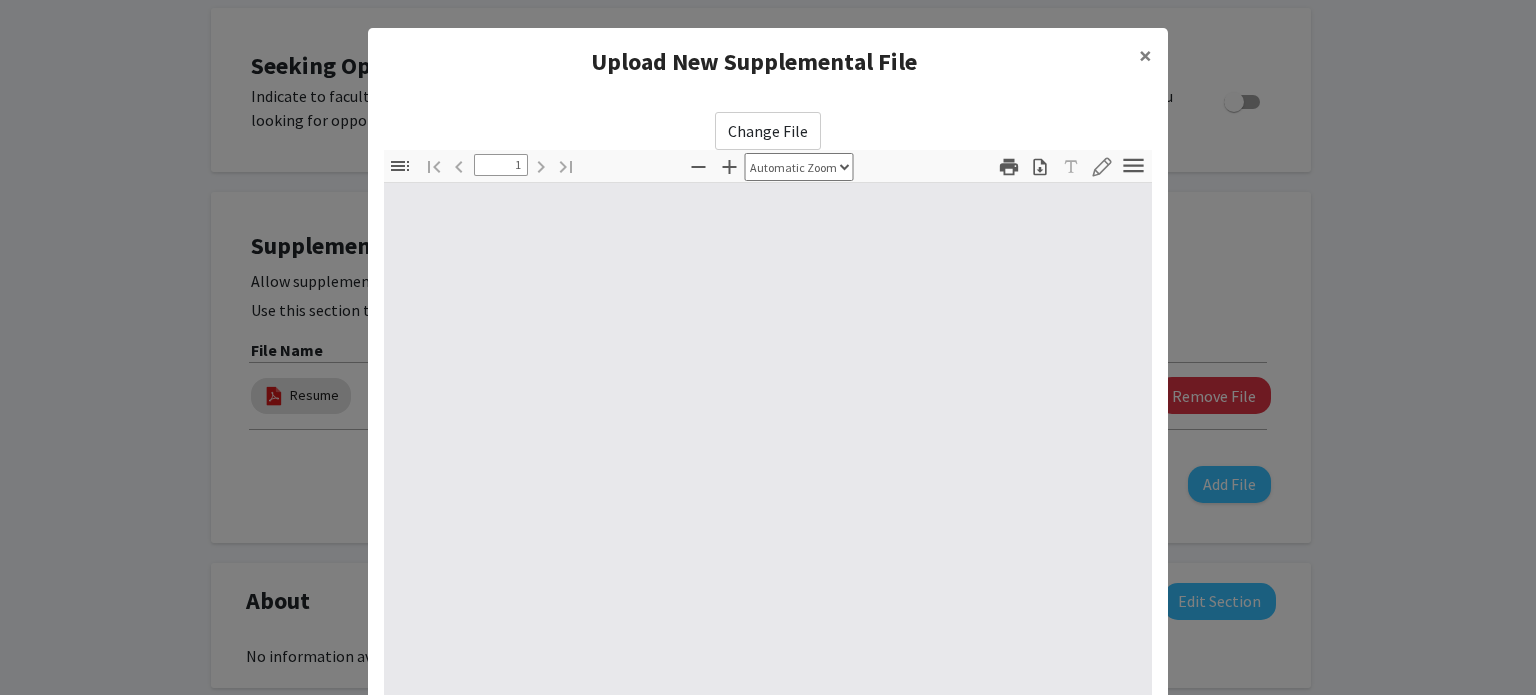 select on "auto" 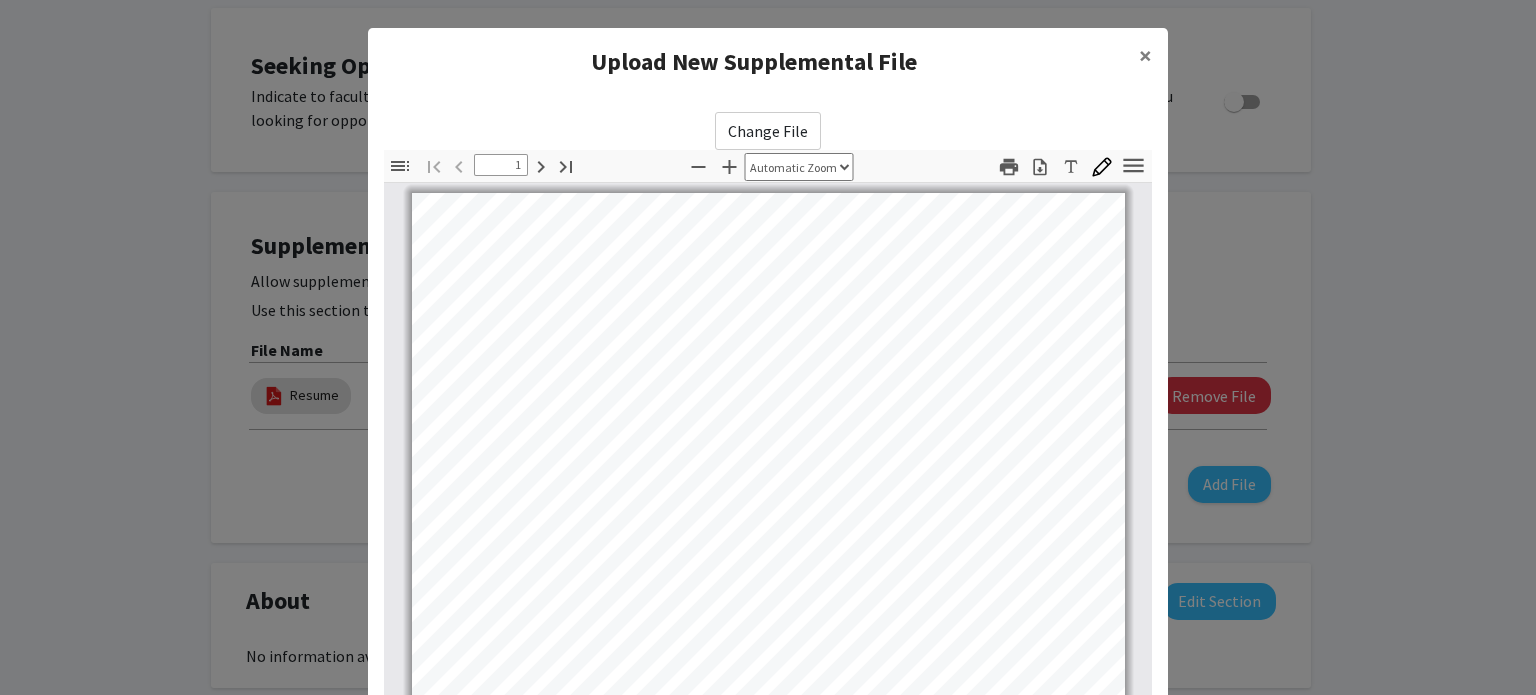 scroll, scrollTop: 0, scrollLeft: 0, axis: both 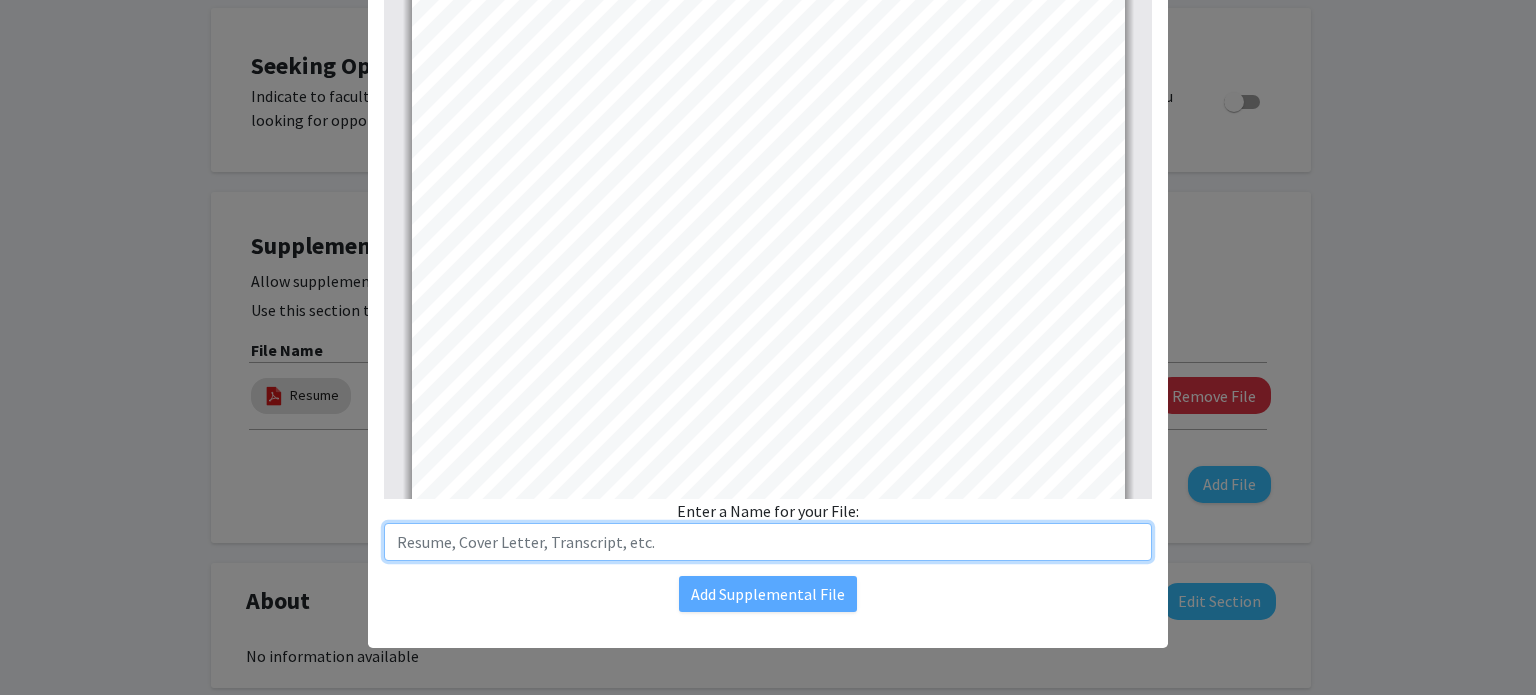 click at bounding box center (768, 542) 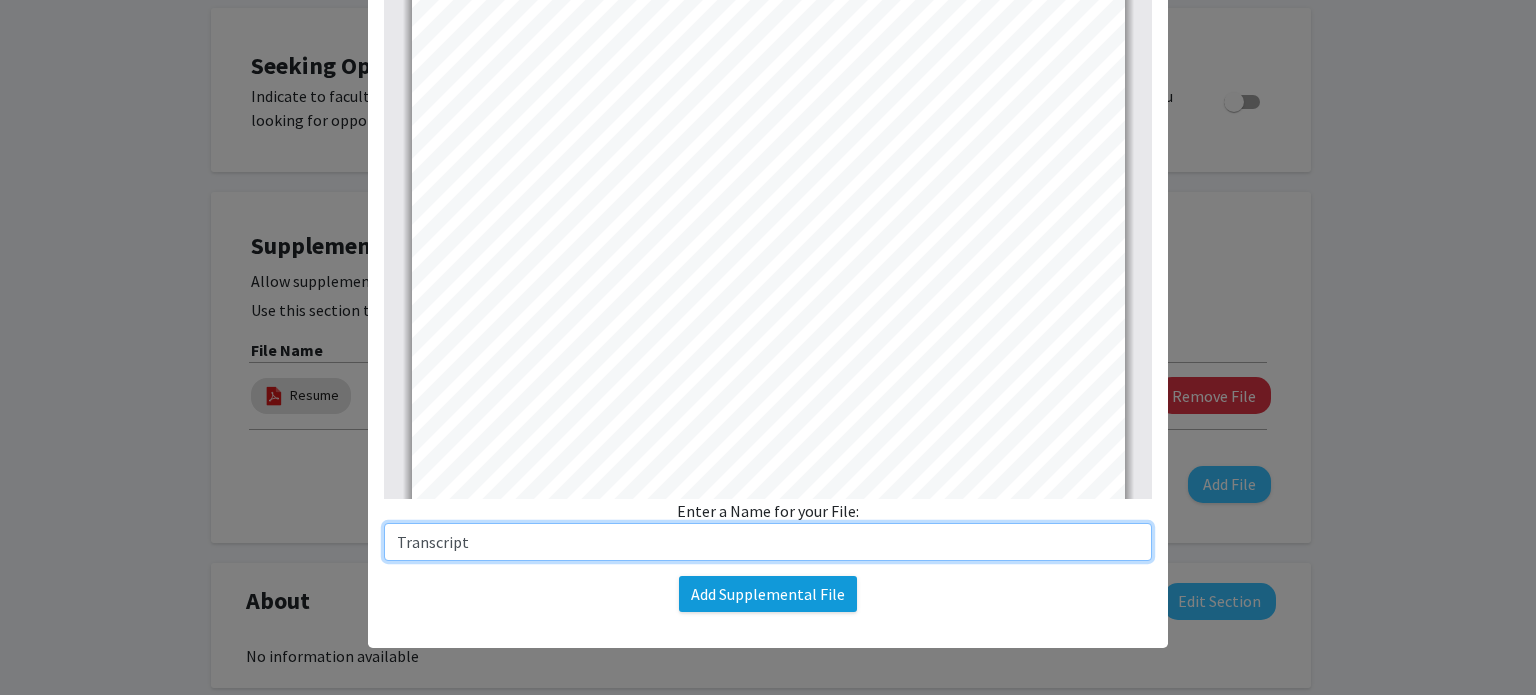 type on "Transcript" 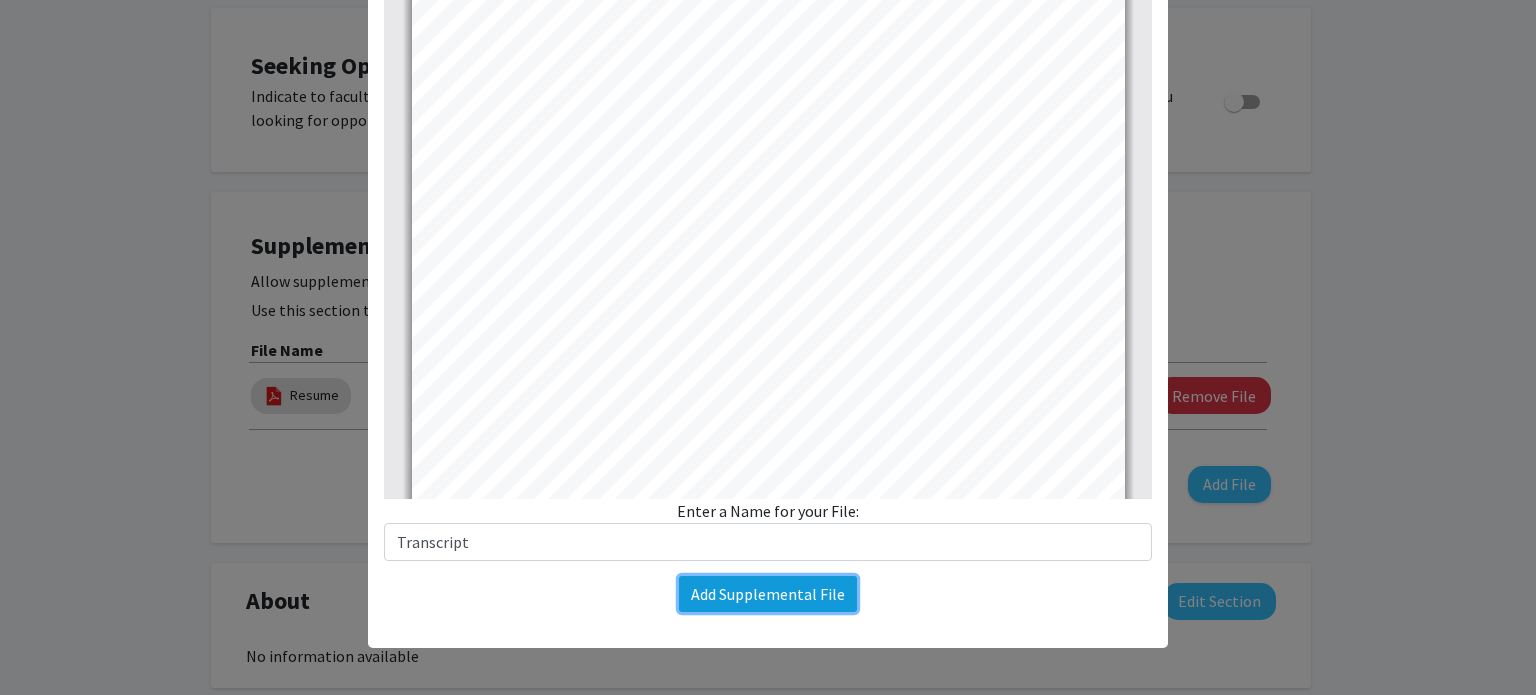 click on "Add Supplemental File" 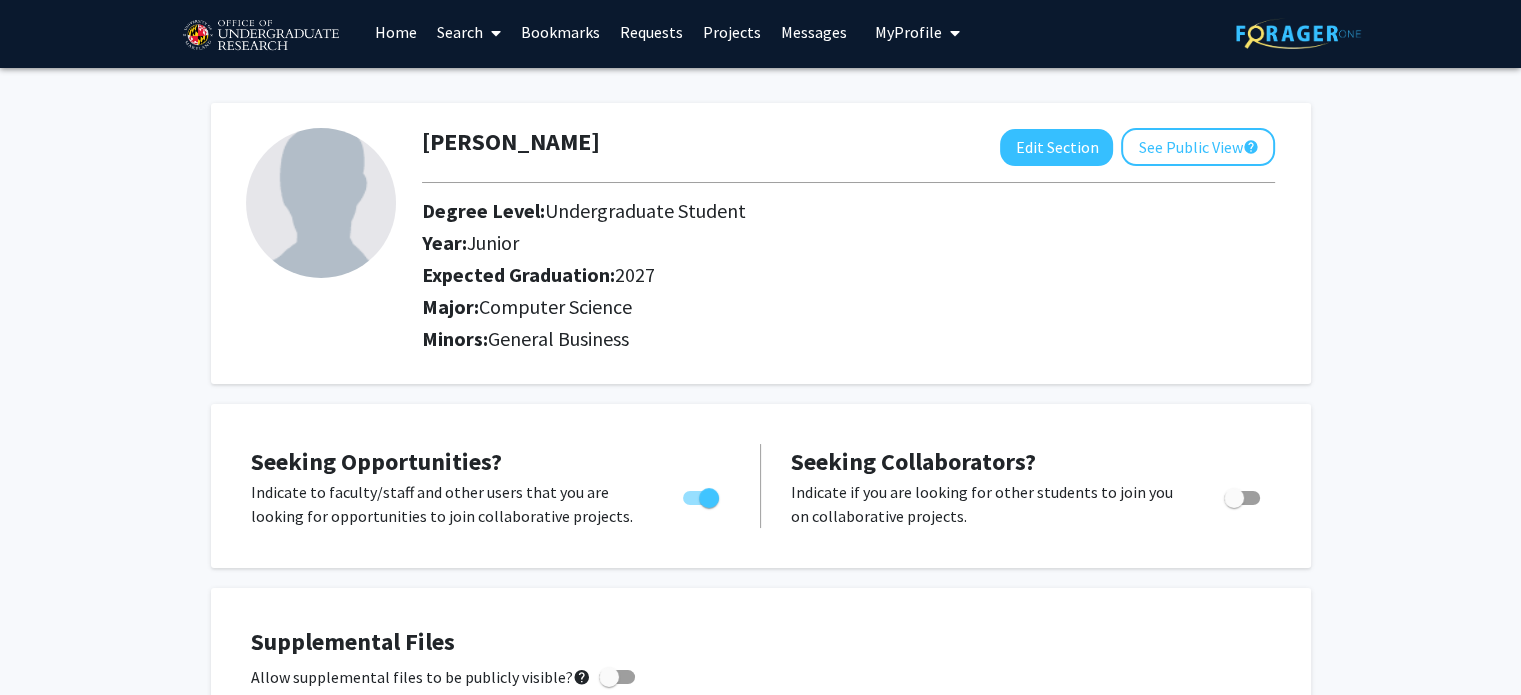 scroll, scrollTop: 0, scrollLeft: 0, axis: both 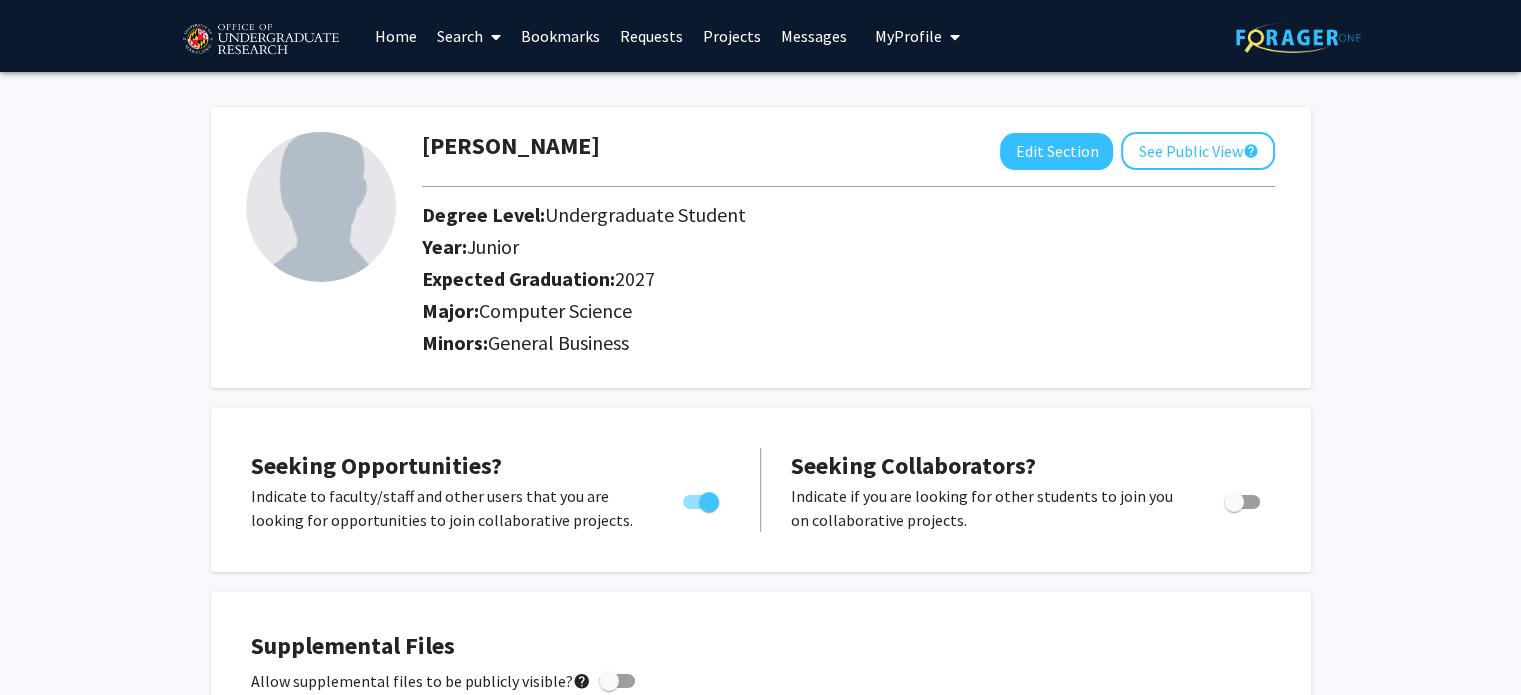 click at bounding box center [492, 37] 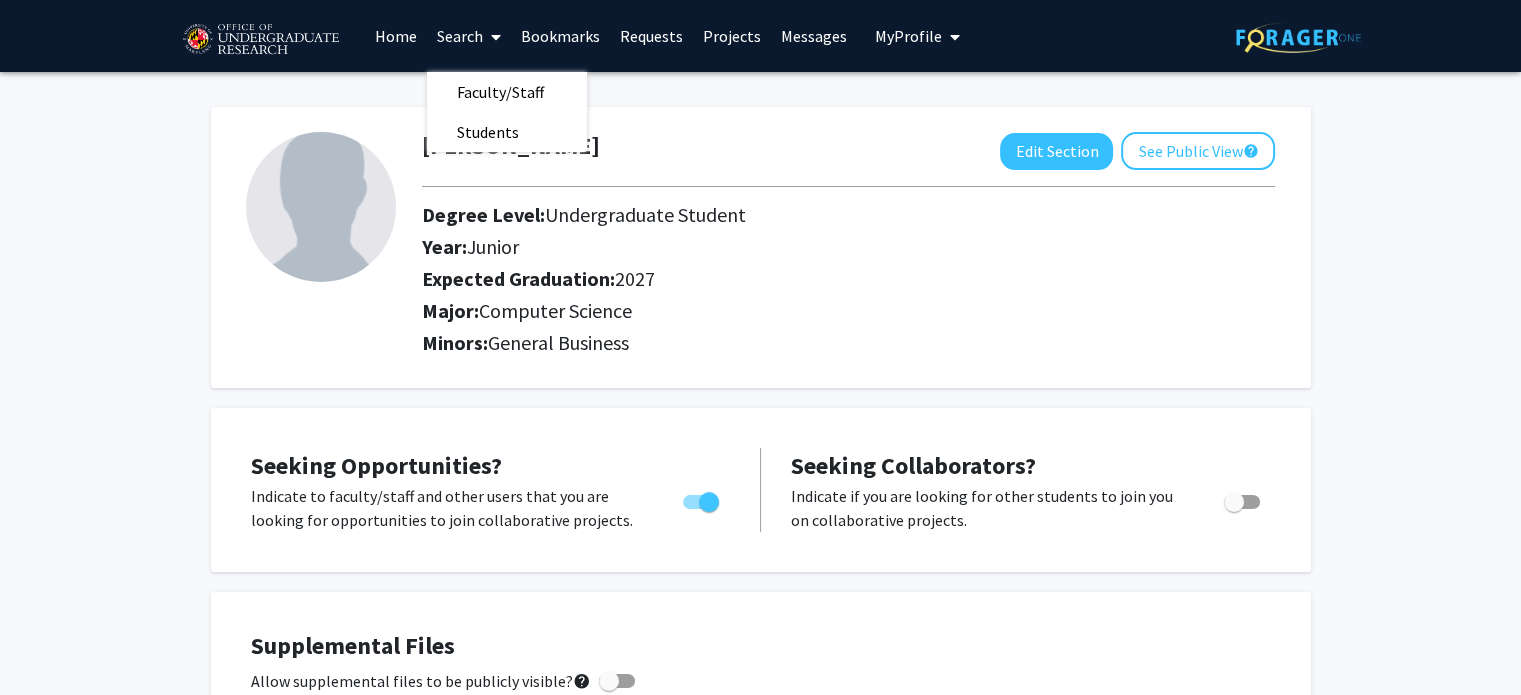 click on "Home" at bounding box center (396, 36) 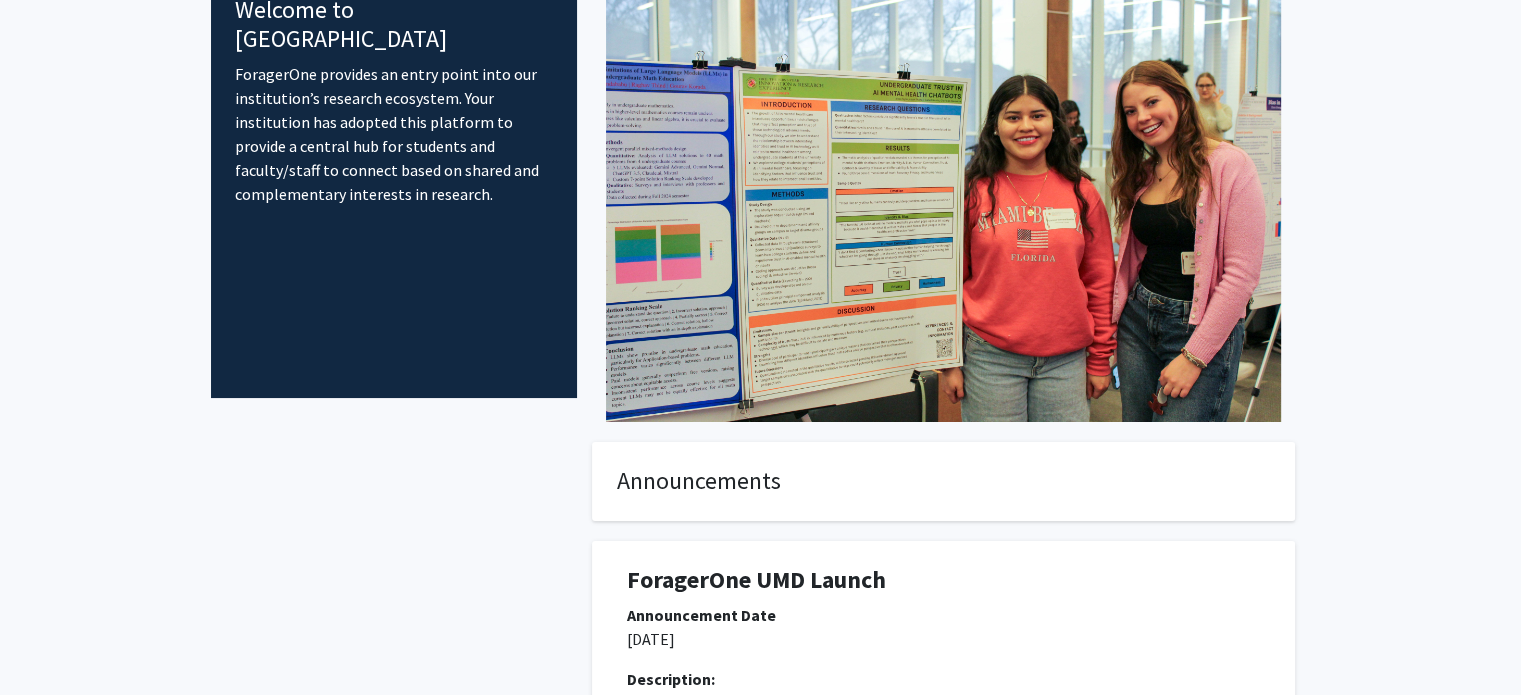 scroll, scrollTop: 0, scrollLeft: 0, axis: both 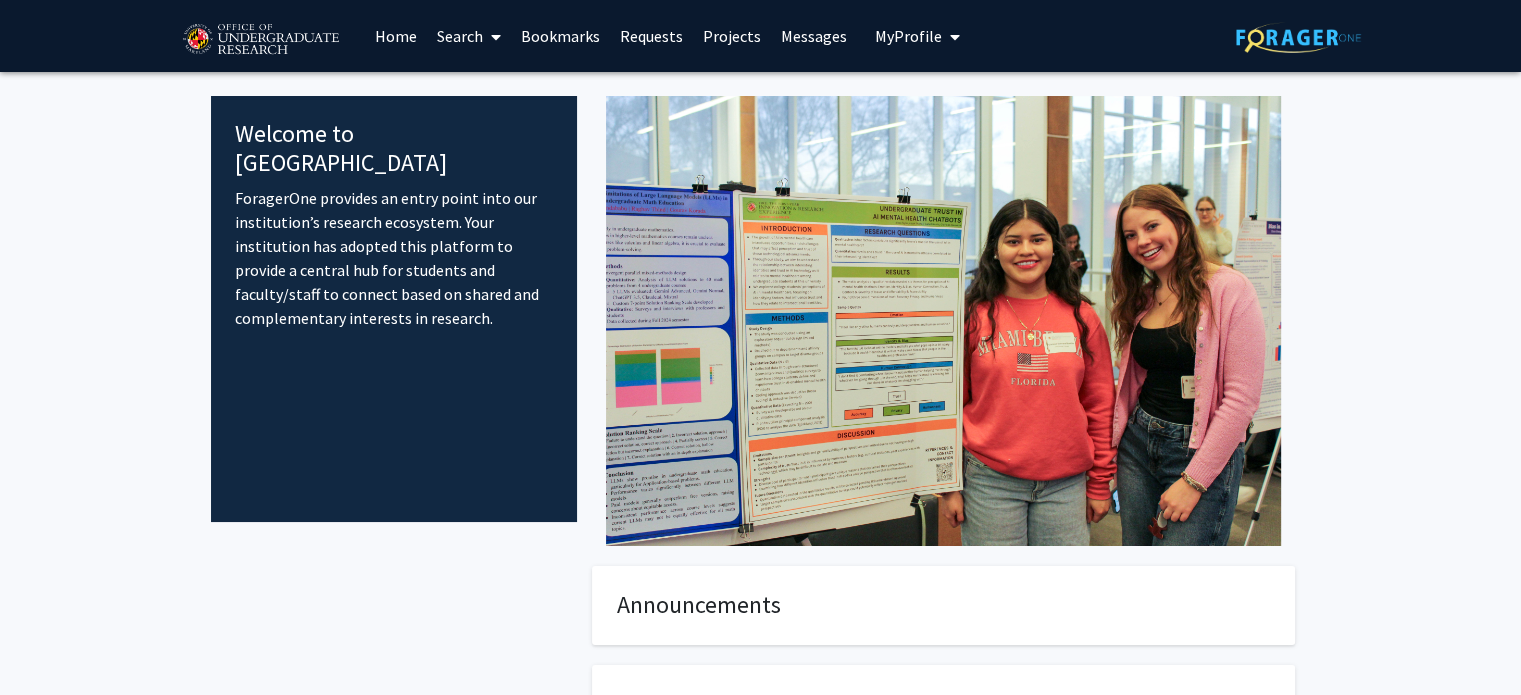 click on "Projects" at bounding box center [732, 36] 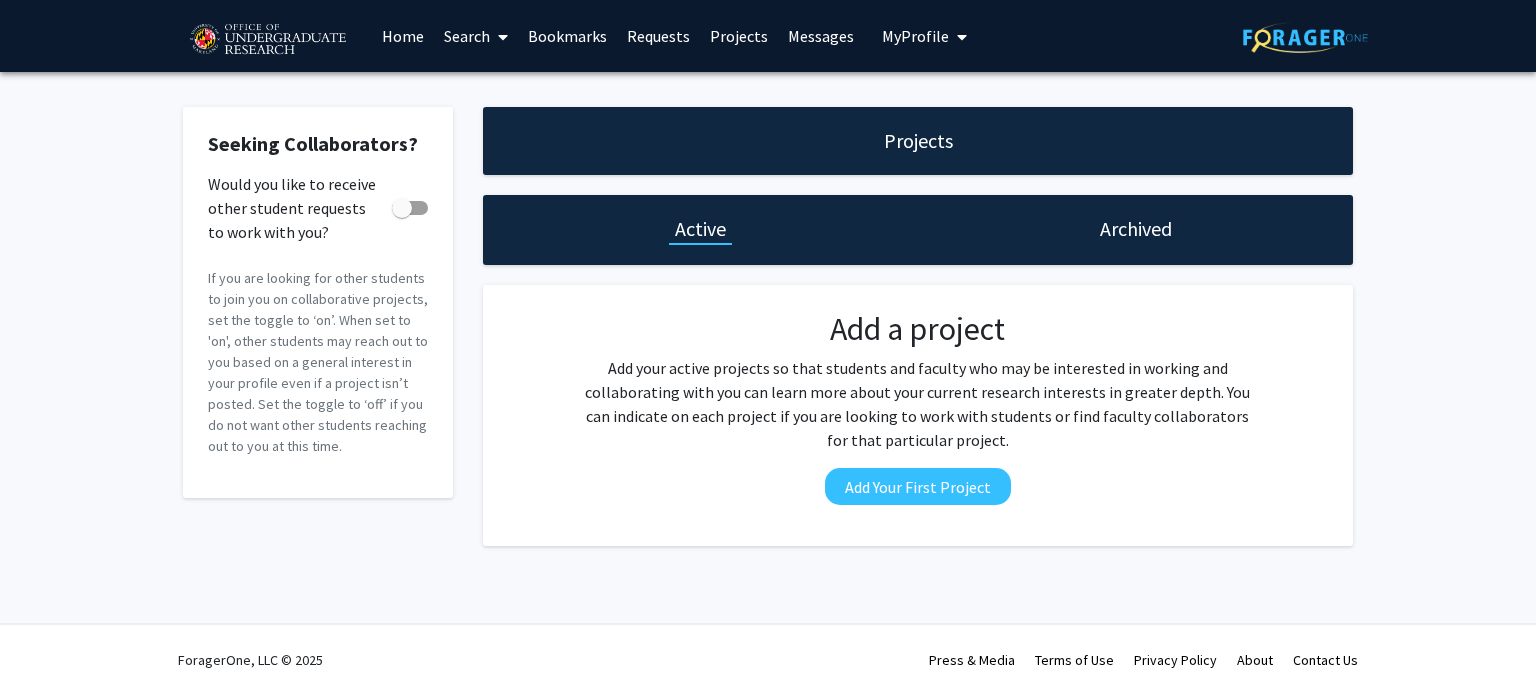 click on "Home" at bounding box center (403, 36) 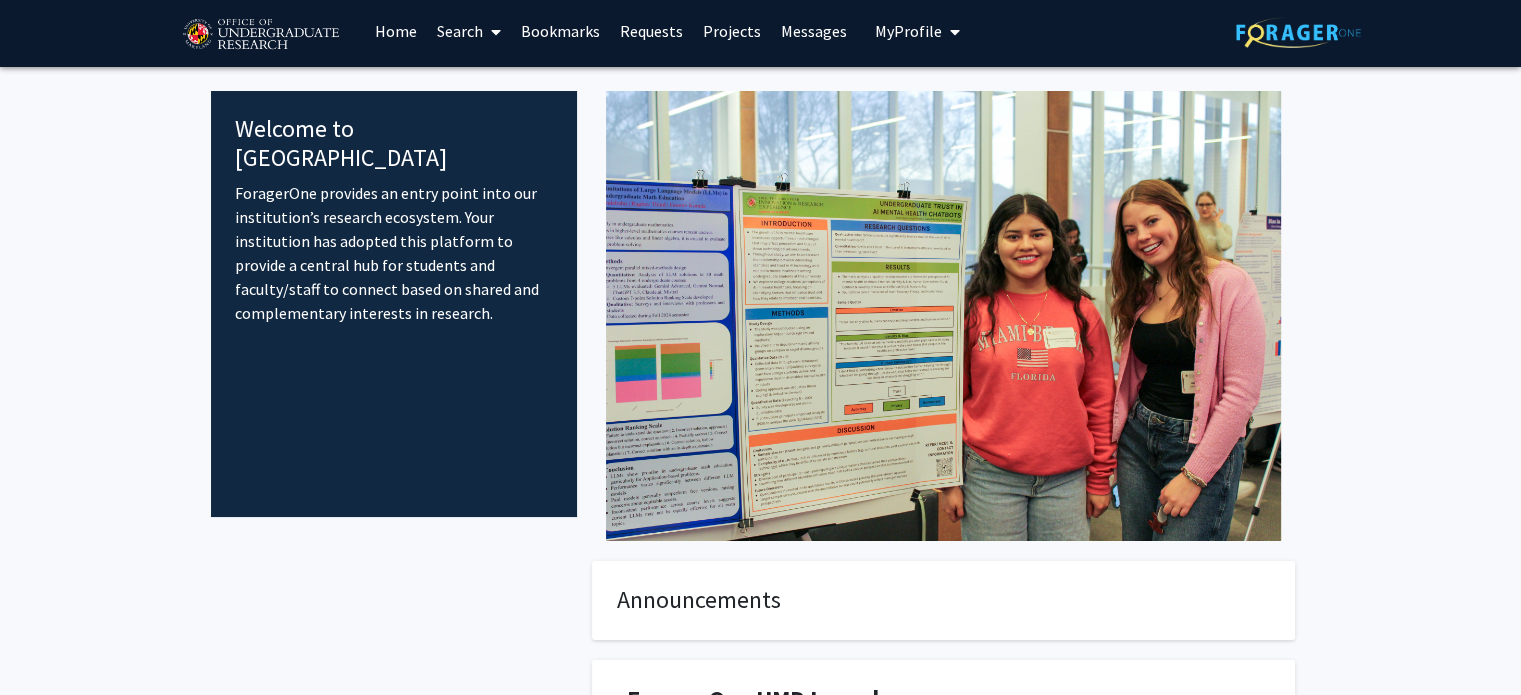 scroll, scrollTop: 0, scrollLeft: 0, axis: both 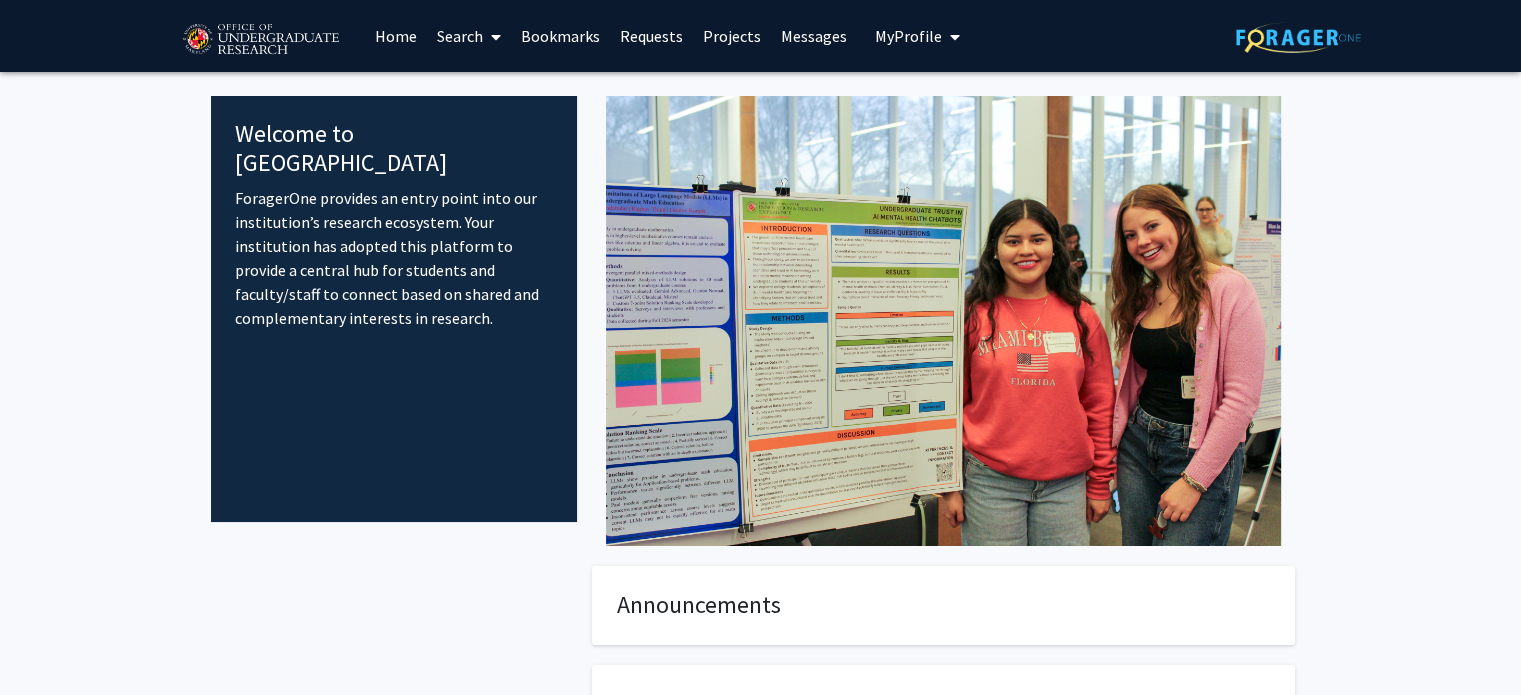 click on "Search" at bounding box center (469, 36) 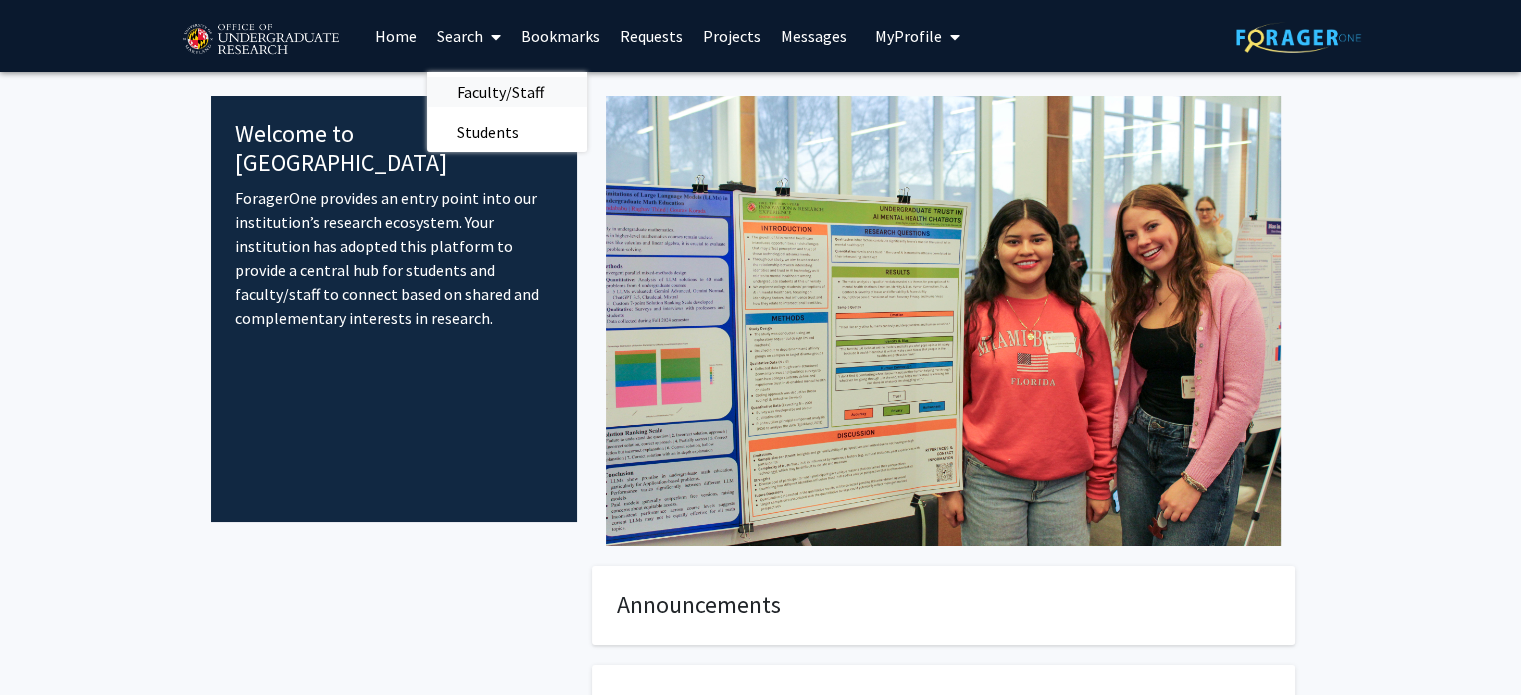 click on "Faculty/Staff" at bounding box center (500, 92) 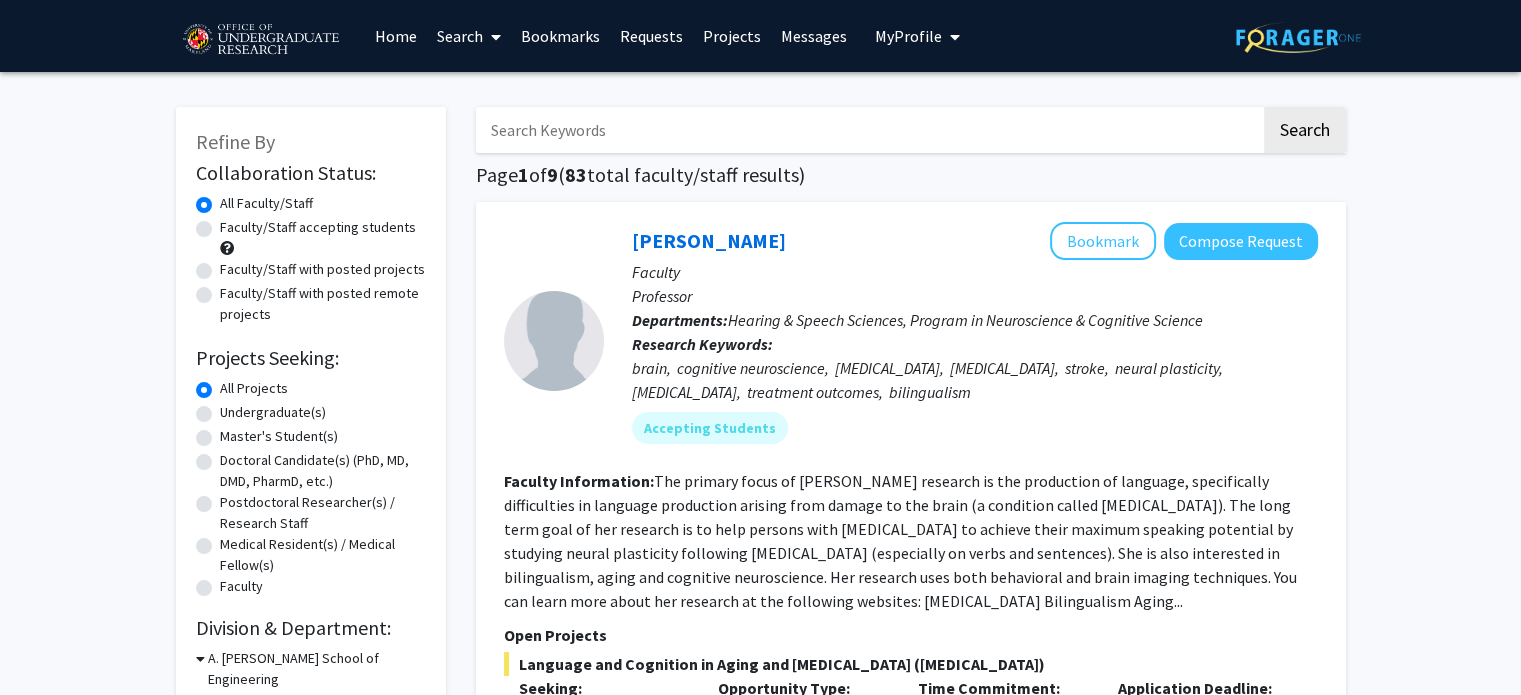 click on "Undergraduate(s)" 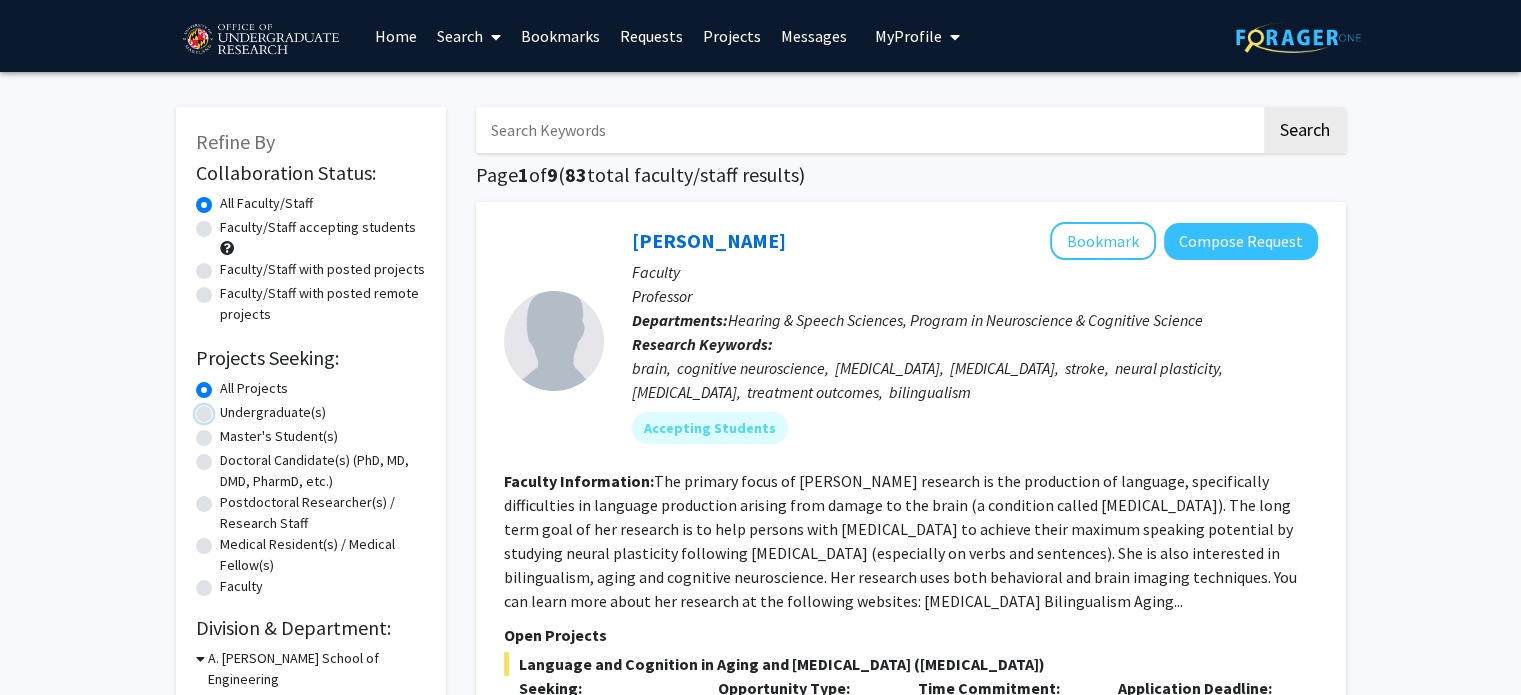 click on "Undergraduate(s)" at bounding box center (226, 408) 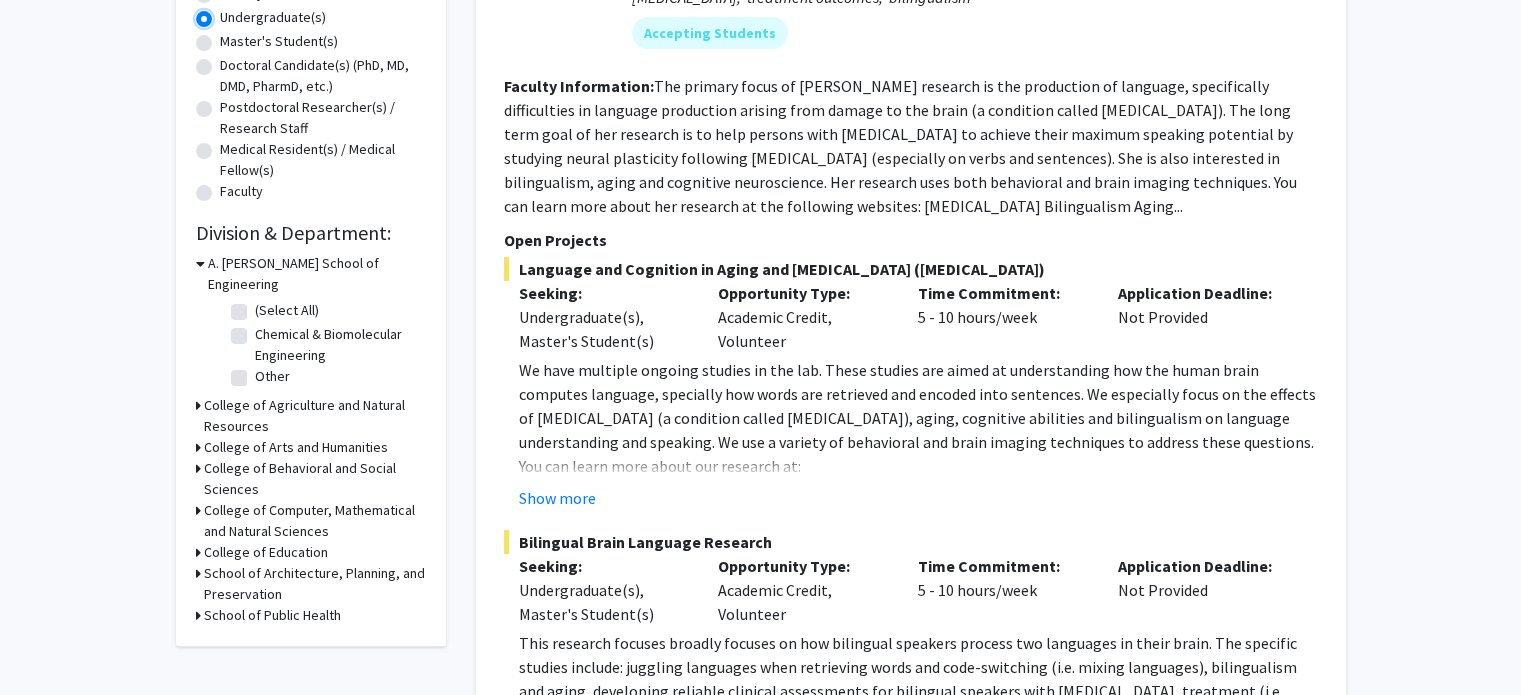 scroll, scrollTop: 400, scrollLeft: 0, axis: vertical 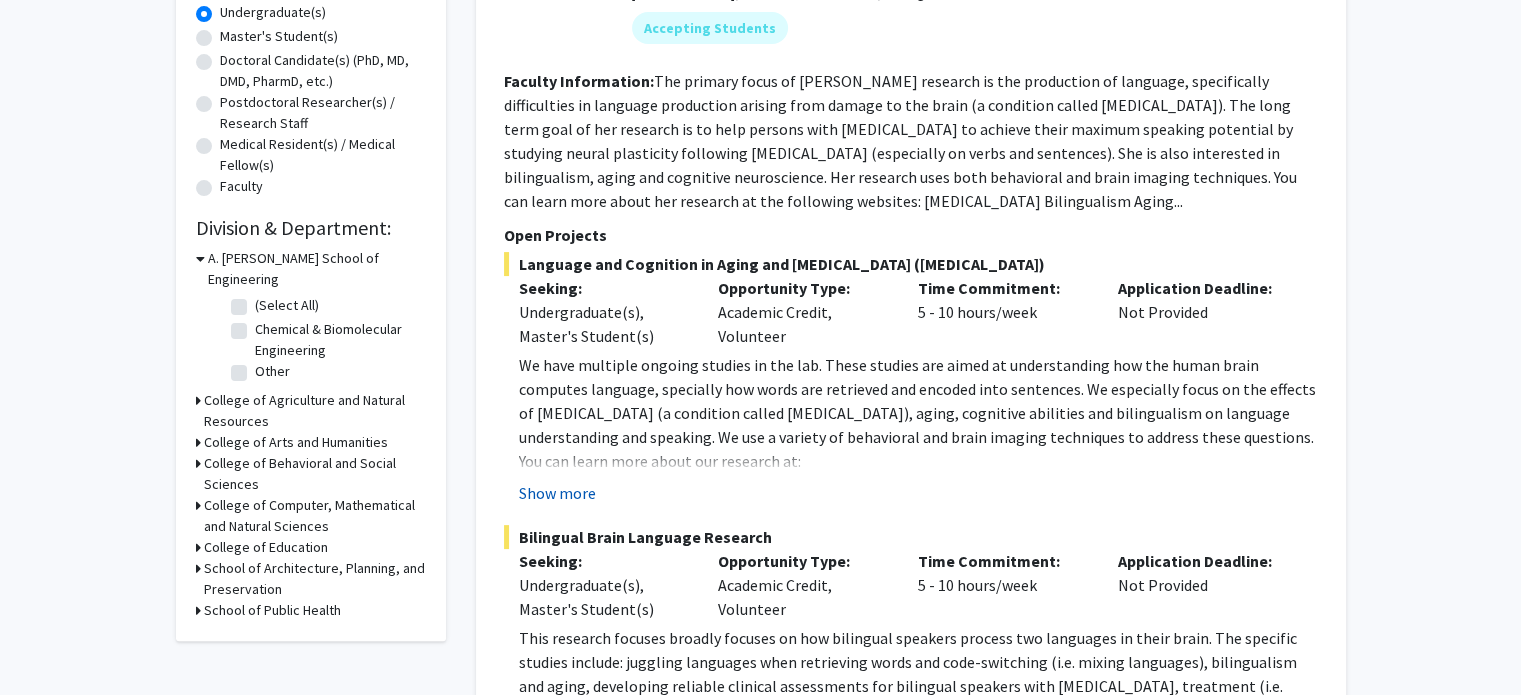 click on "Show more" 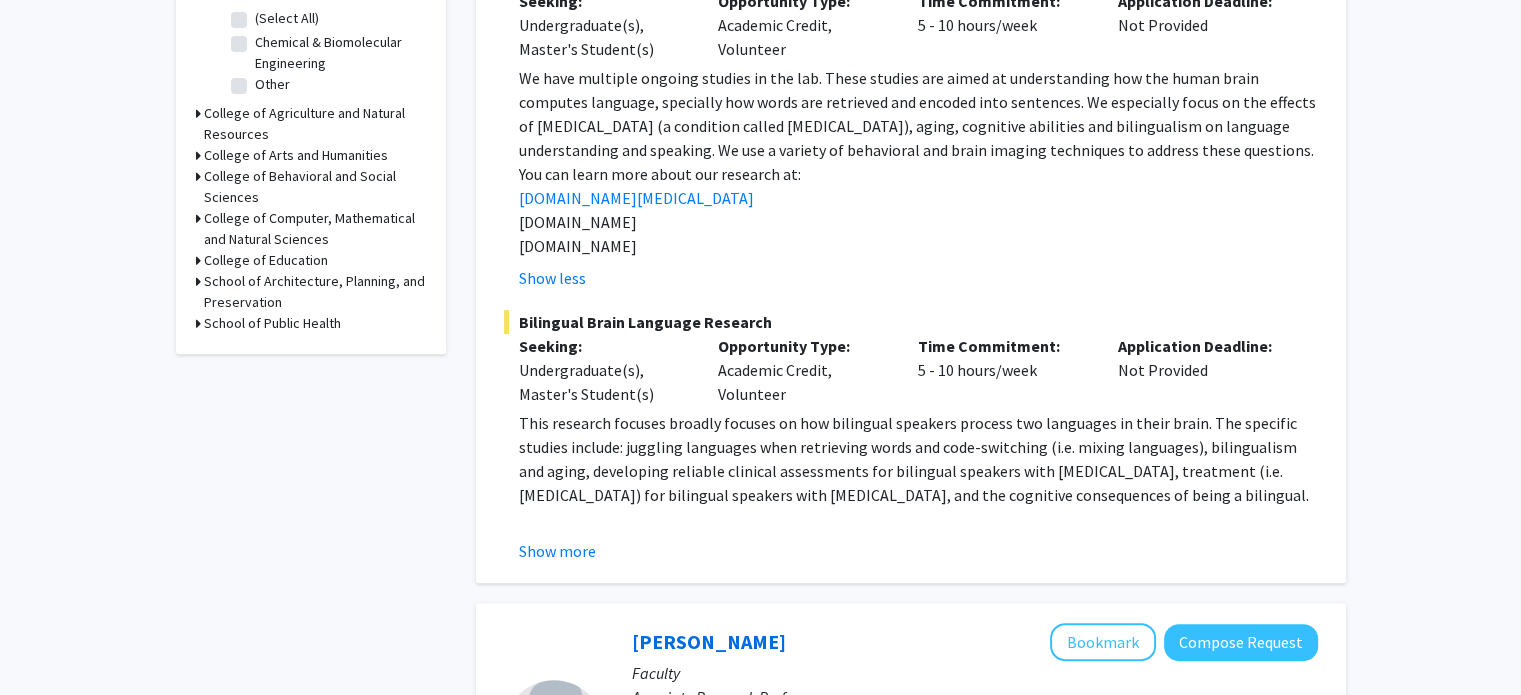 scroll, scrollTop: 700, scrollLeft: 0, axis: vertical 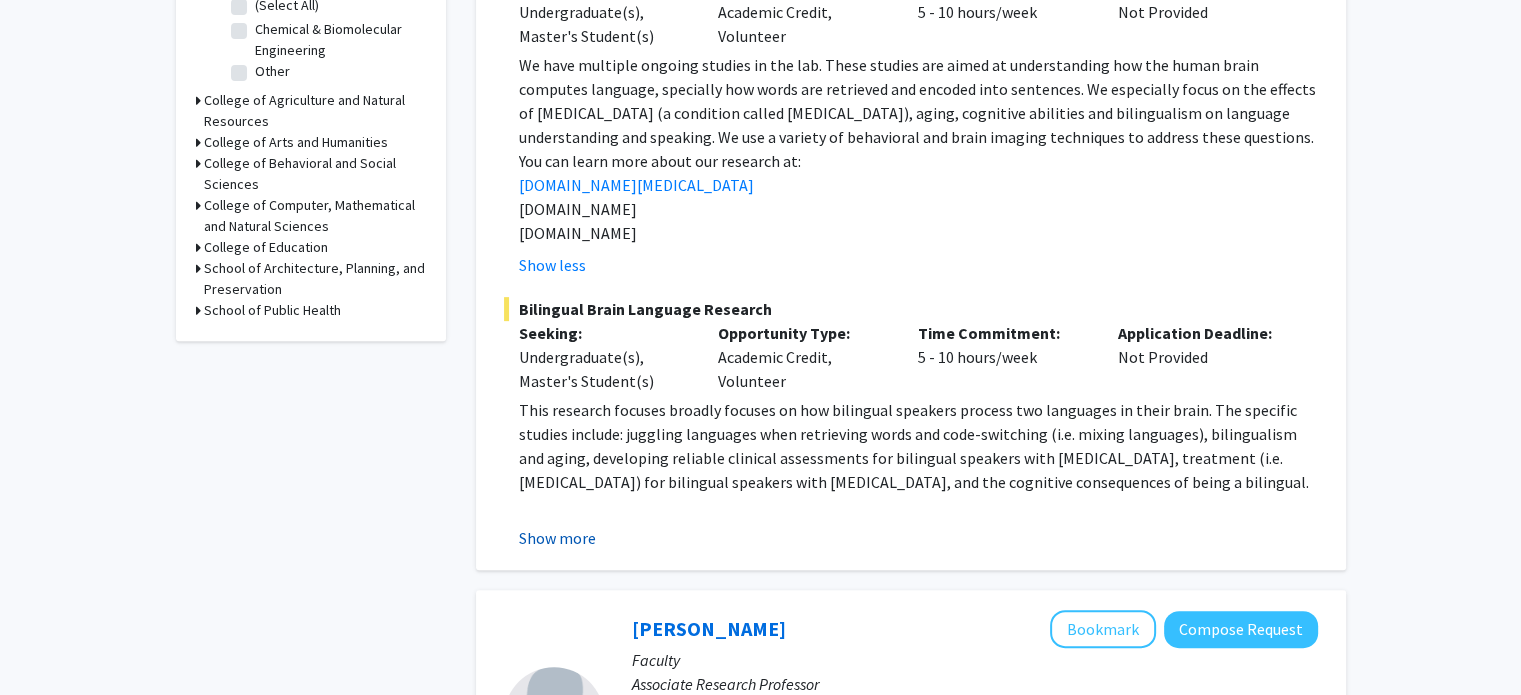 click on "Show more" 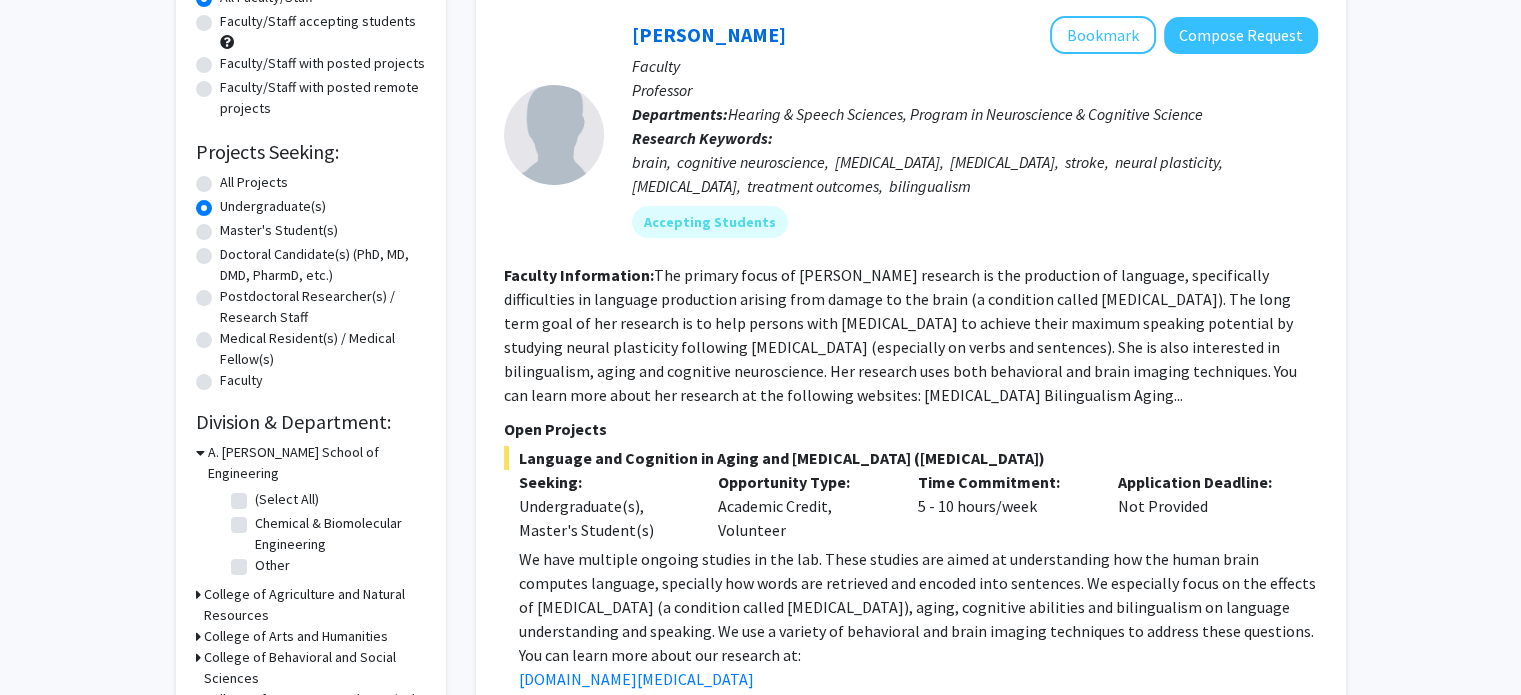 scroll, scrollTop: 200, scrollLeft: 0, axis: vertical 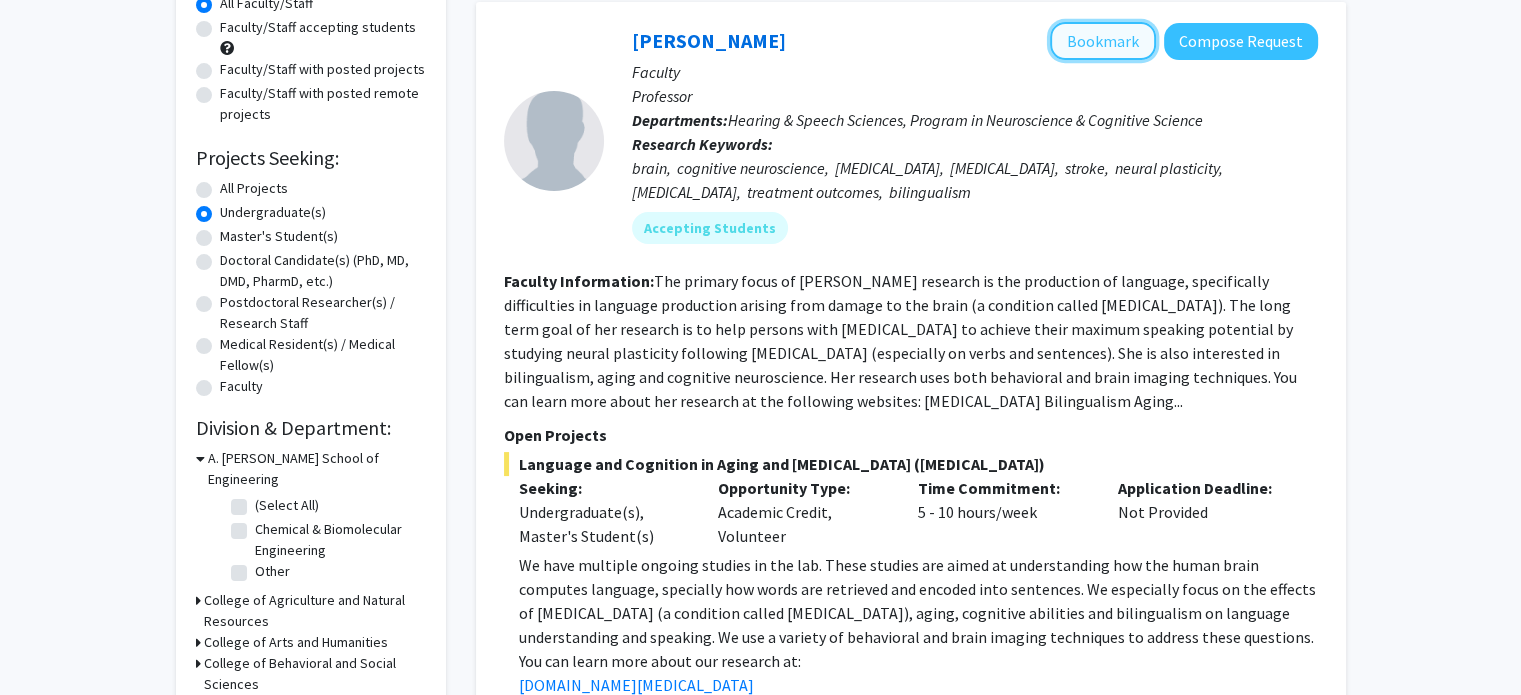 click on "Bookmark" 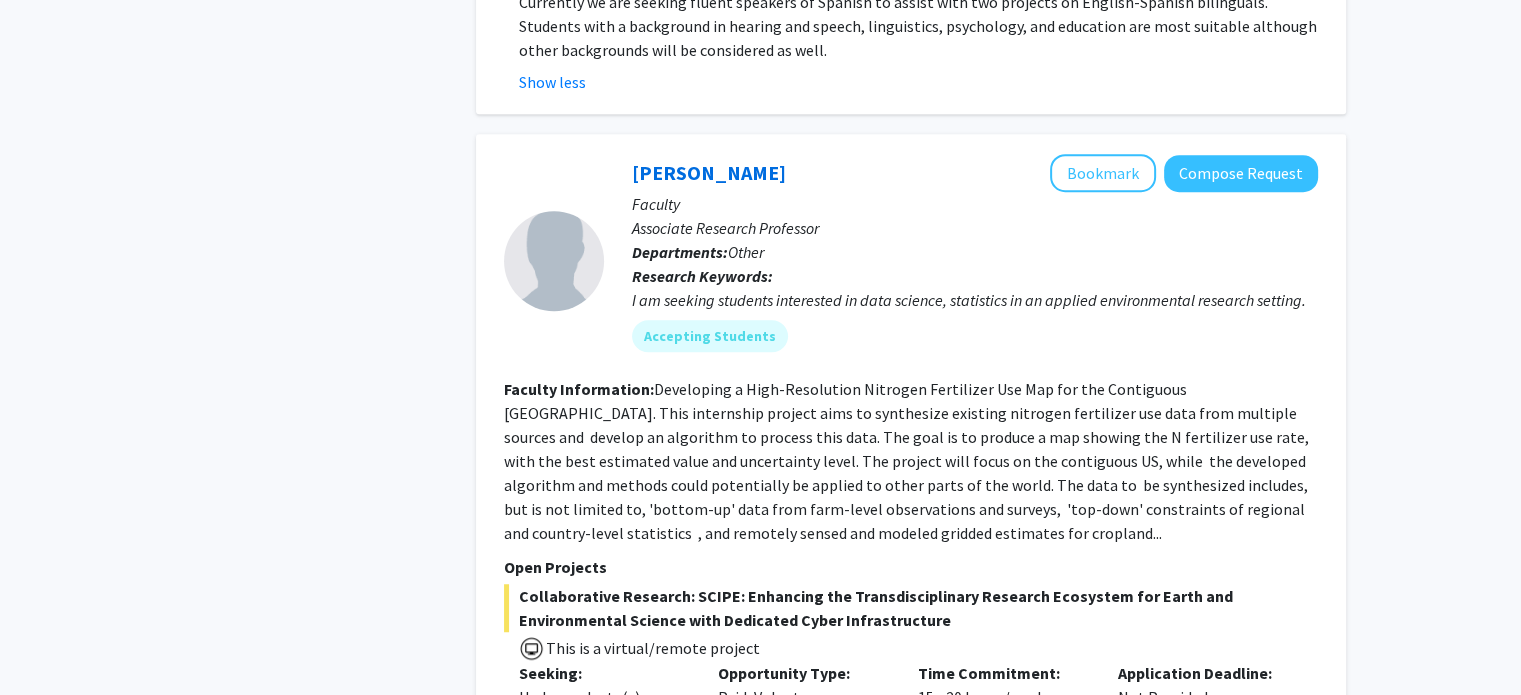 scroll, scrollTop: 1300, scrollLeft: 0, axis: vertical 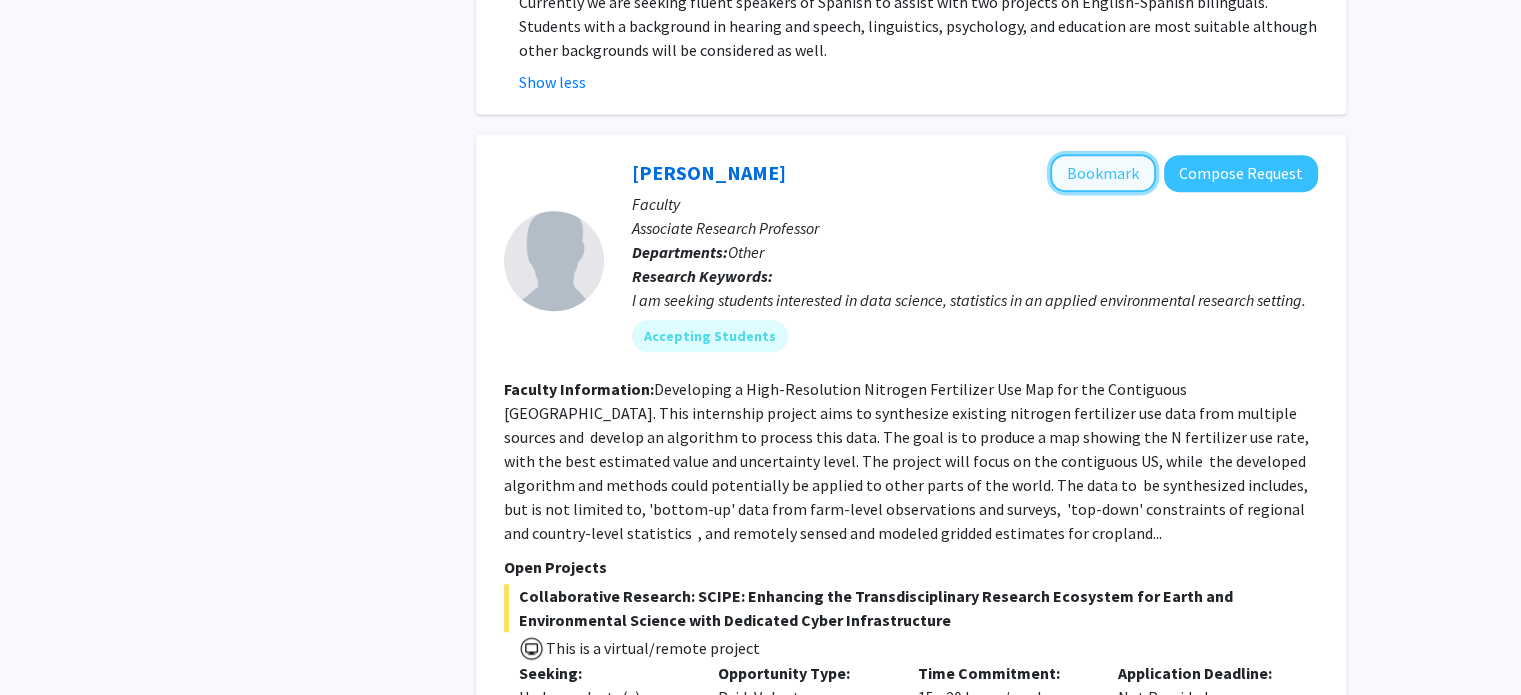 click on "Bookmark" 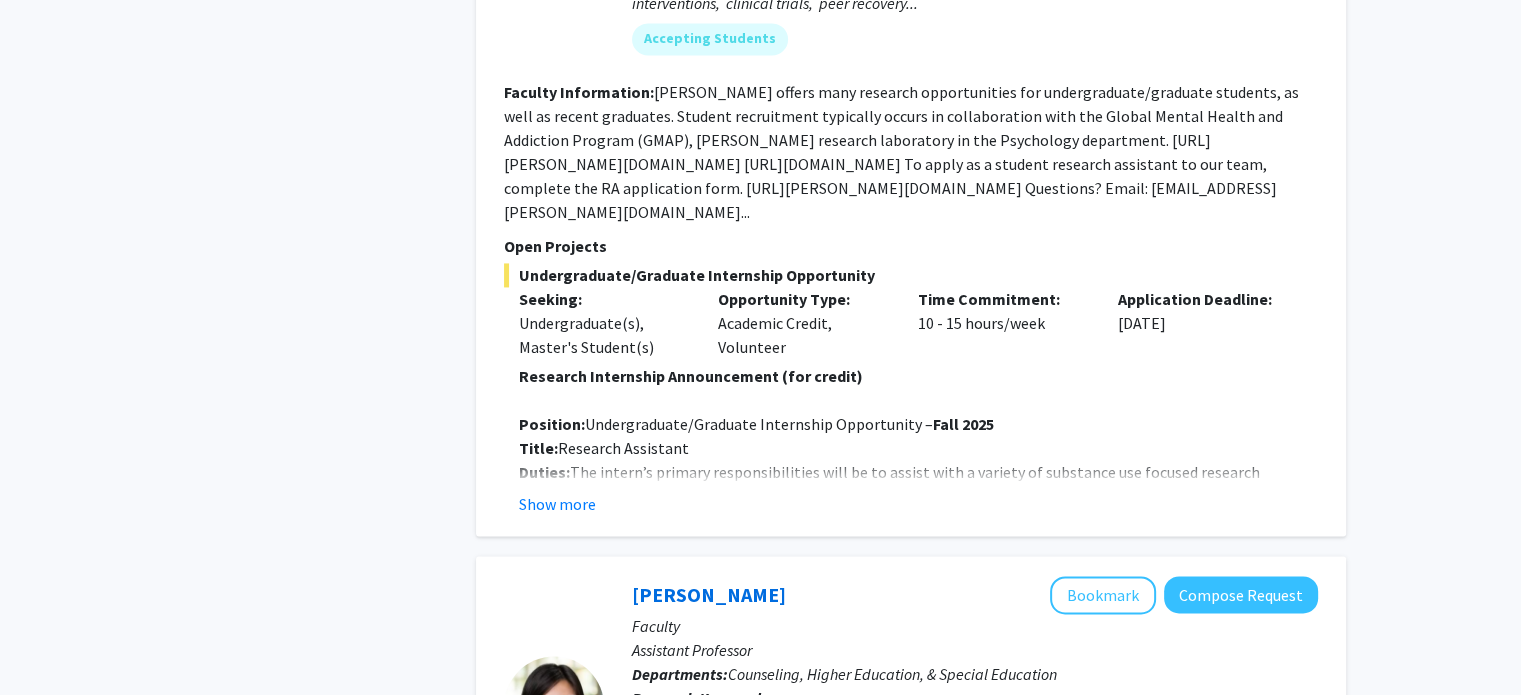 scroll, scrollTop: 3100, scrollLeft: 0, axis: vertical 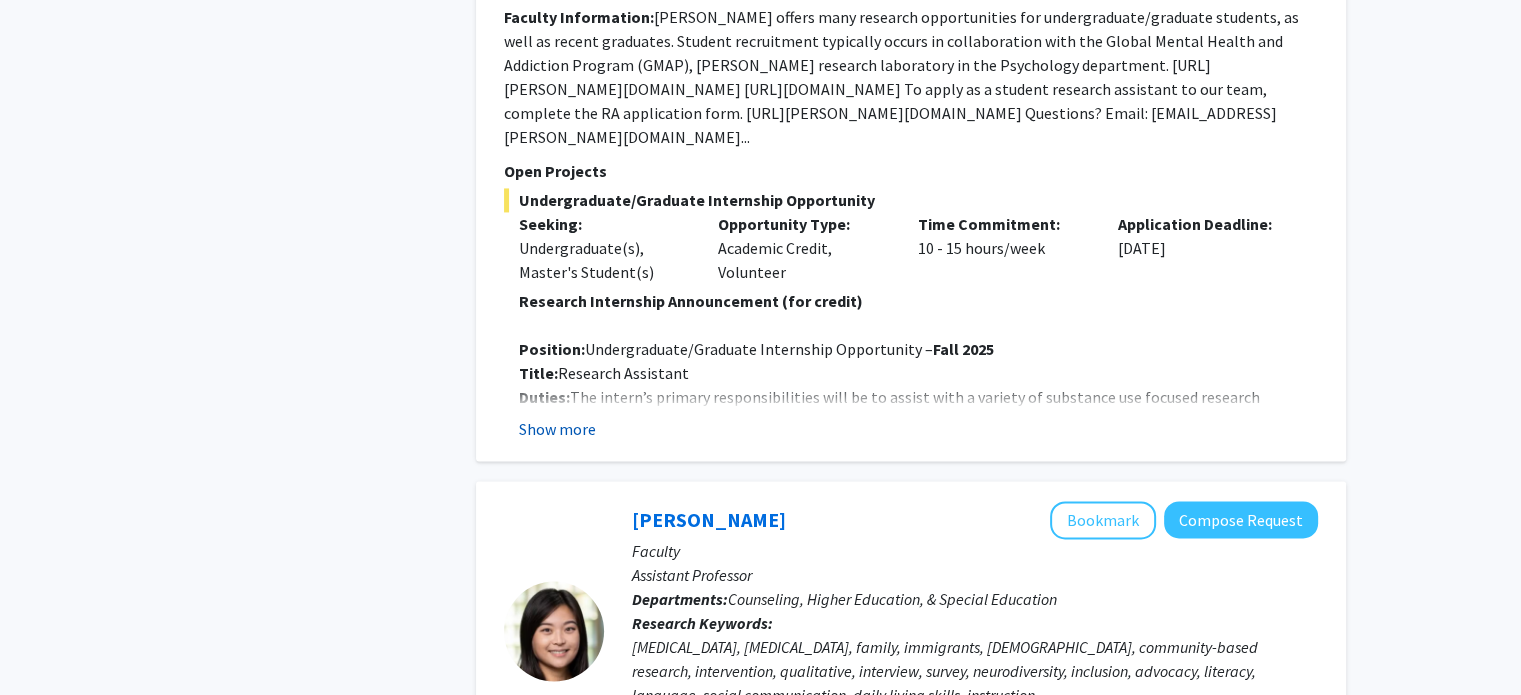 click on "Show more" 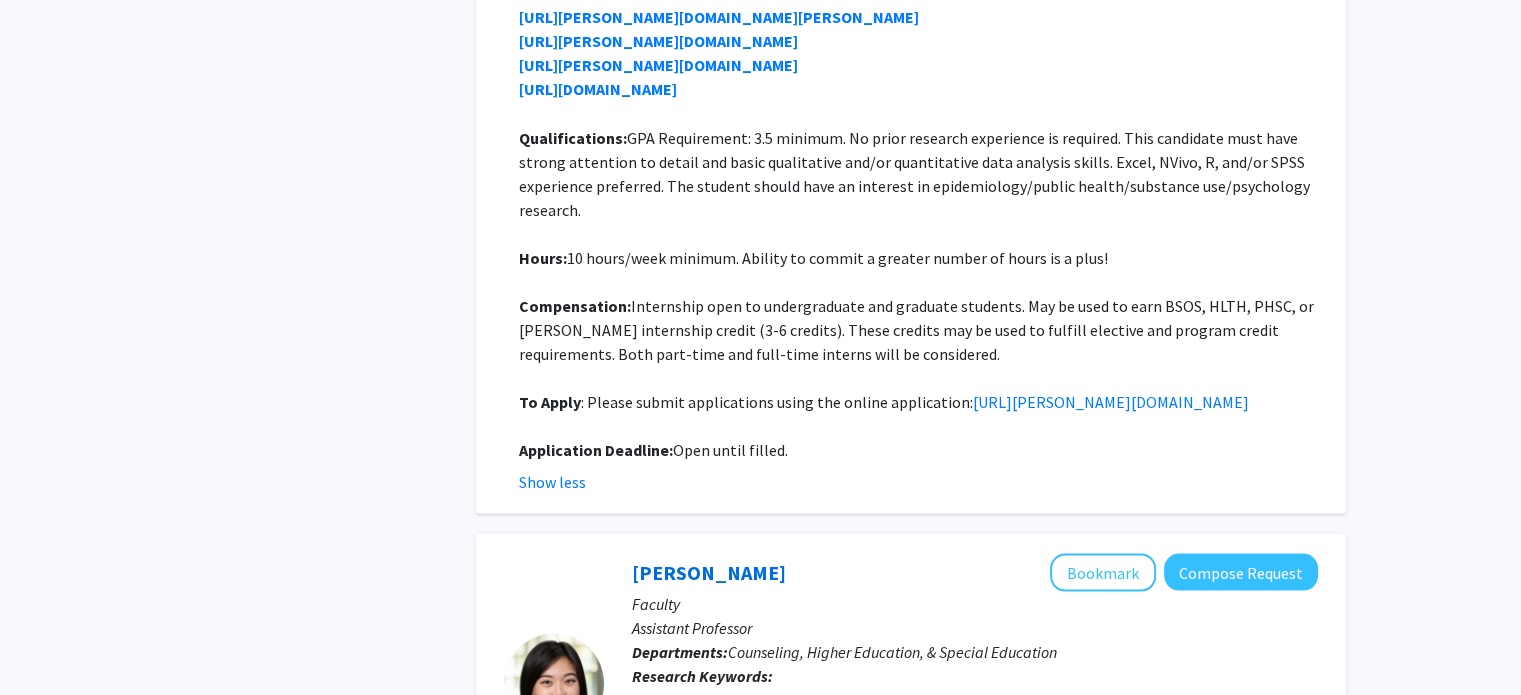 scroll, scrollTop: 3700, scrollLeft: 0, axis: vertical 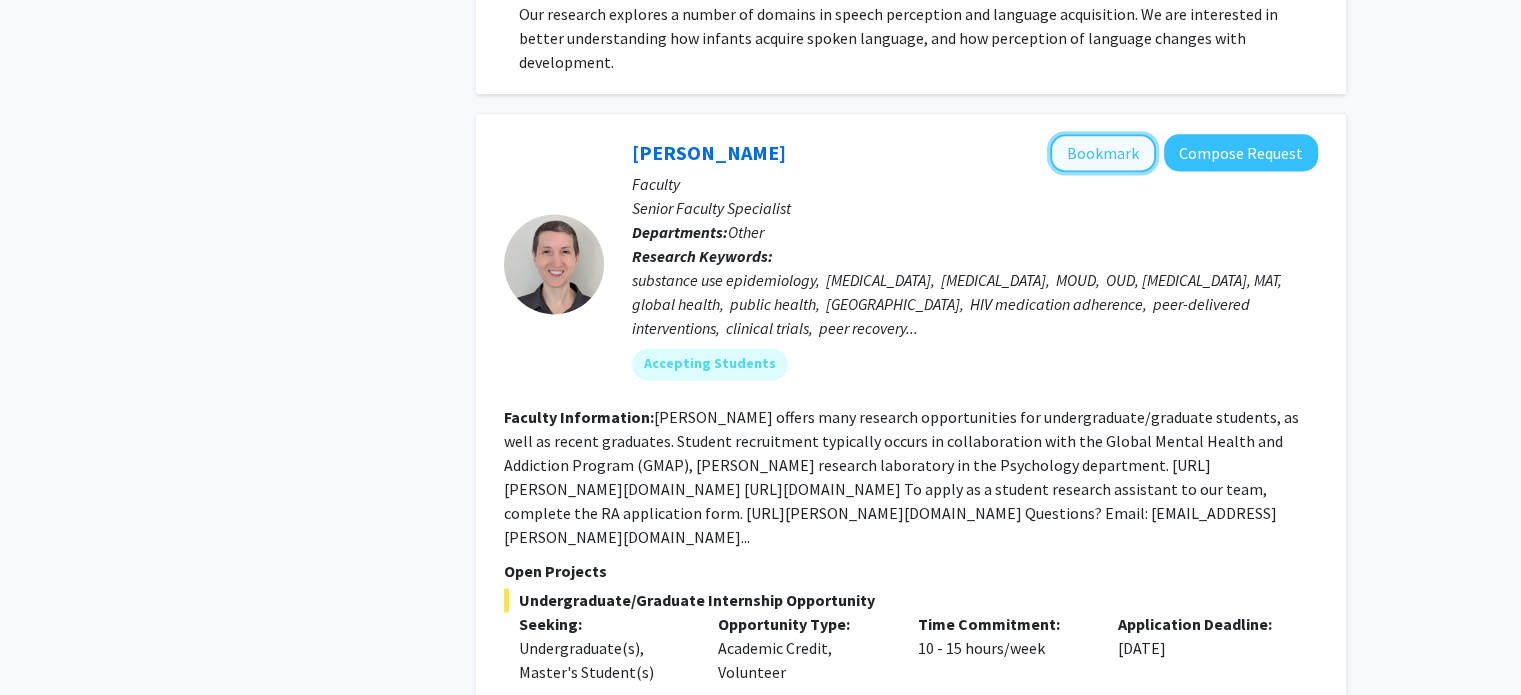 click on "Bookmark" 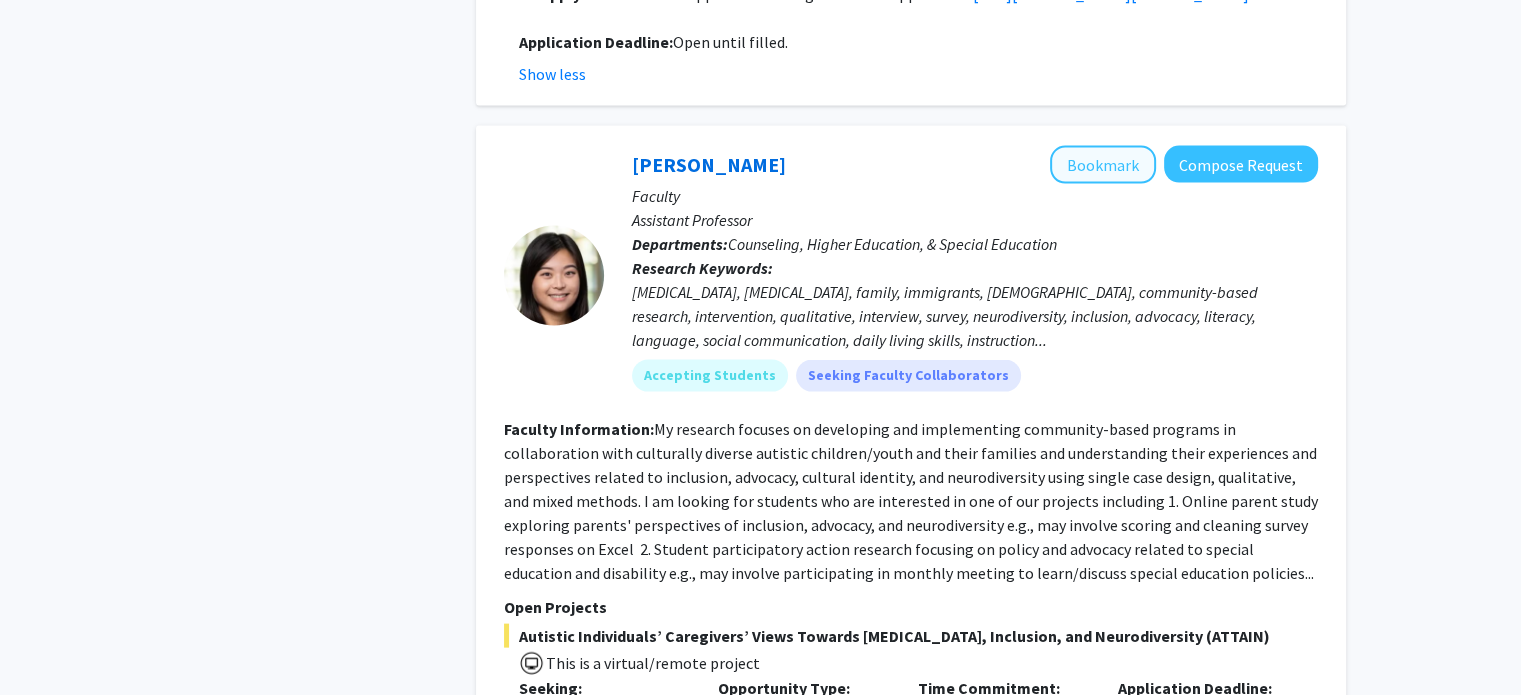 scroll, scrollTop: 4100, scrollLeft: 0, axis: vertical 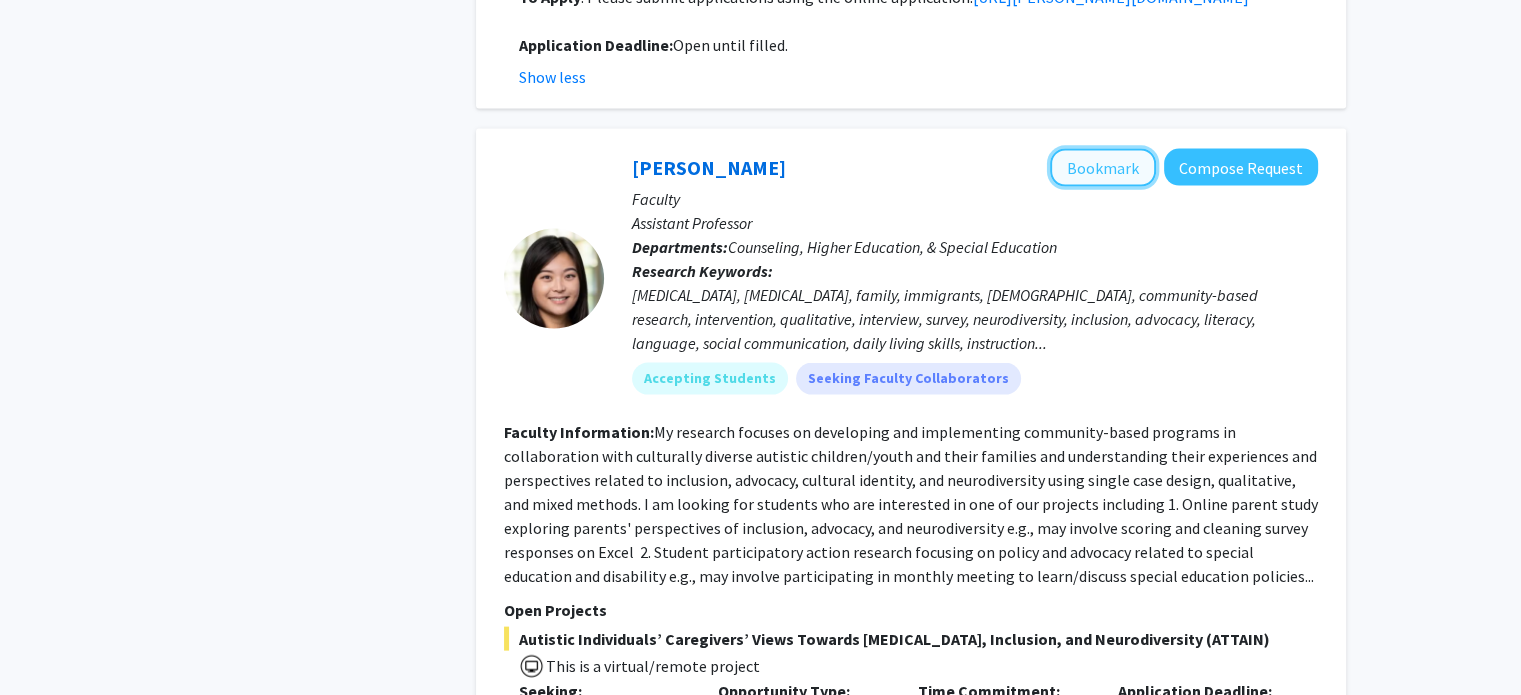 click on "Bookmark" 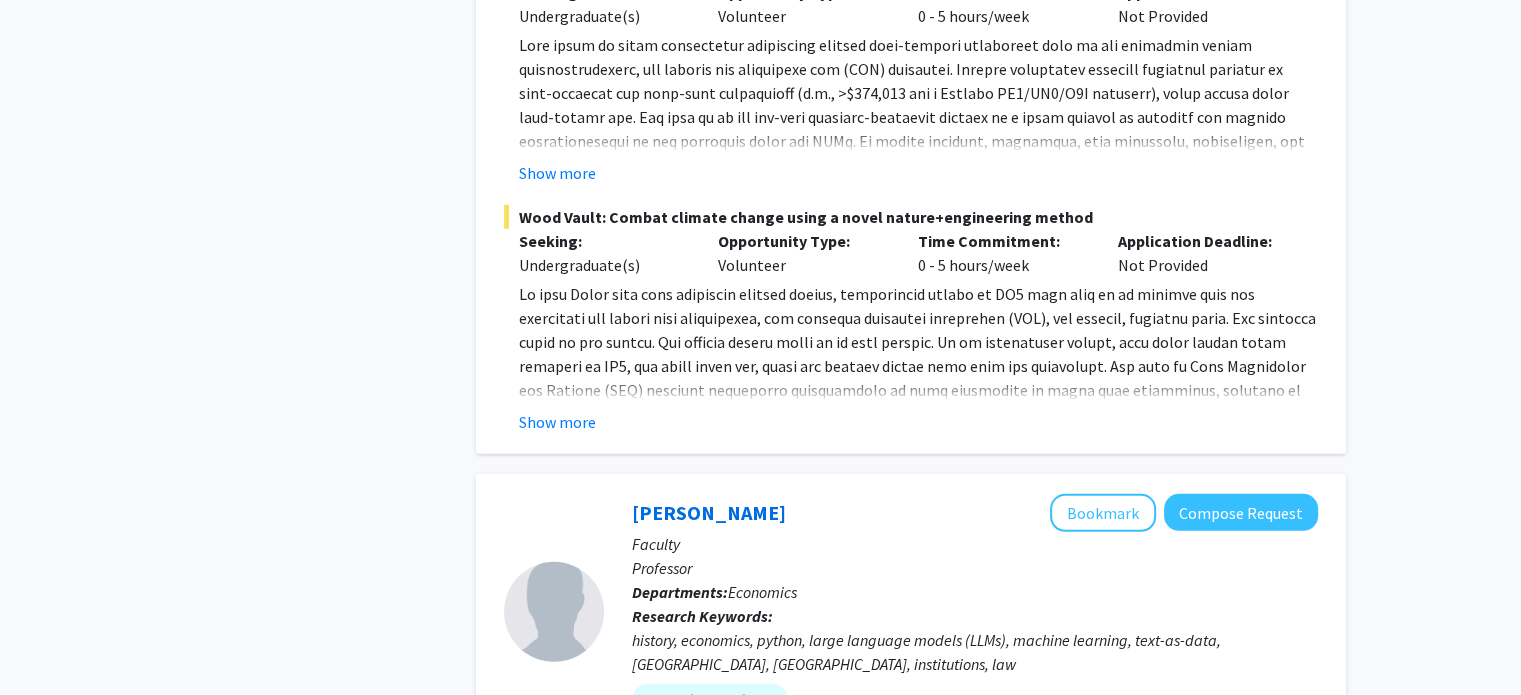 scroll, scrollTop: 5700, scrollLeft: 0, axis: vertical 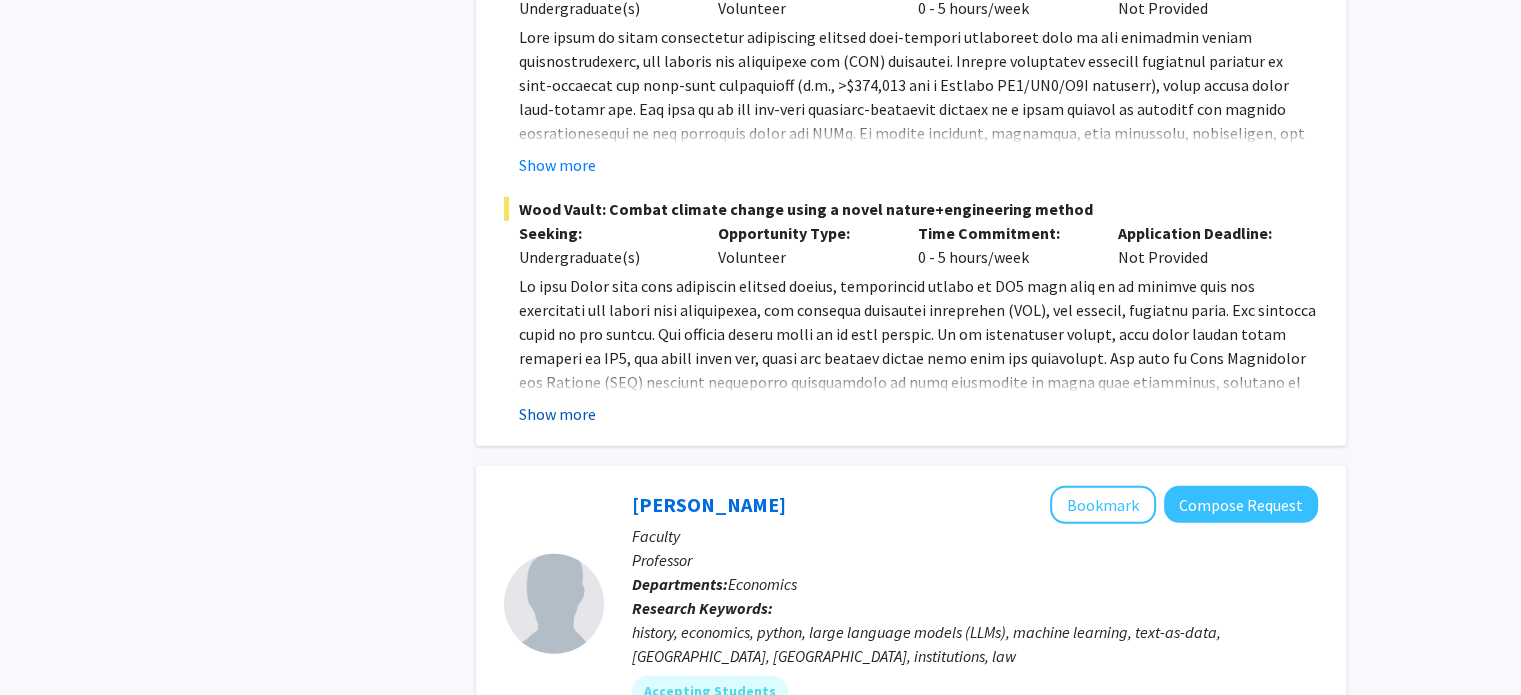 click on "Show more" 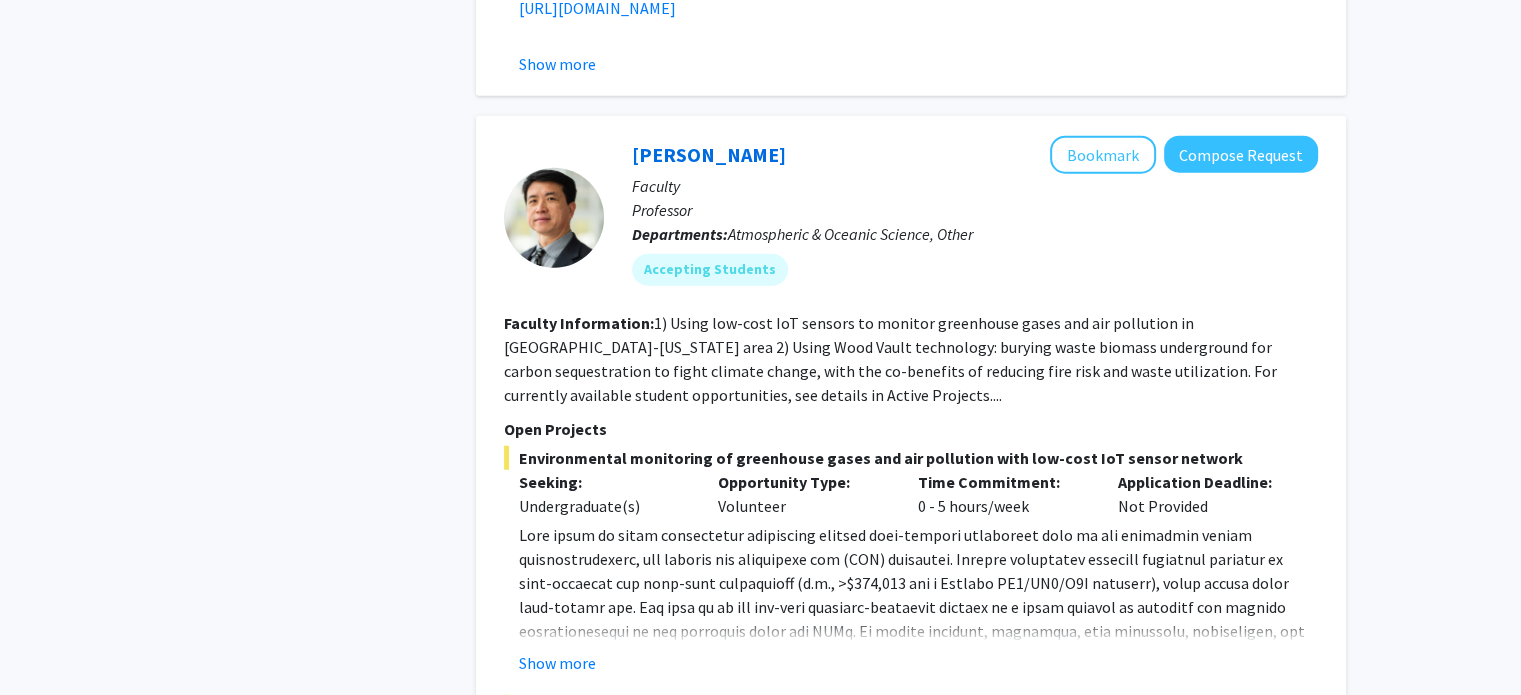 scroll, scrollTop: 5200, scrollLeft: 0, axis: vertical 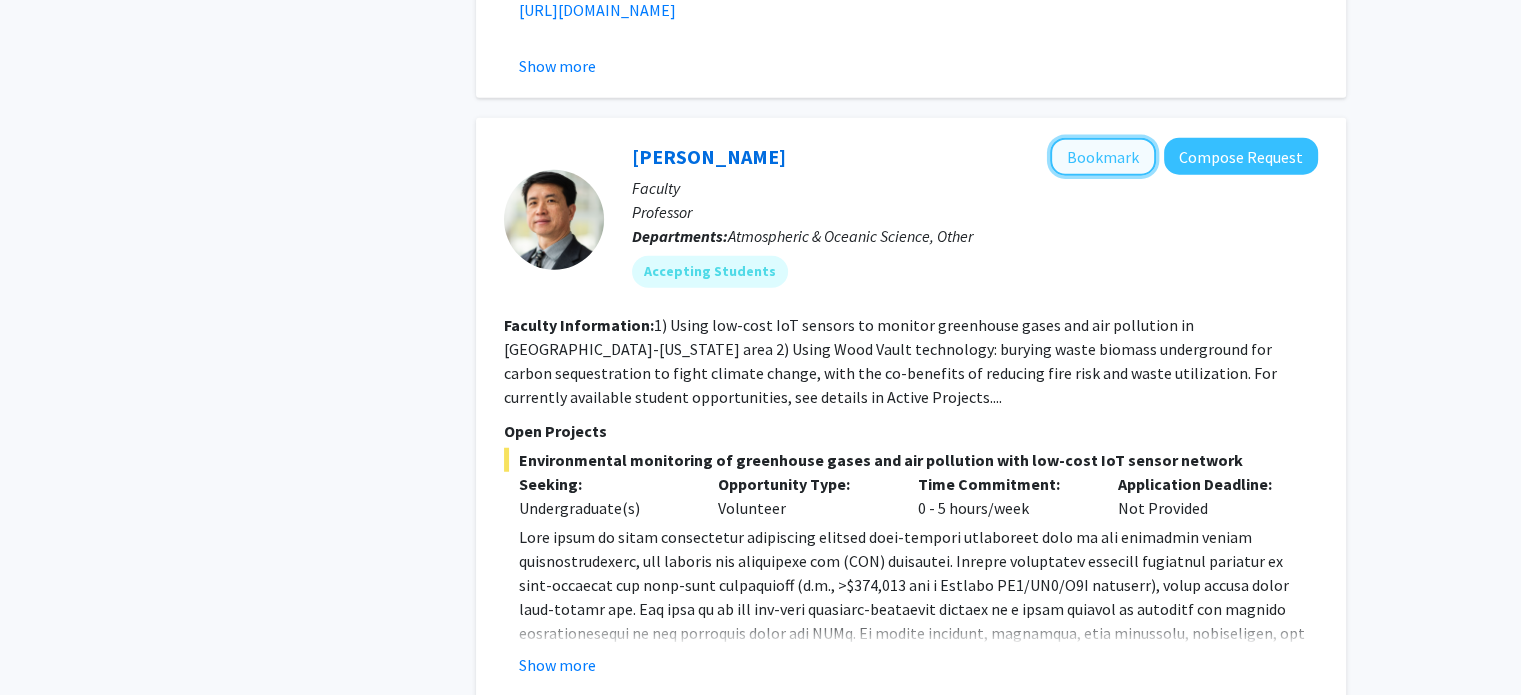 click on "Bookmark" 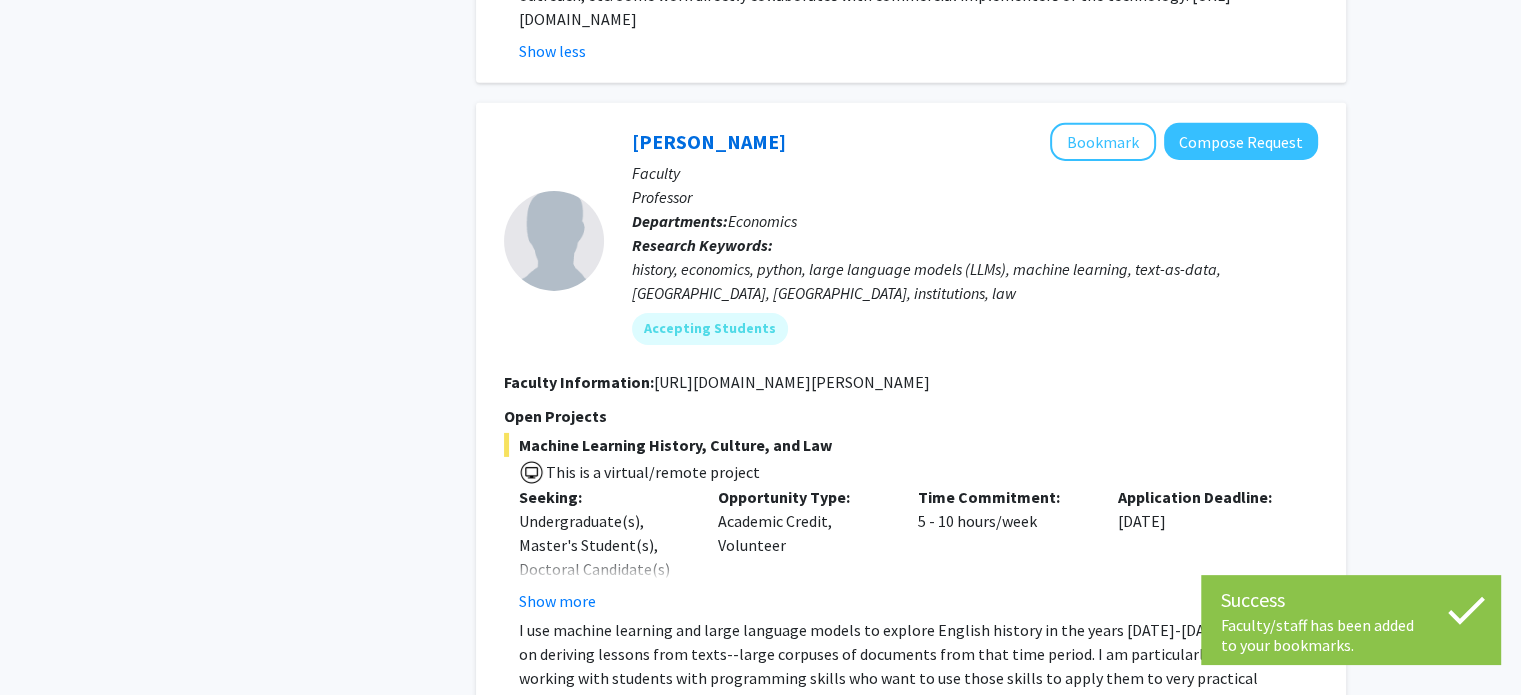 scroll, scrollTop: 6500, scrollLeft: 0, axis: vertical 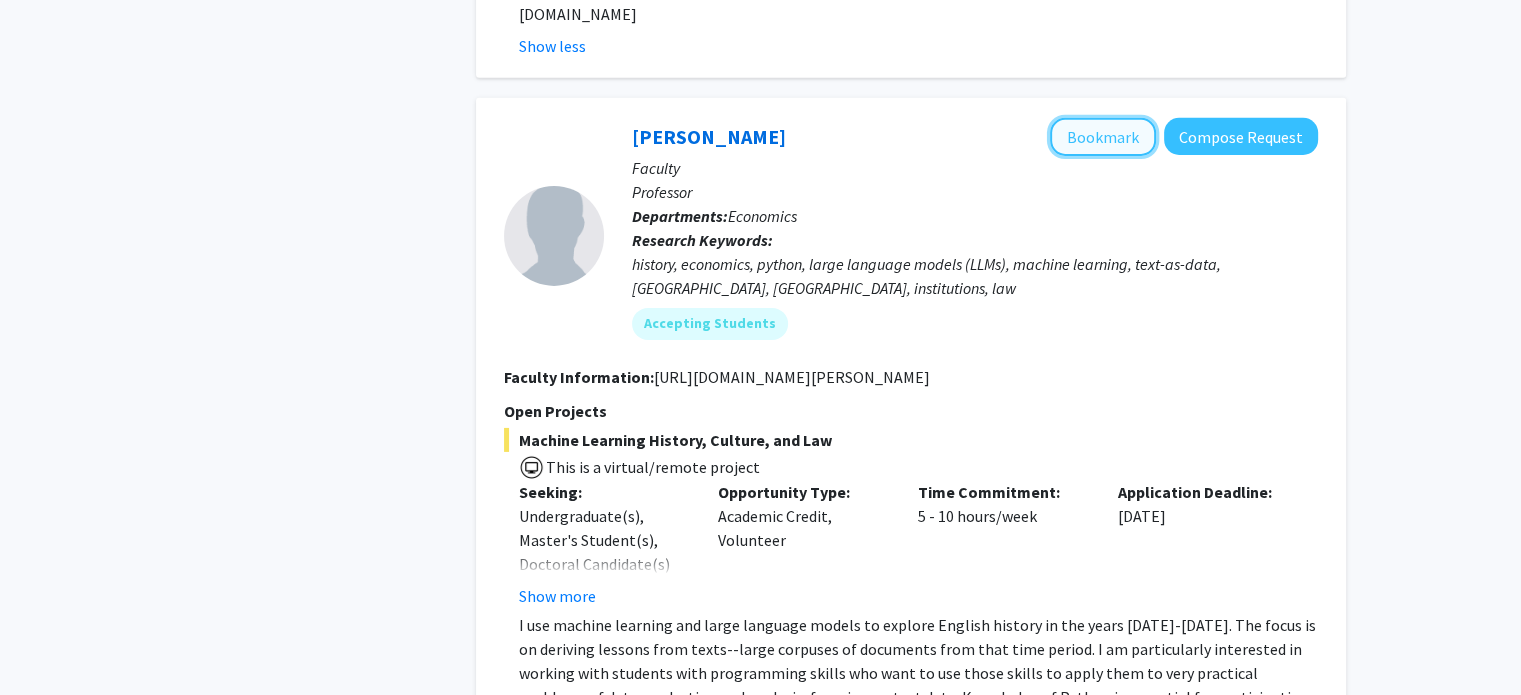 click on "Bookmark" 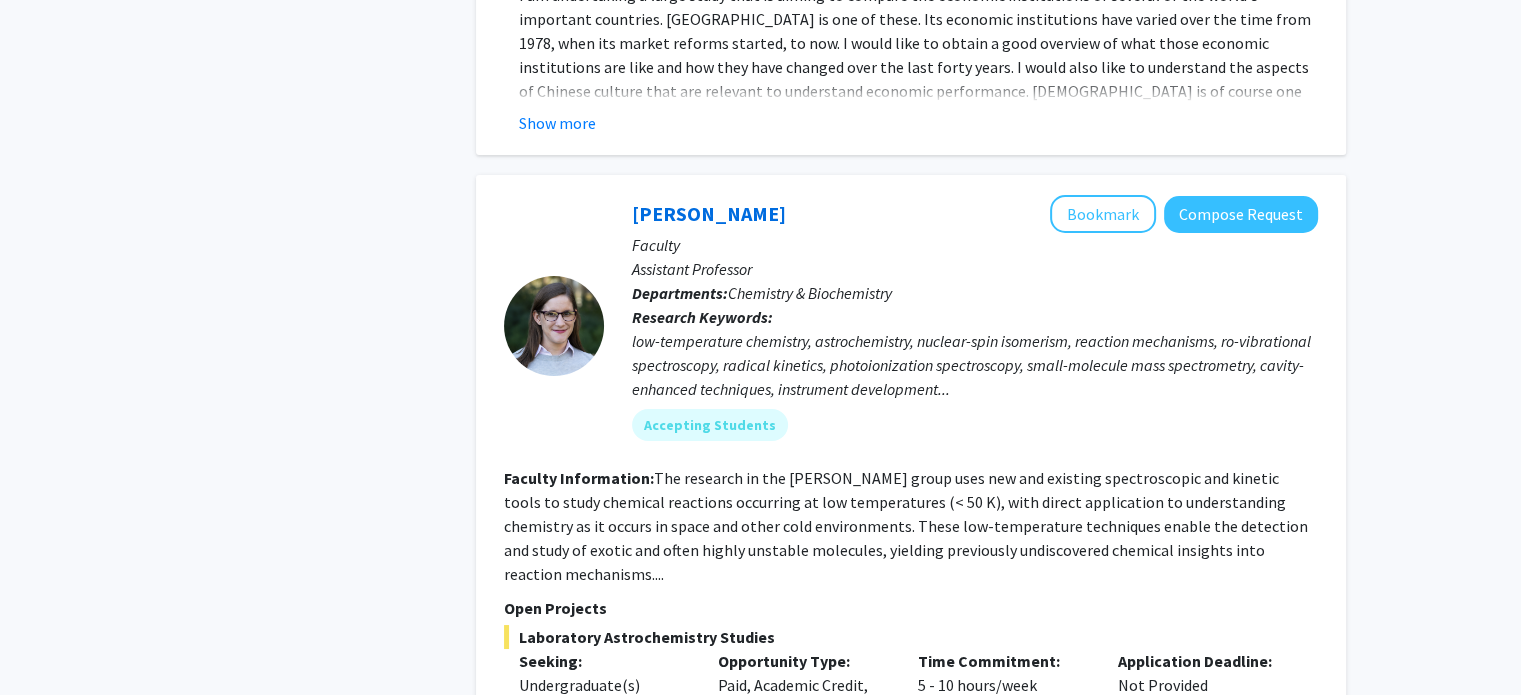 scroll, scrollTop: 7400, scrollLeft: 0, axis: vertical 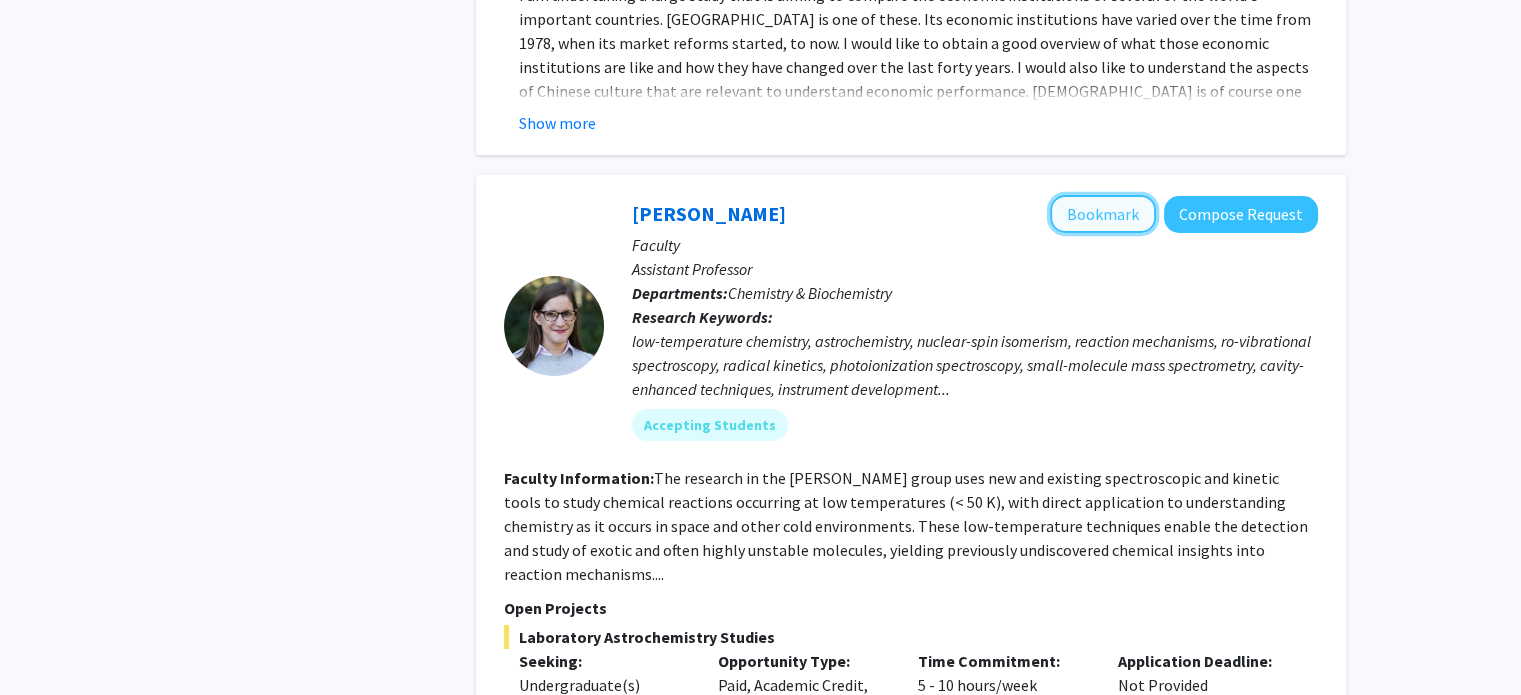 click on "Bookmark" 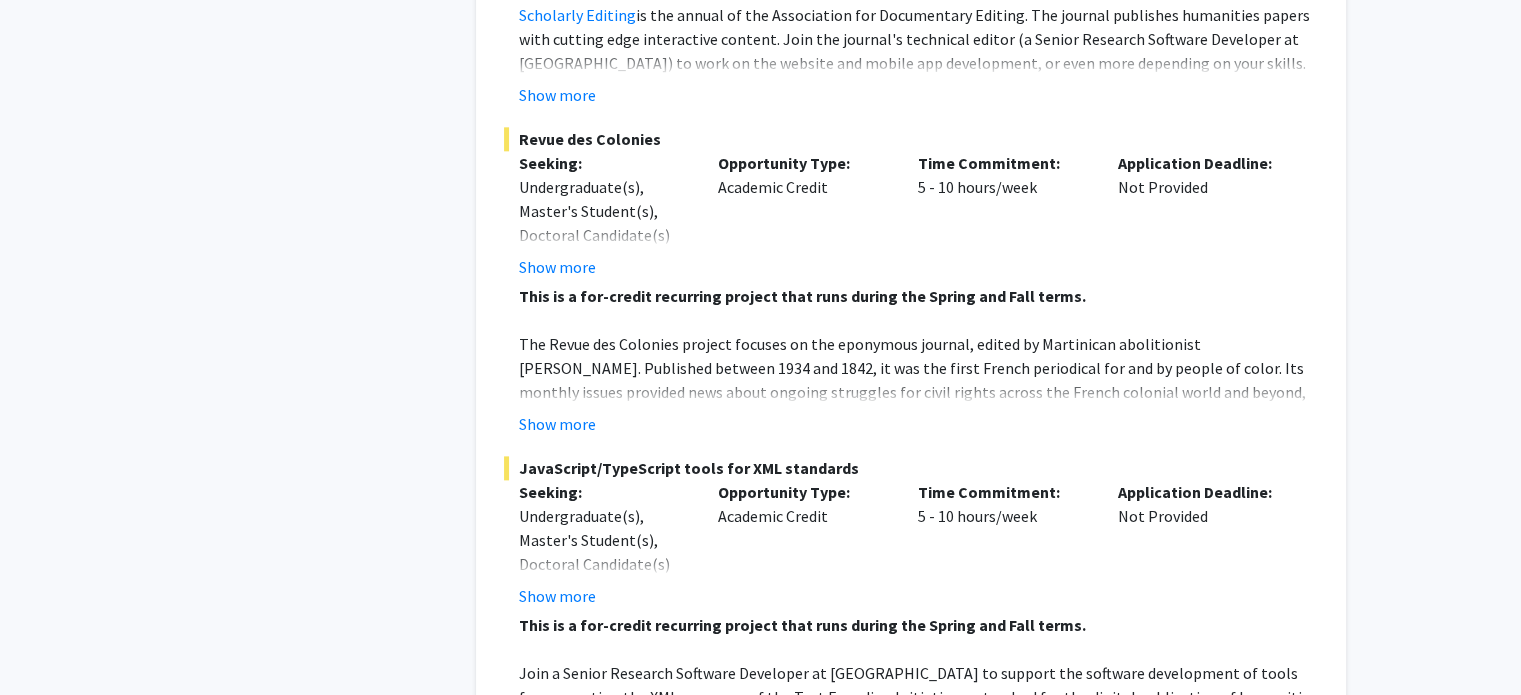 scroll, scrollTop: 10171, scrollLeft: 0, axis: vertical 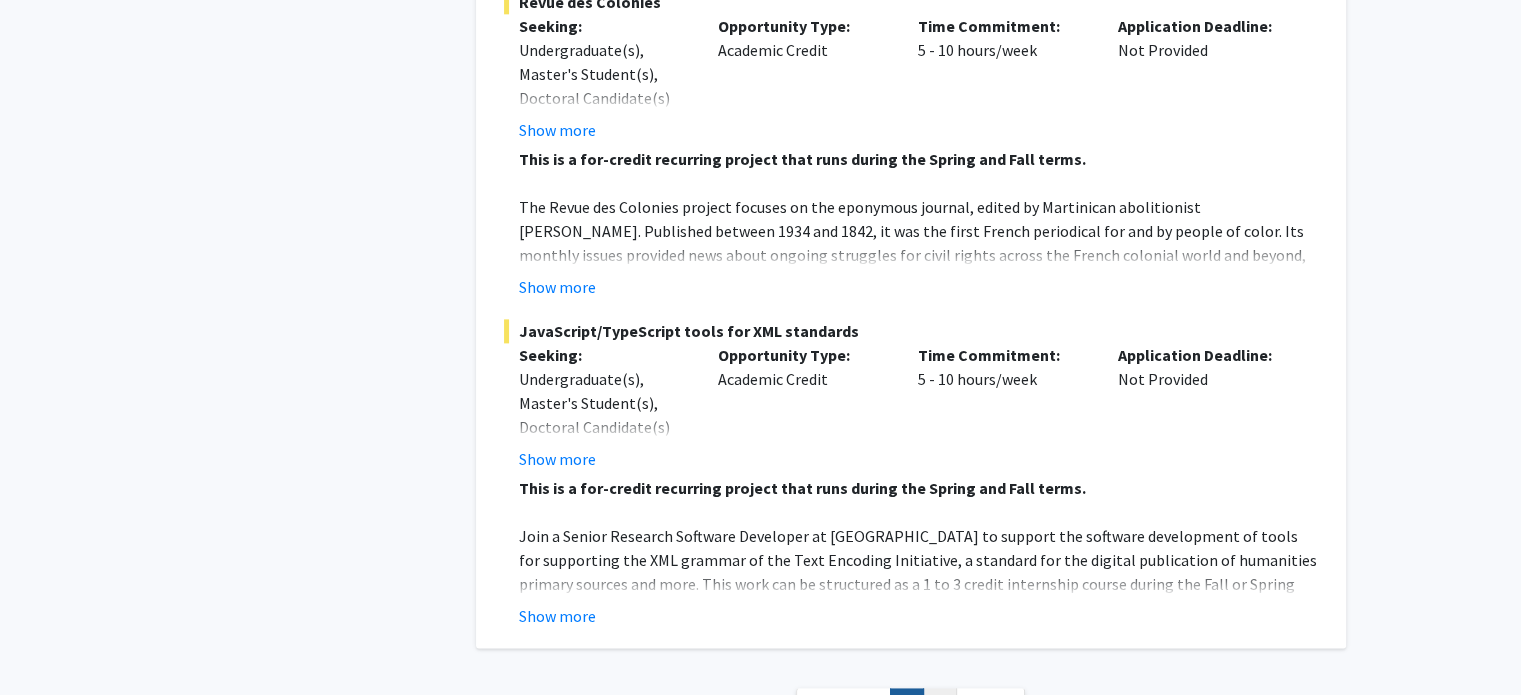 click on "2" 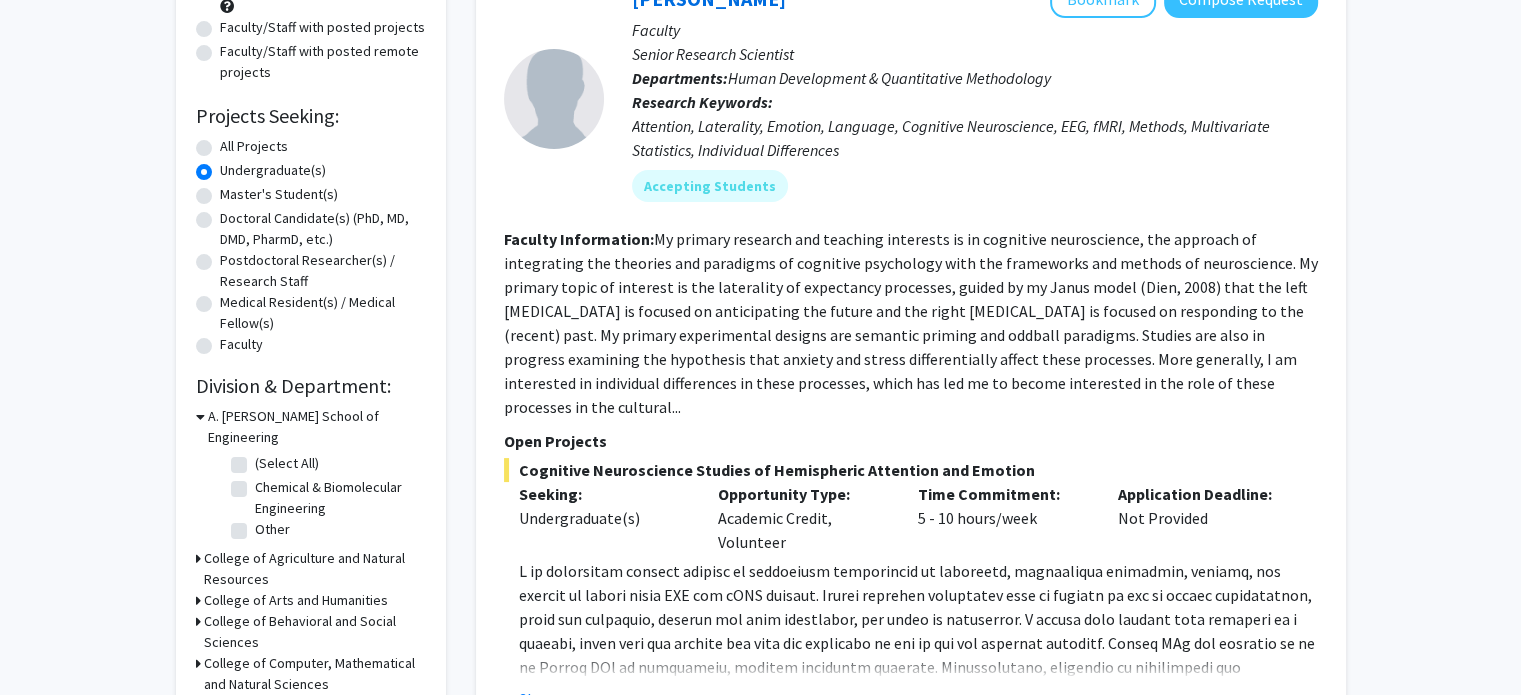 scroll, scrollTop: 300, scrollLeft: 0, axis: vertical 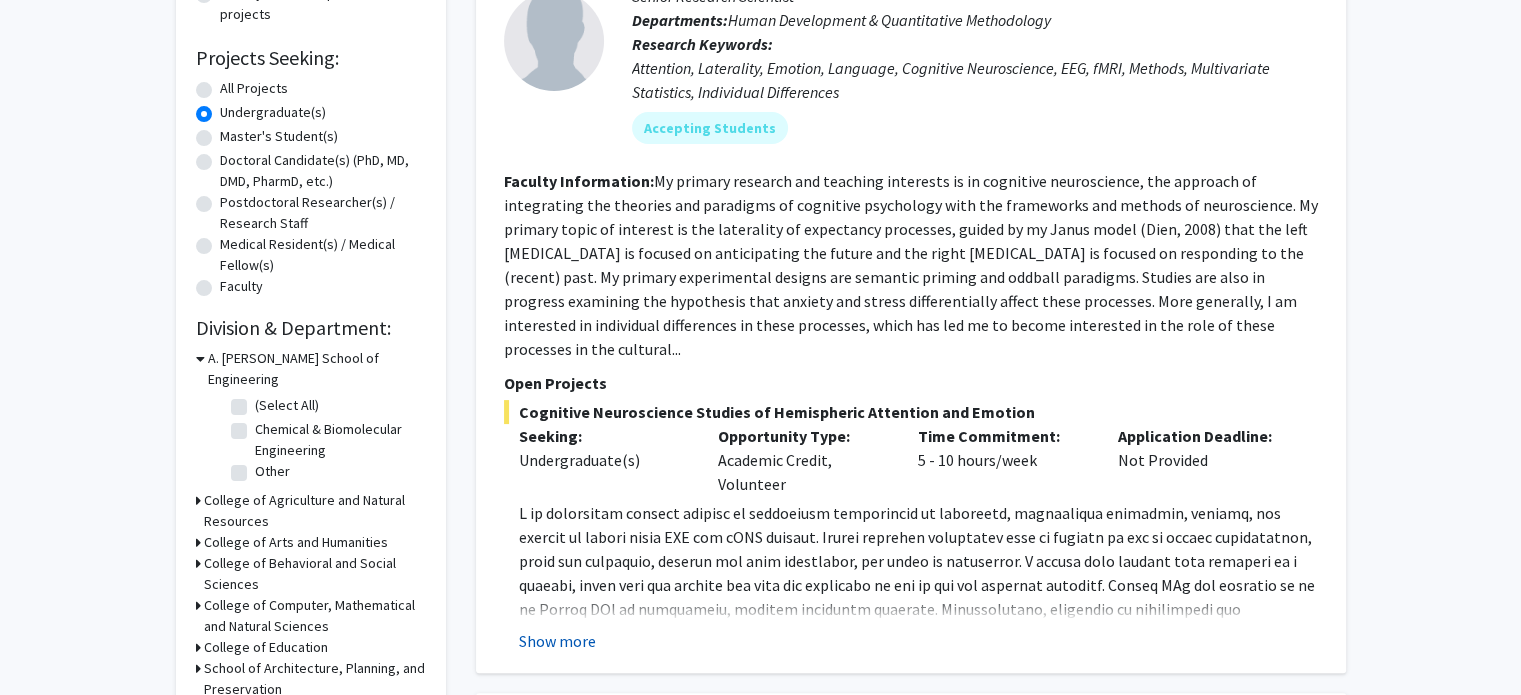 click on "Show more" 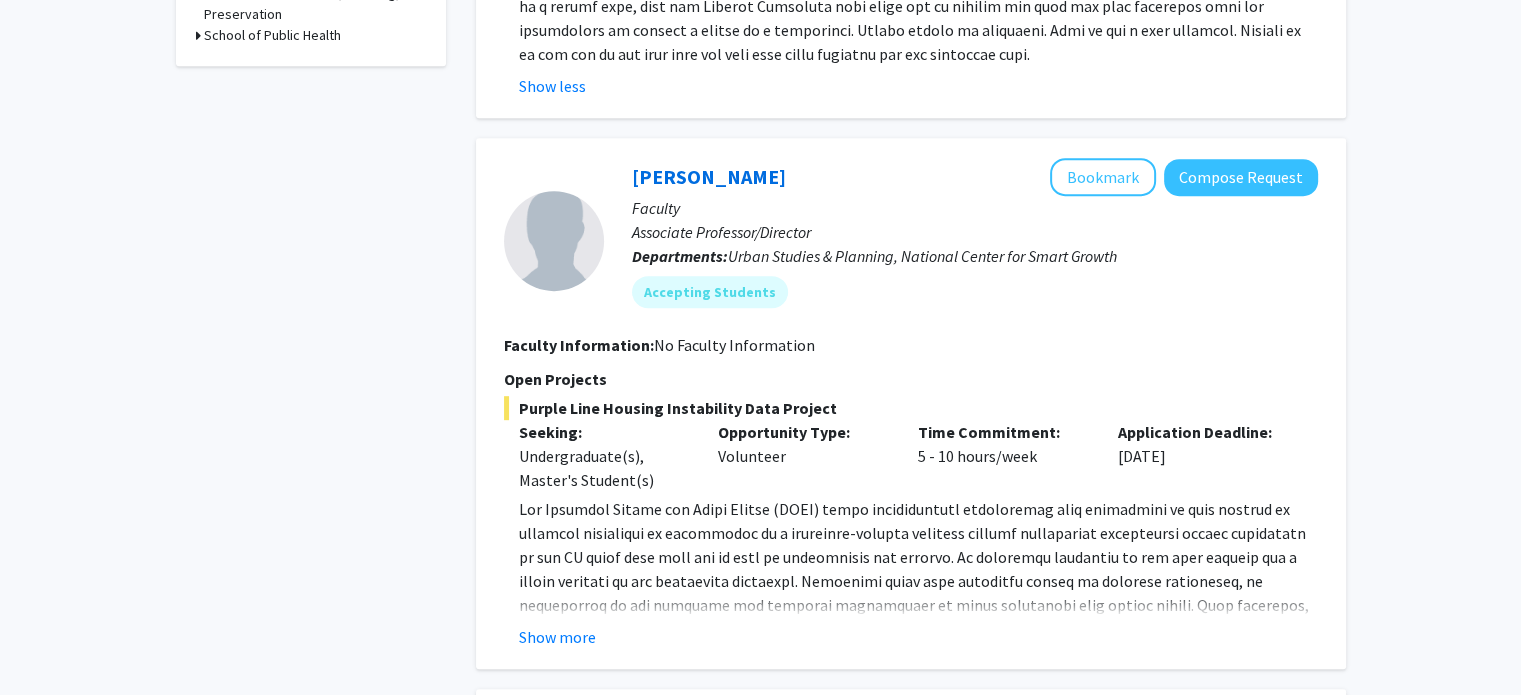 scroll, scrollTop: 1000, scrollLeft: 0, axis: vertical 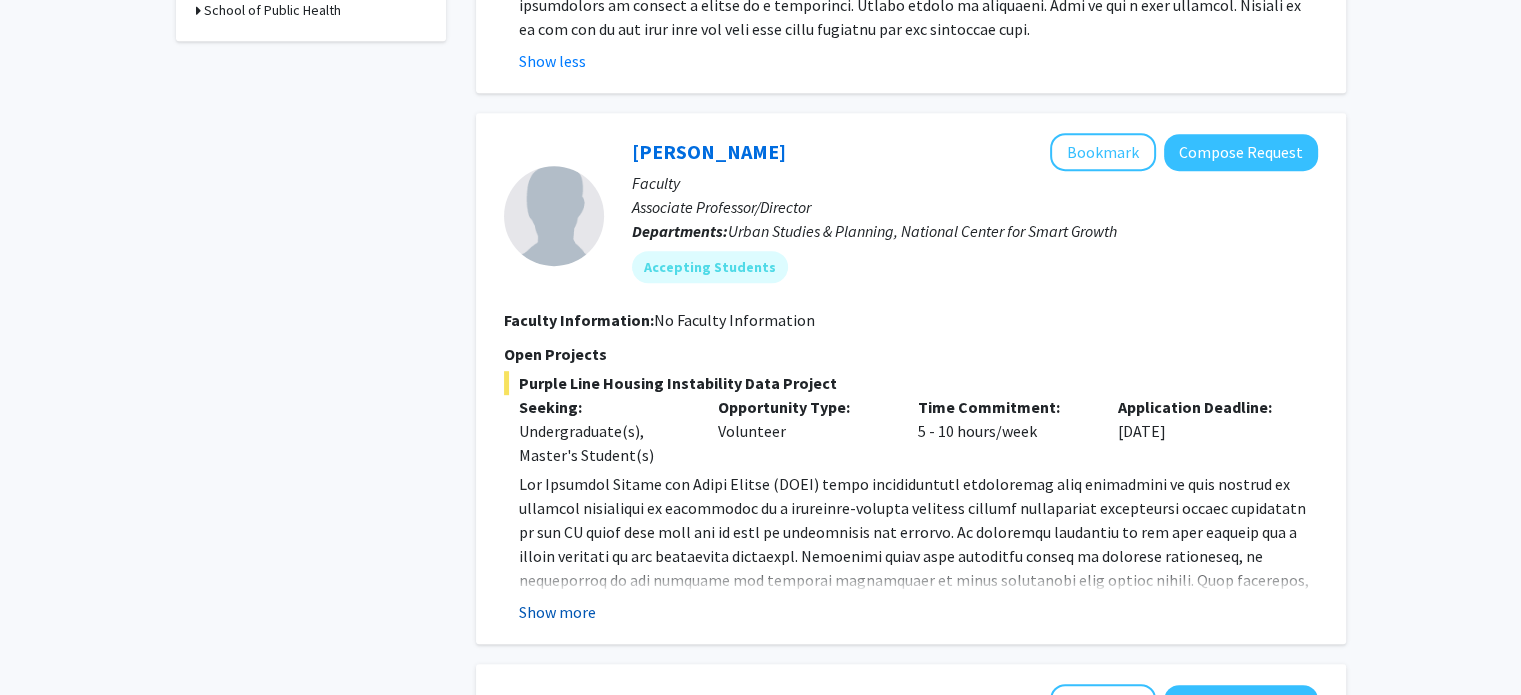 click on "Show more" 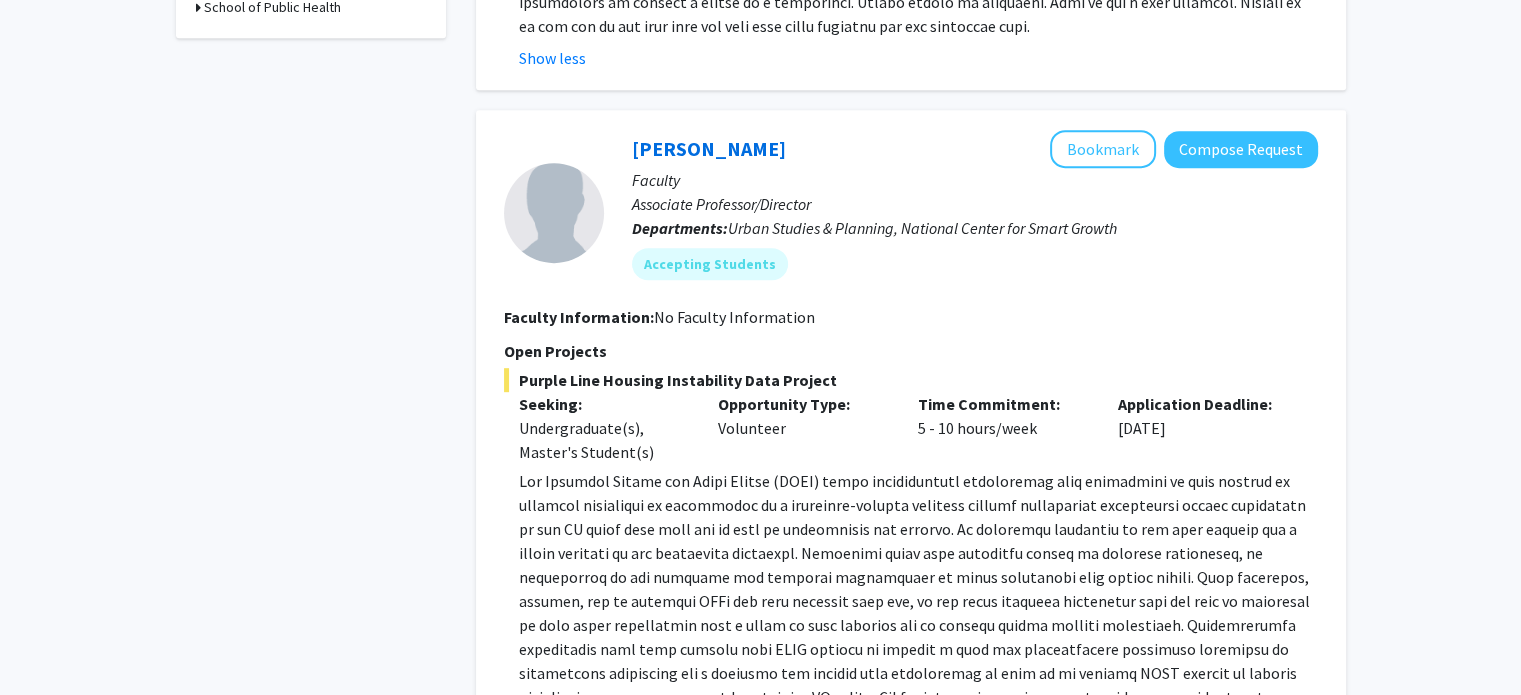 scroll, scrollTop: 1000, scrollLeft: 0, axis: vertical 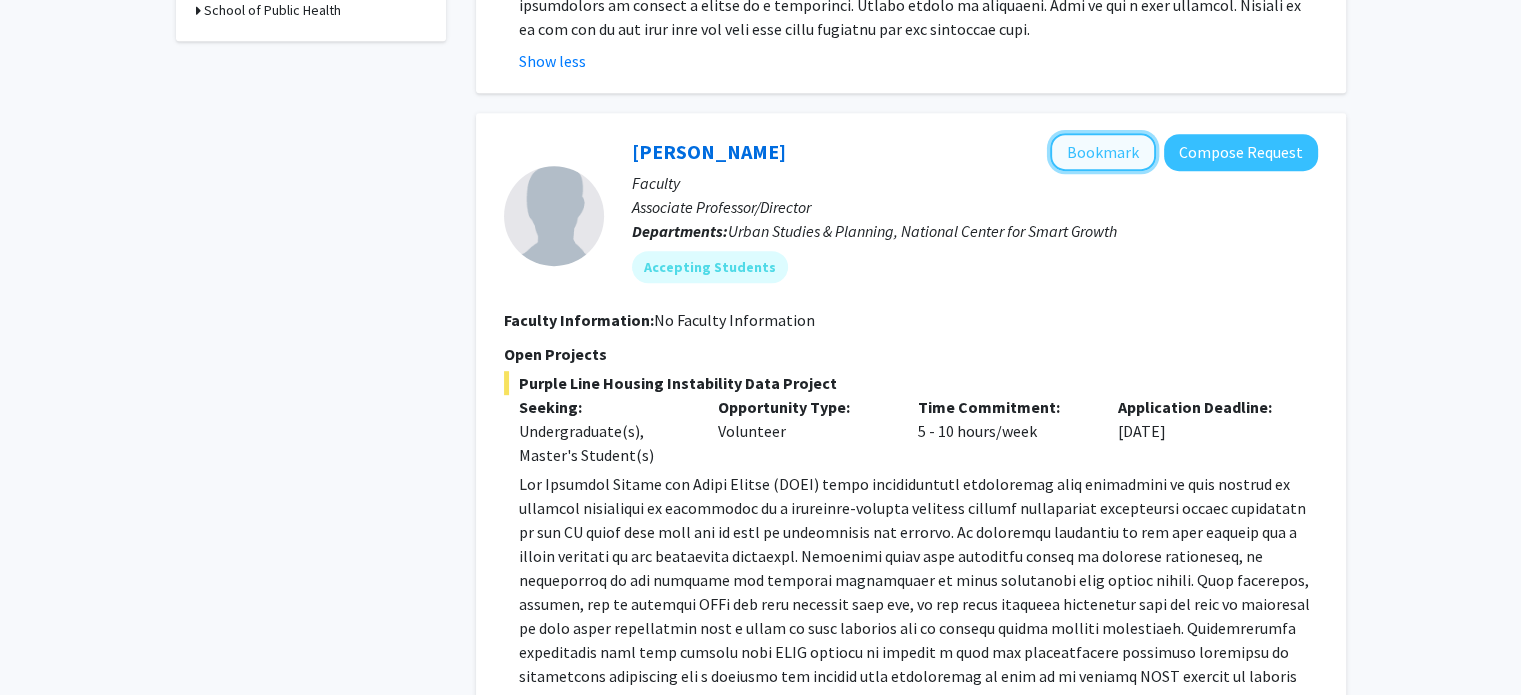 click on "Bookmark" 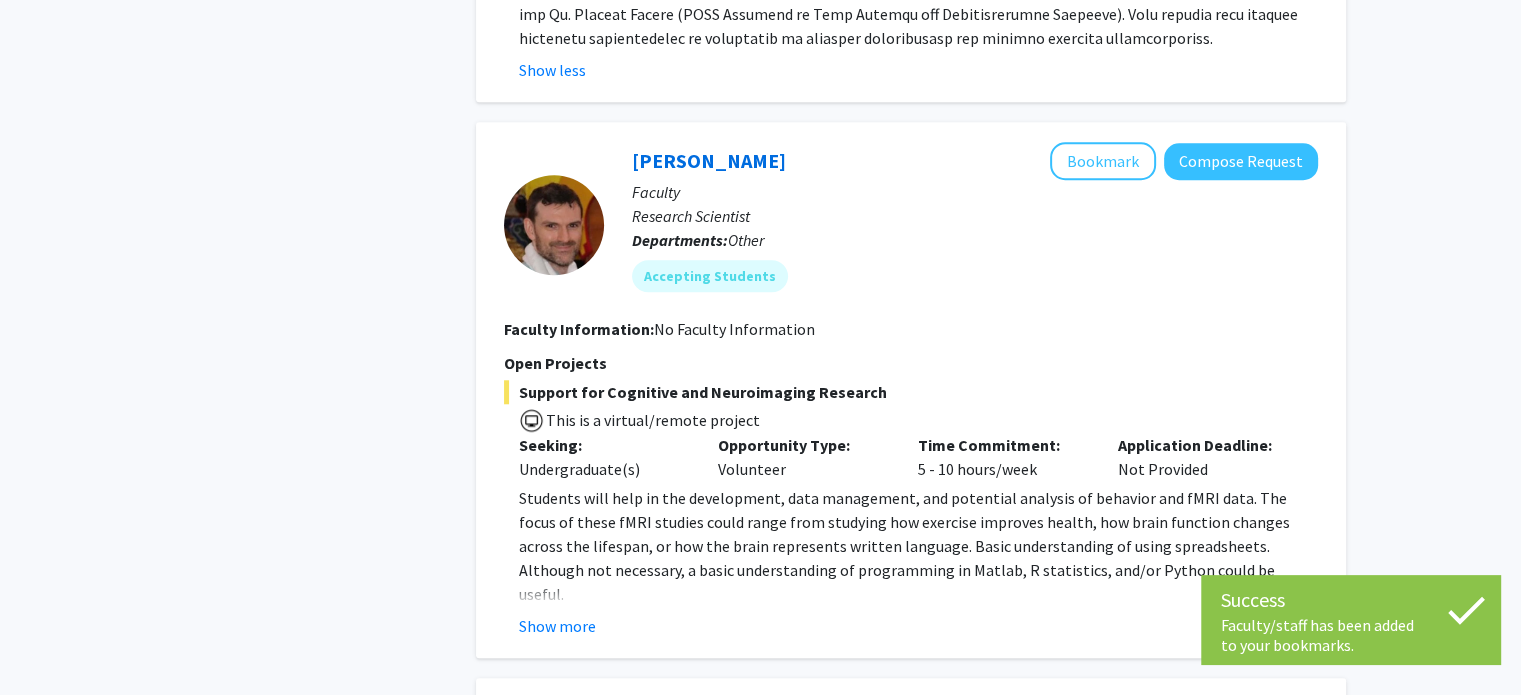 scroll, scrollTop: 1800, scrollLeft: 0, axis: vertical 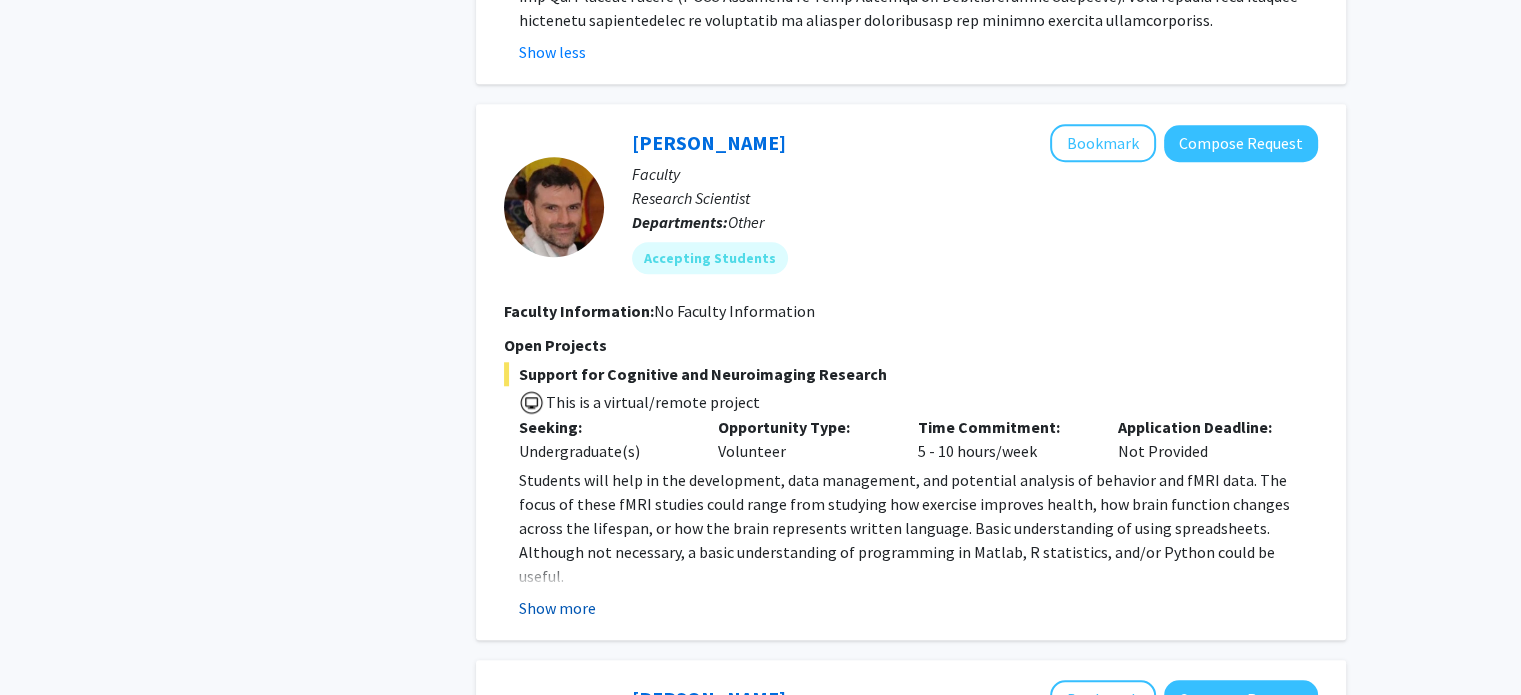click on "Show more" 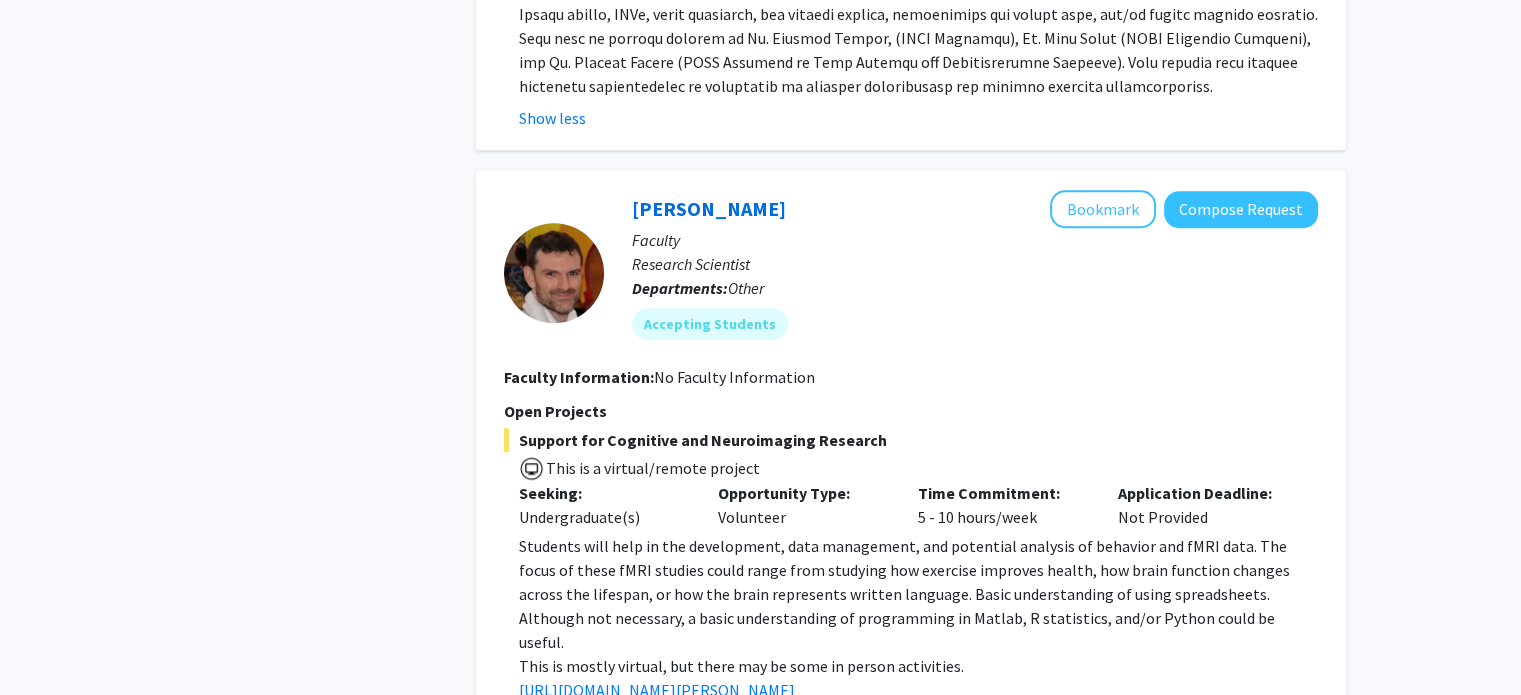 scroll, scrollTop: 1700, scrollLeft: 0, axis: vertical 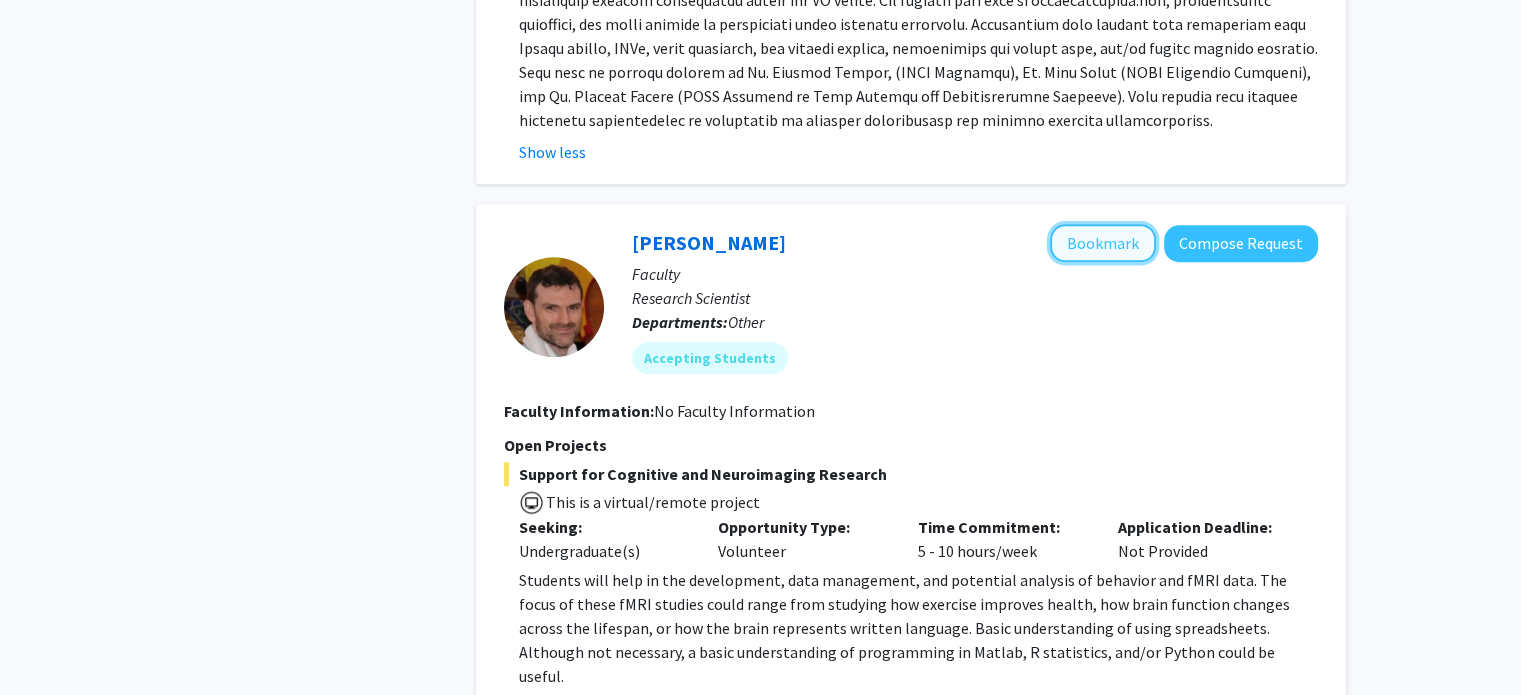 click on "Bookmark" 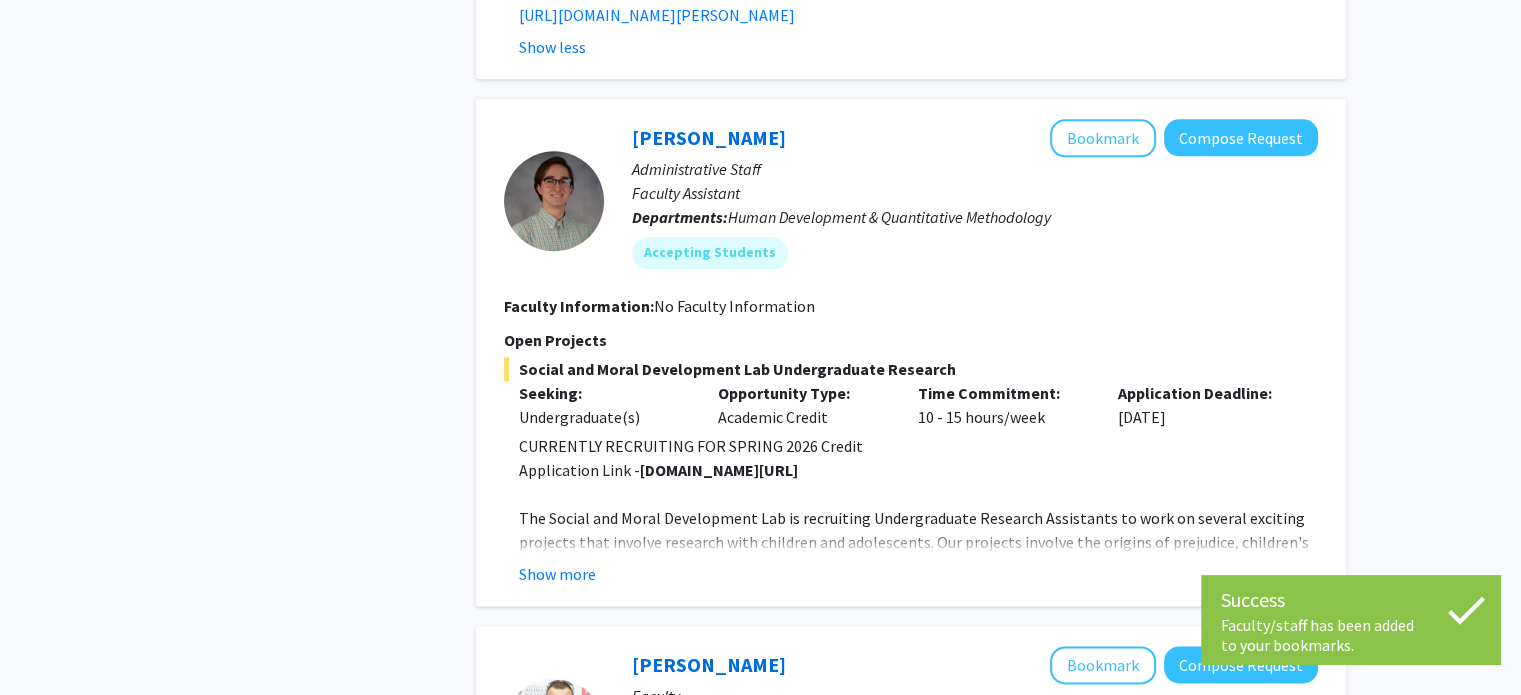 scroll, scrollTop: 2500, scrollLeft: 0, axis: vertical 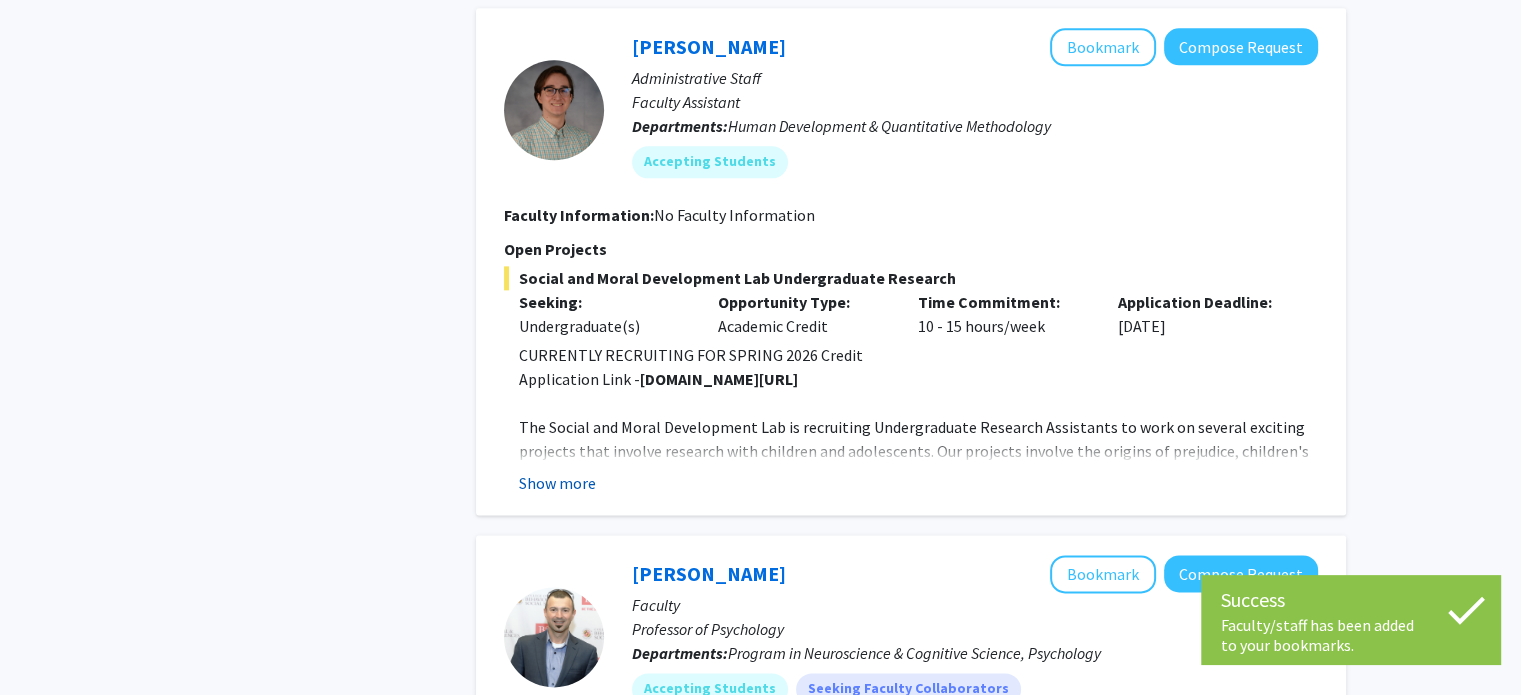 click on "Show more" 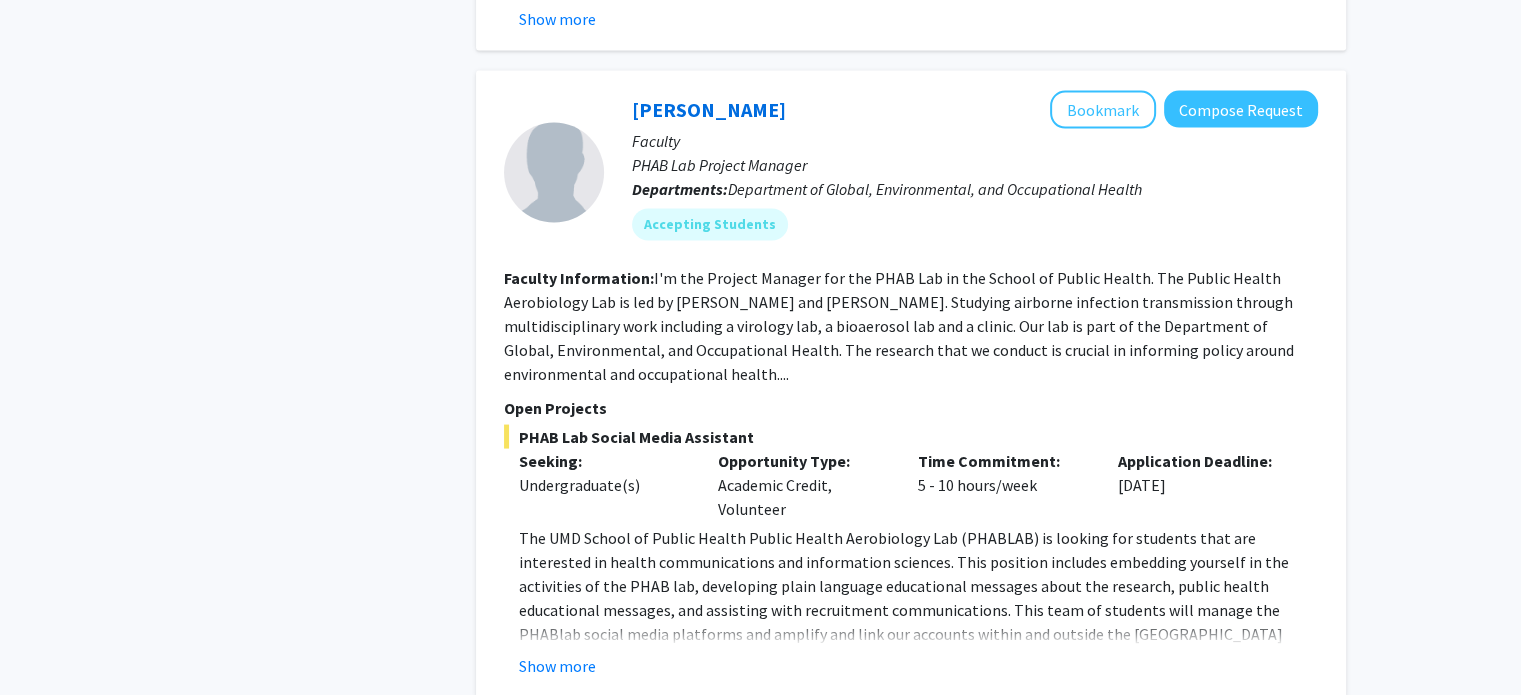 scroll, scrollTop: 3900, scrollLeft: 0, axis: vertical 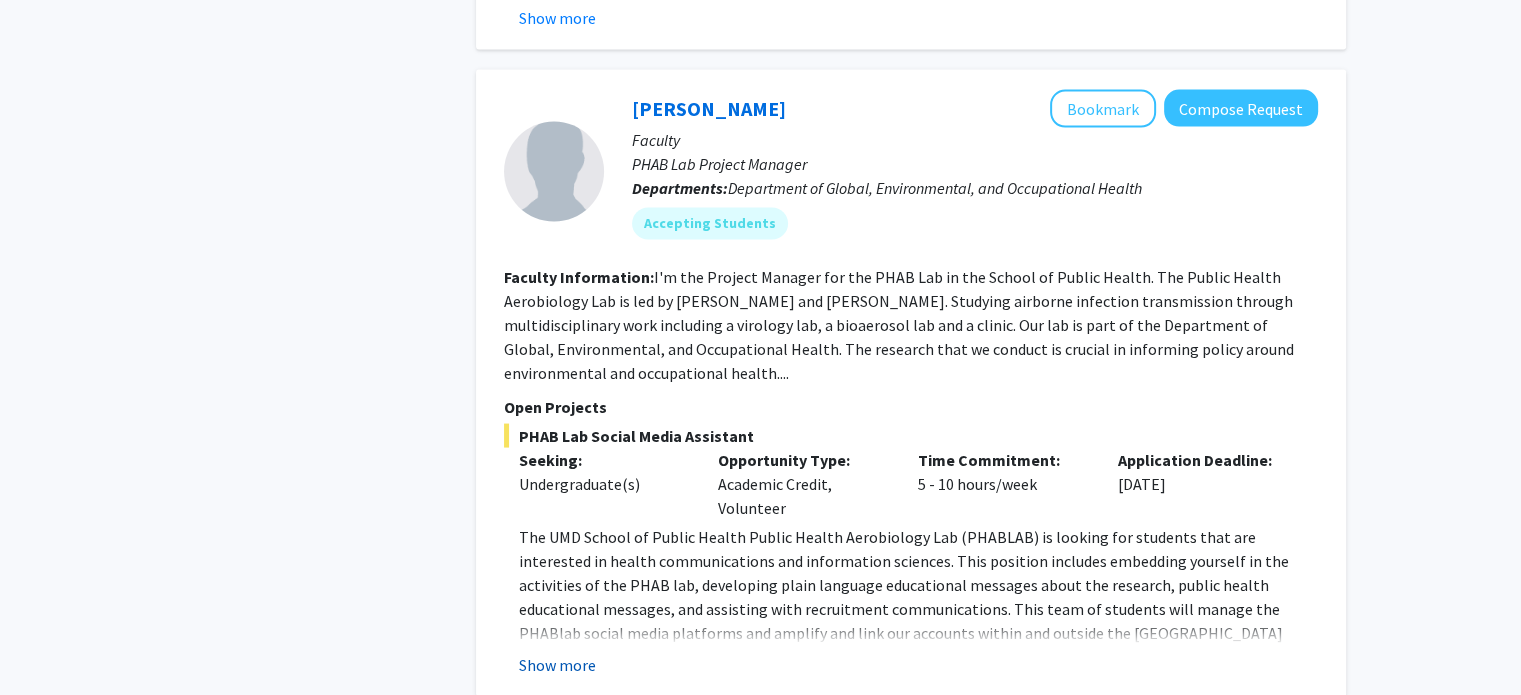 click on "Show more" 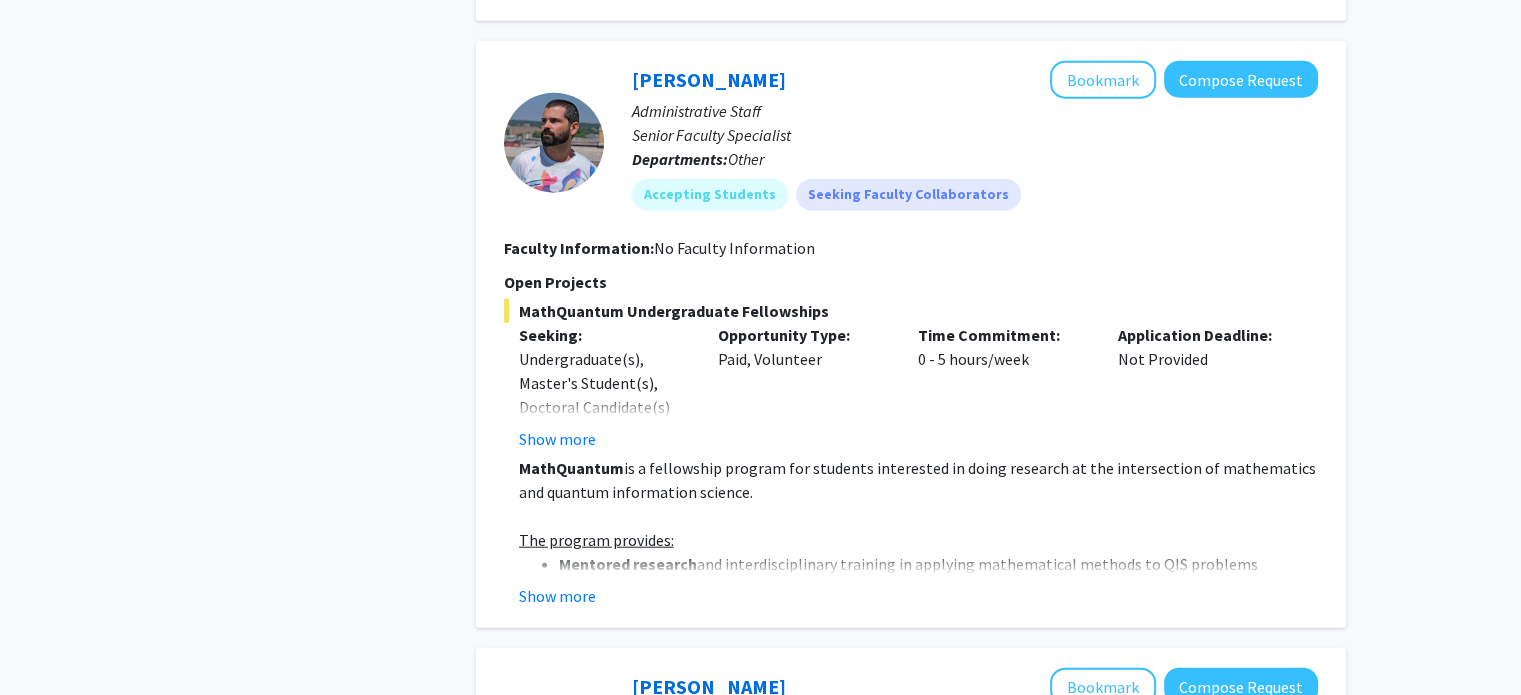 scroll, scrollTop: 4800, scrollLeft: 0, axis: vertical 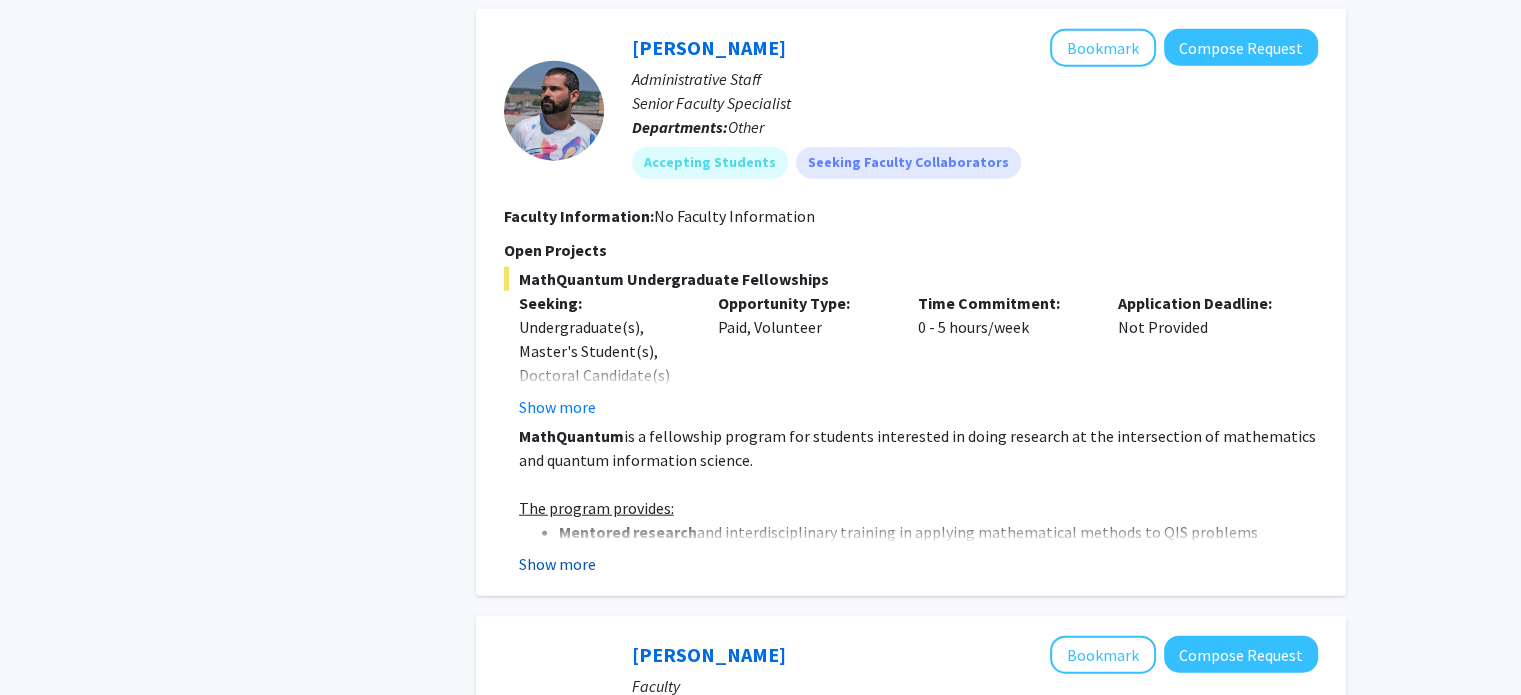 click on "Show more" 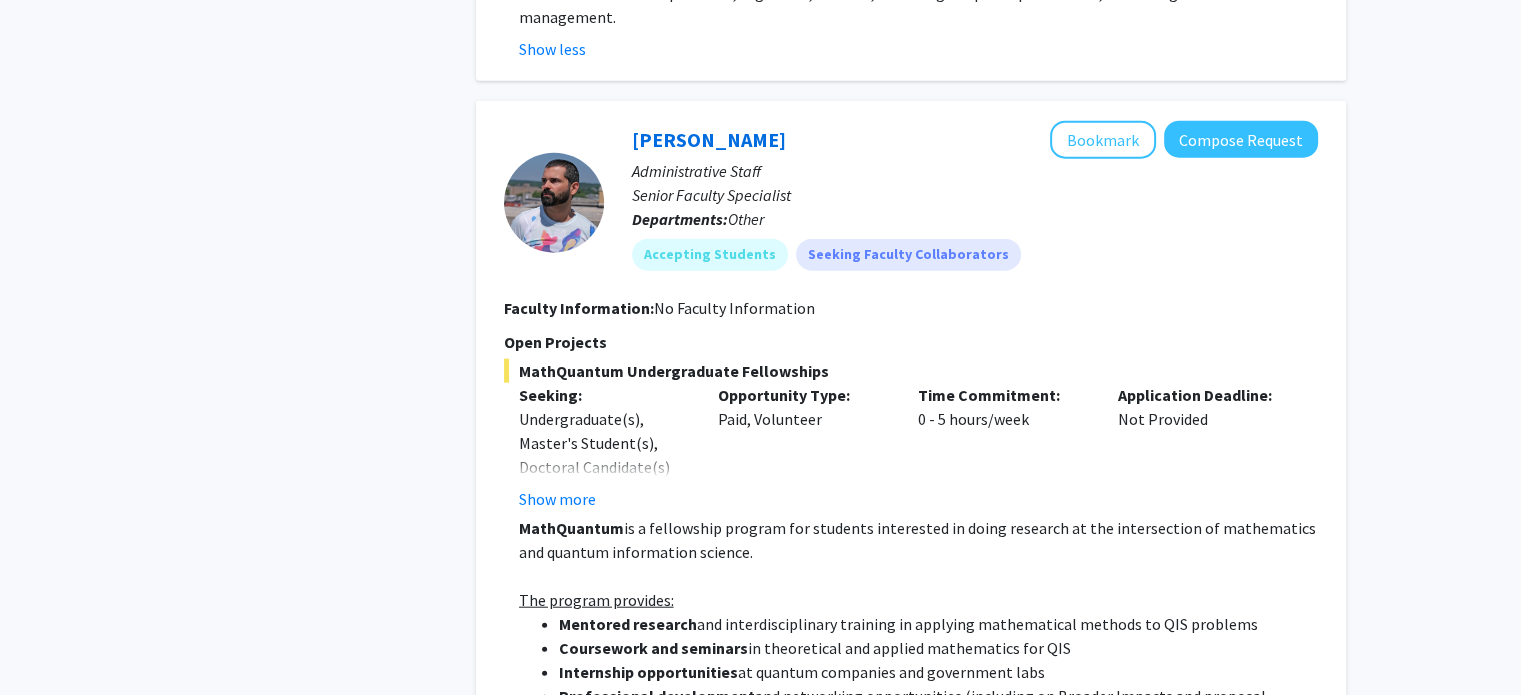scroll, scrollTop: 4700, scrollLeft: 0, axis: vertical 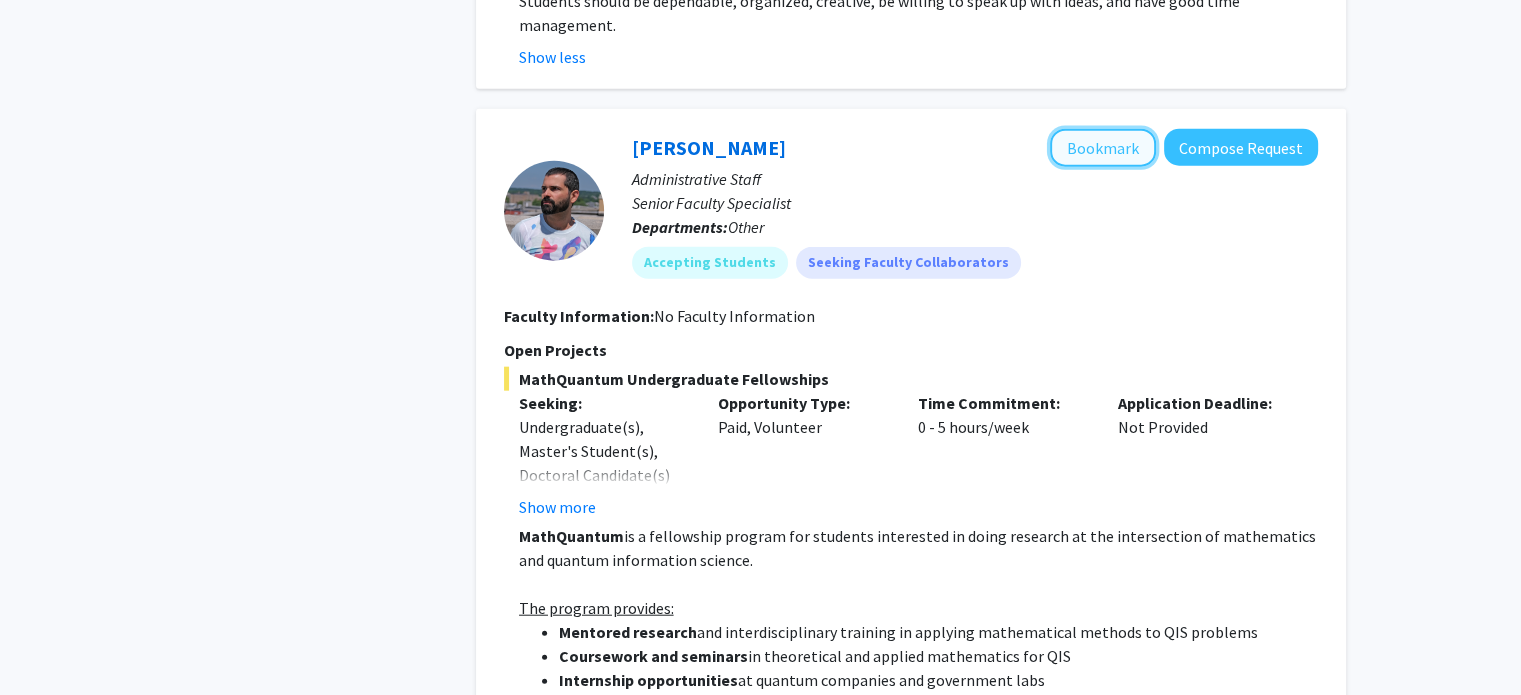 click on "Bookmark" 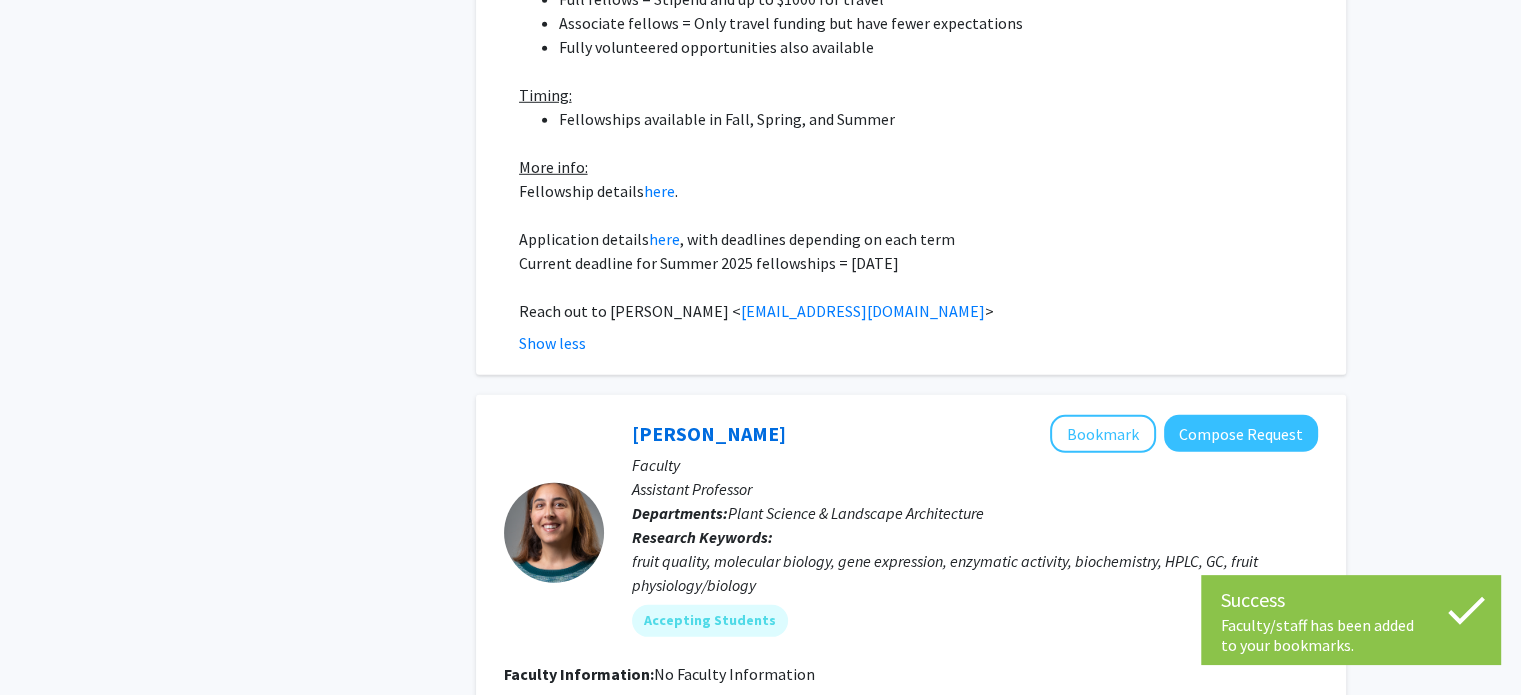 scroll, scrollTop: 6100, scrollLeft: 0, axis: vertical 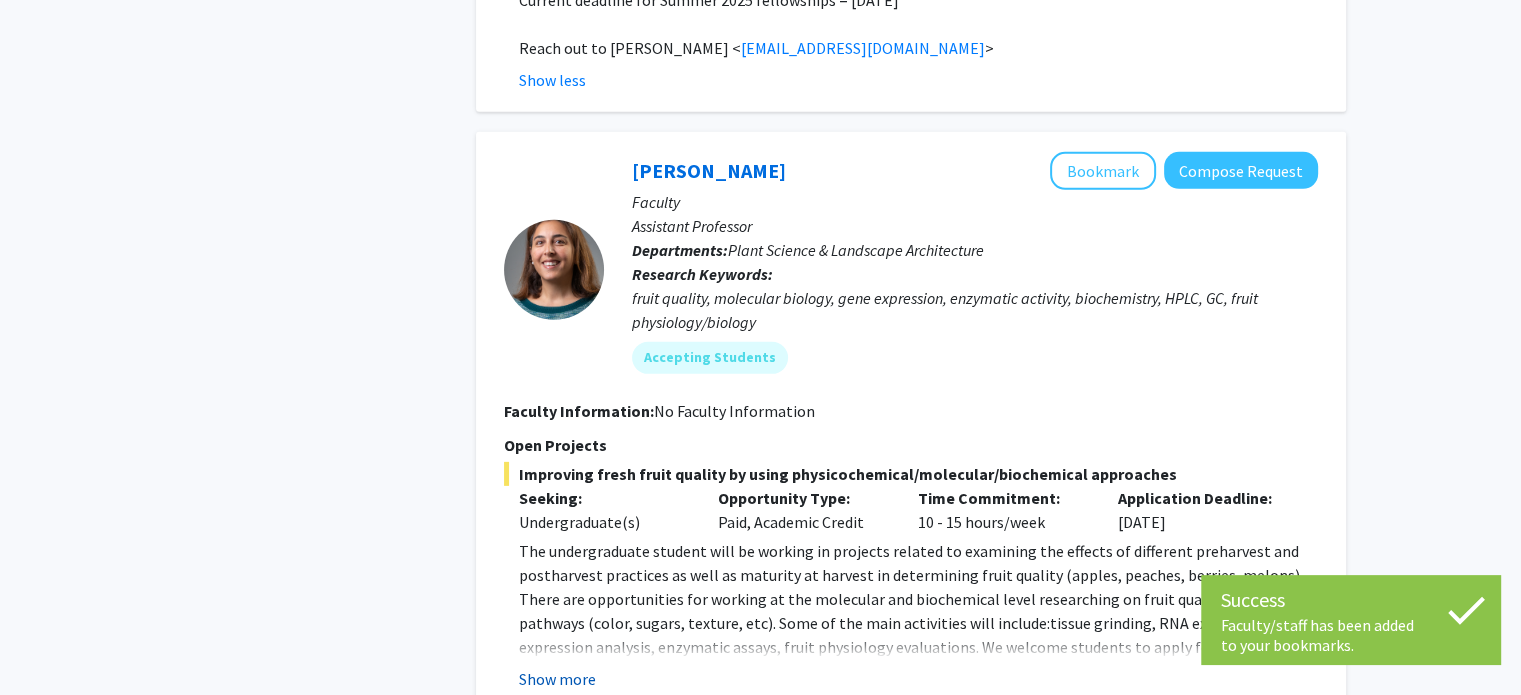 click on "Show more" 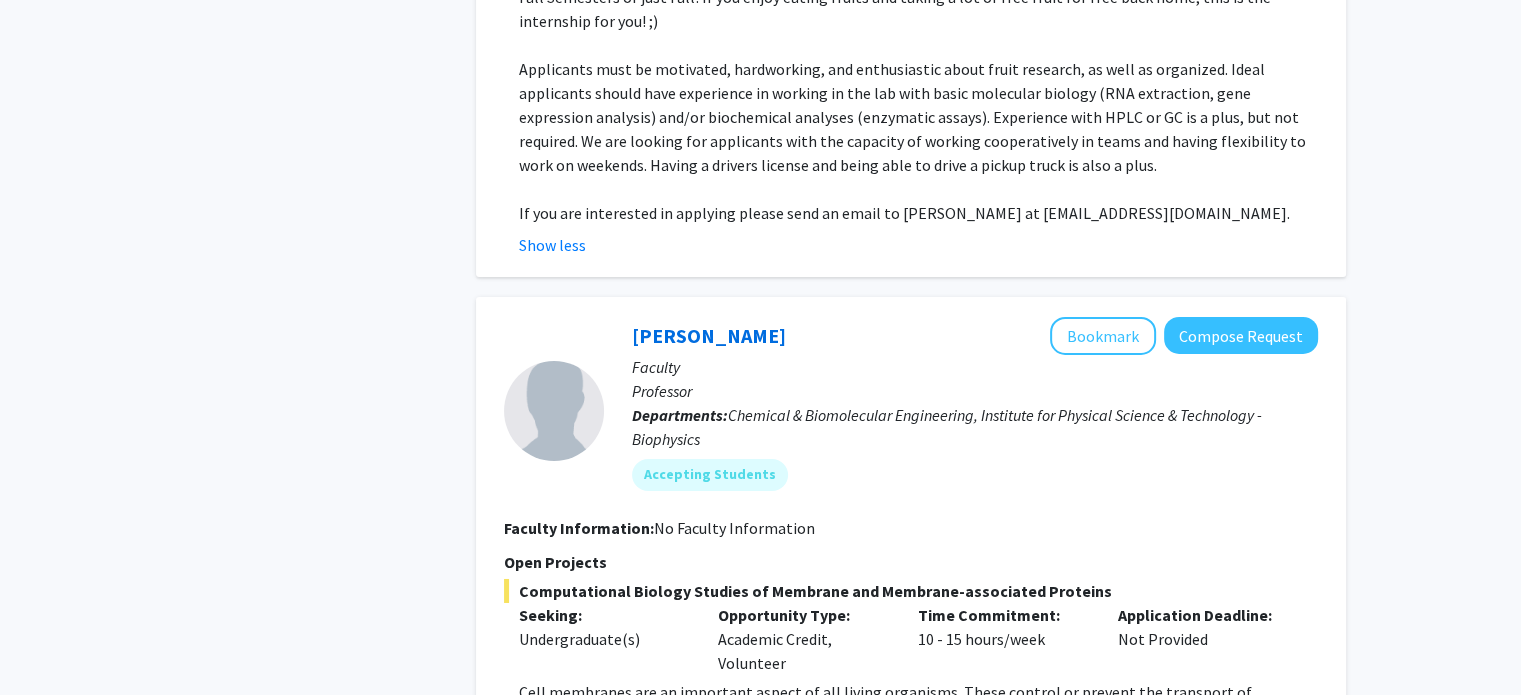 scroll, scrollTop: 6800, scrollLeft: 0, axis: vertical 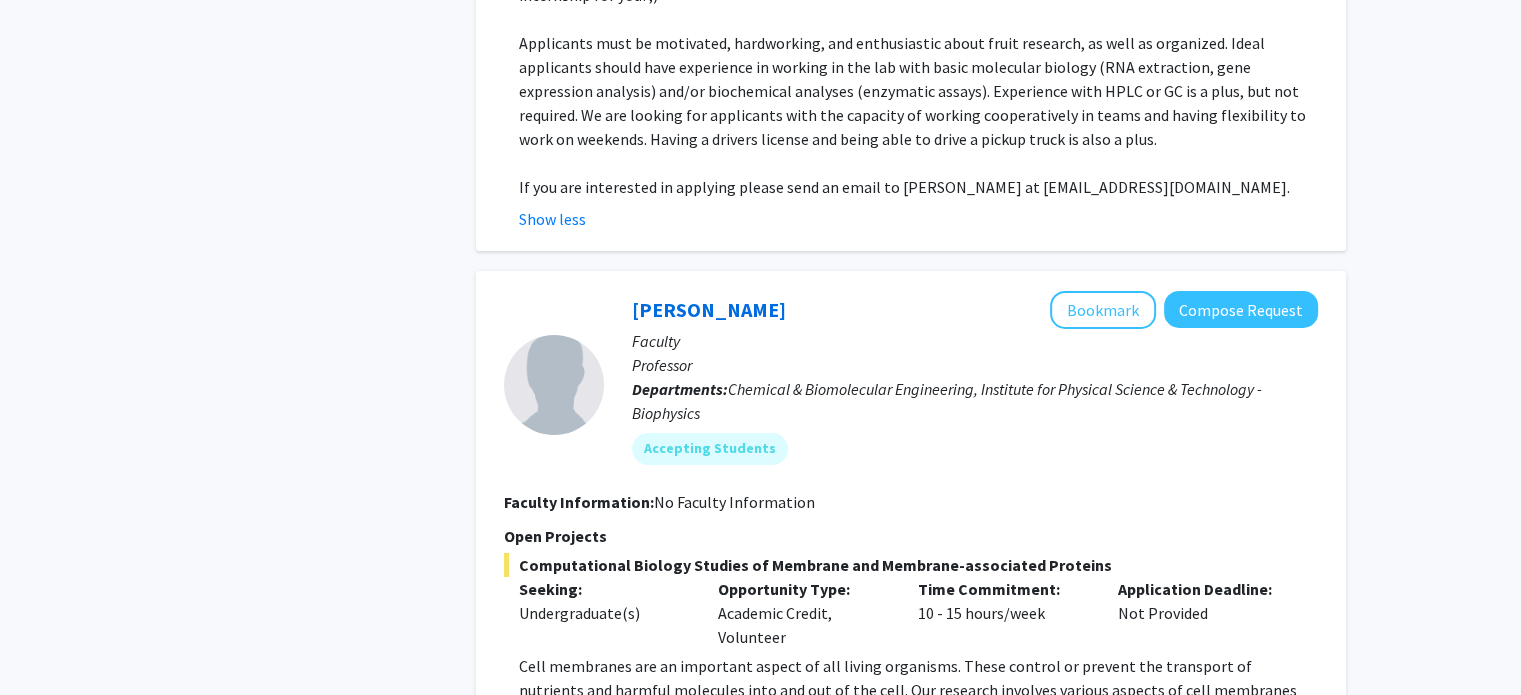 click on "Show more" 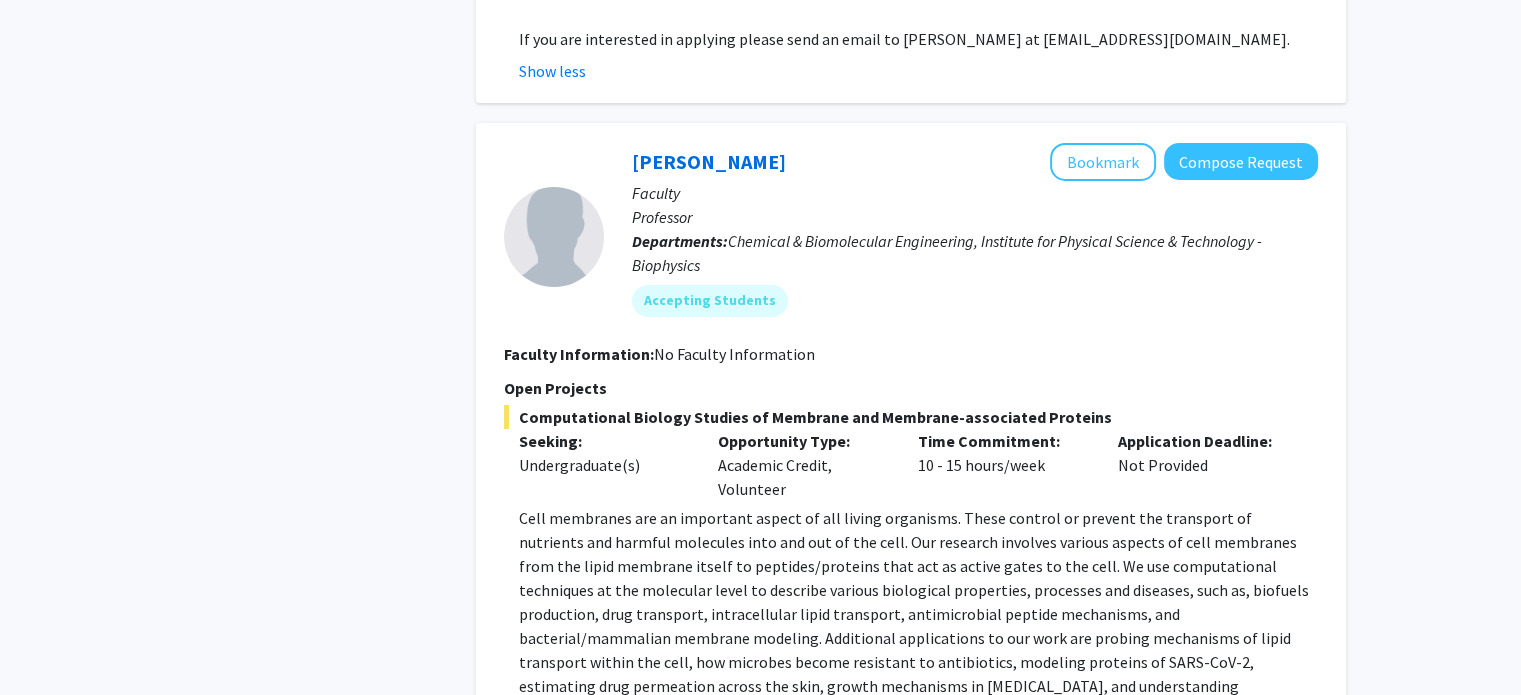 scroll, scrollTop: 6900, scrollLeft: 0, axis: vertical 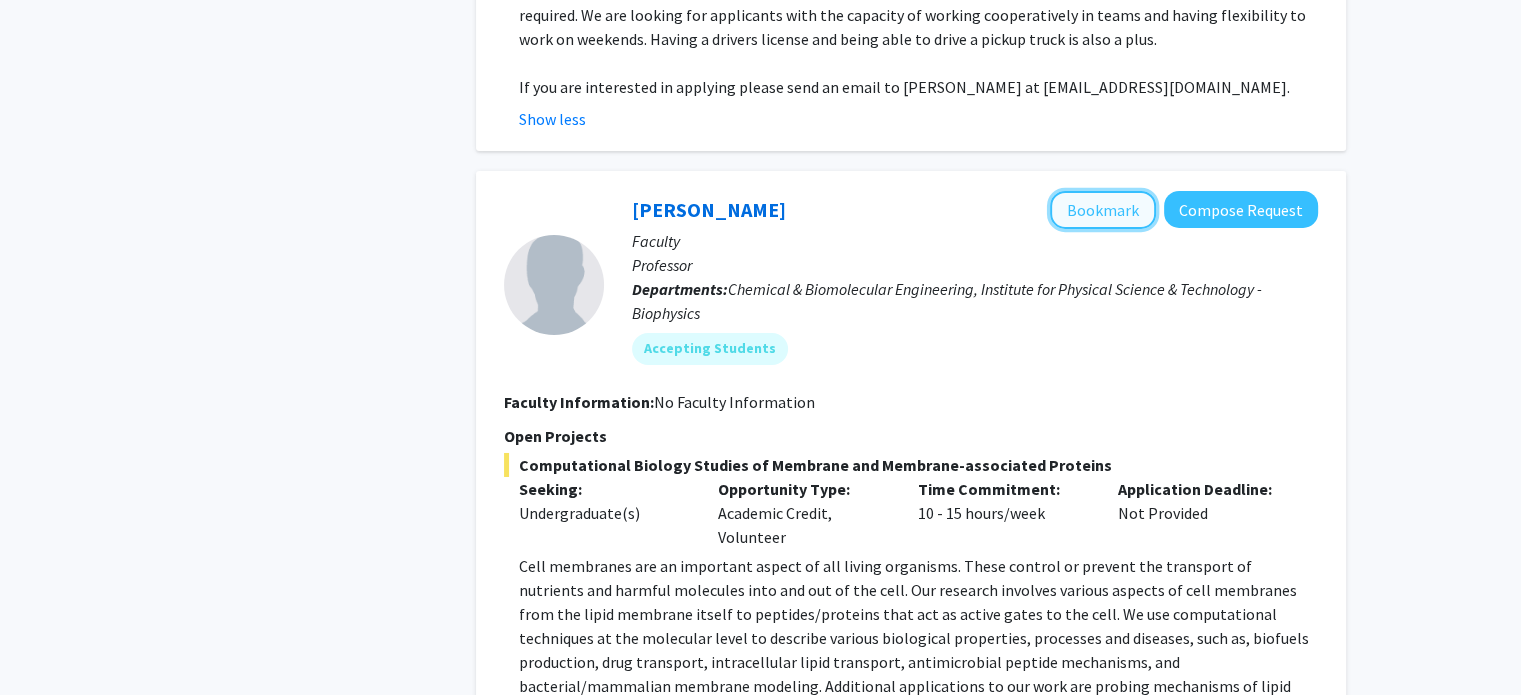 click on "Bookmark" 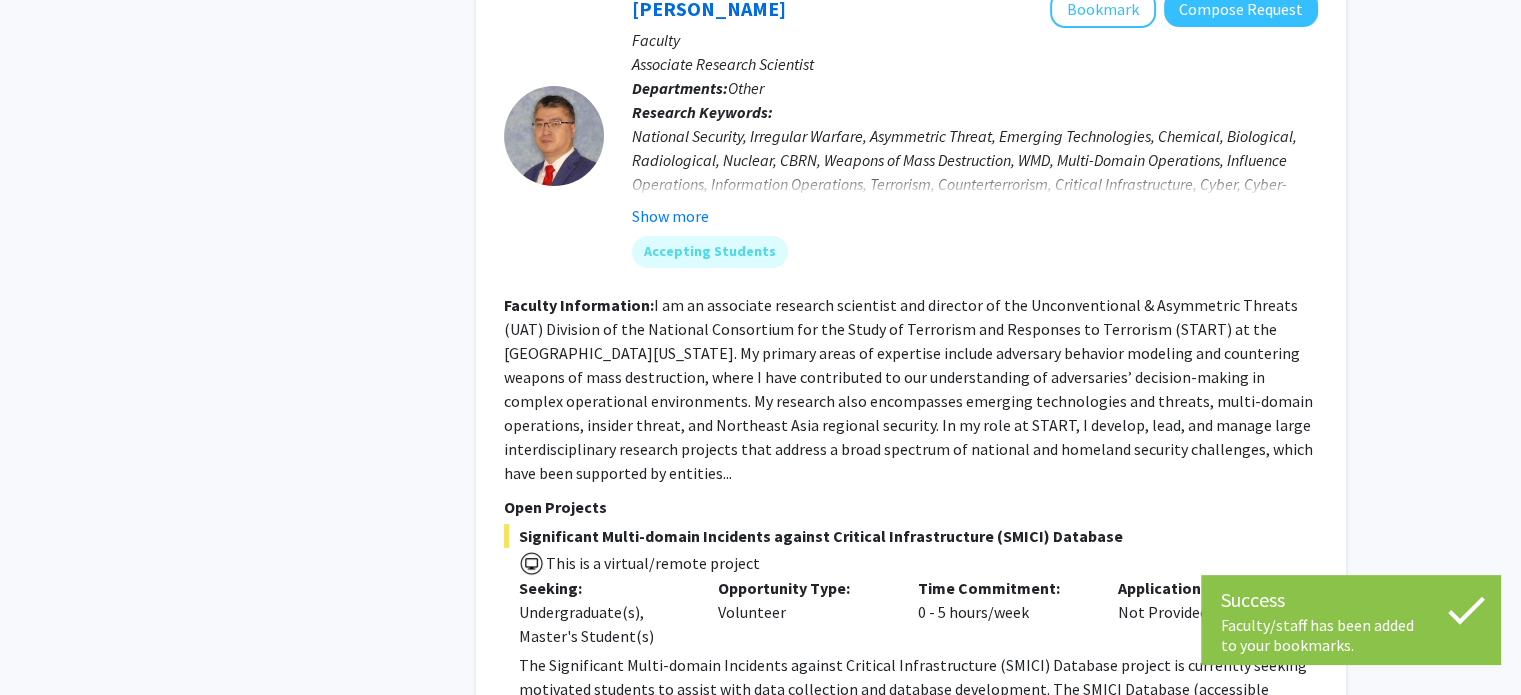 scroll, scrollTop: 7800, scrollLeft: 0, axis: vertical 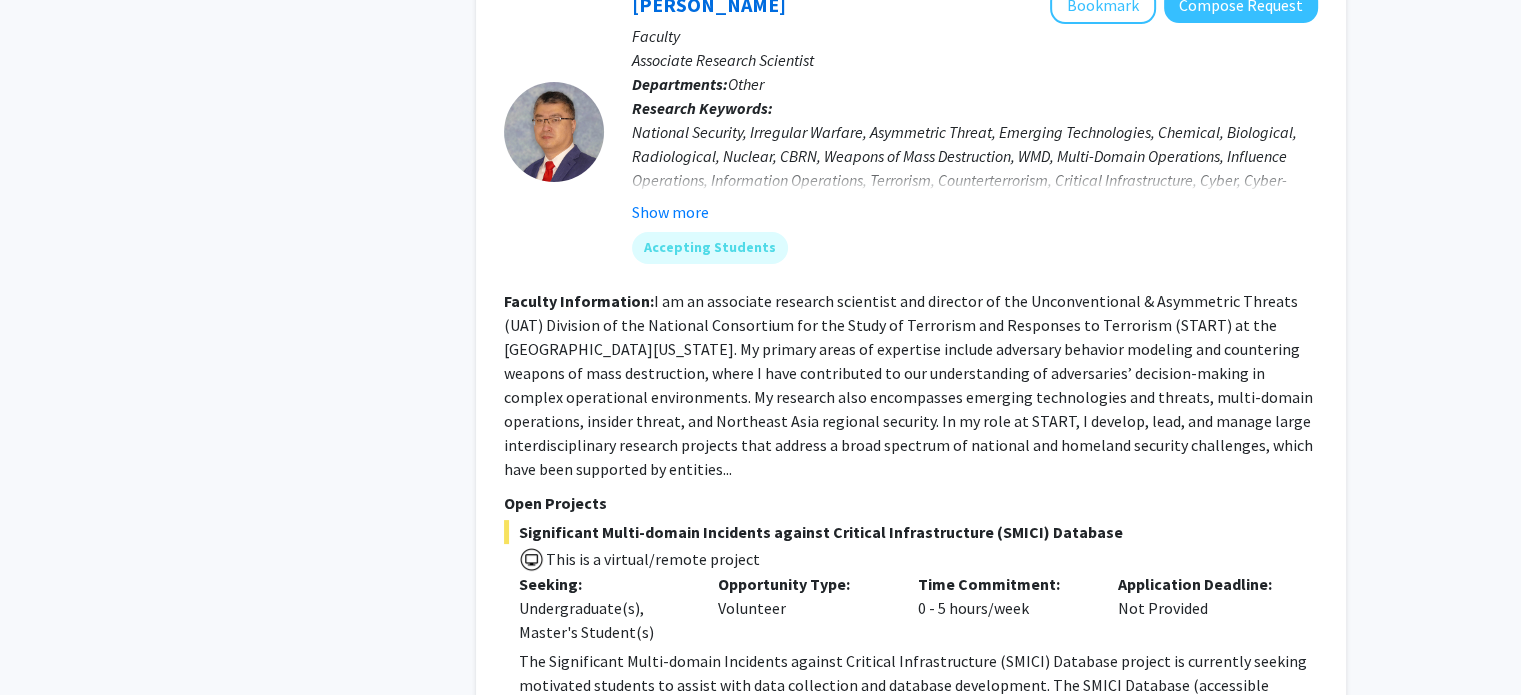 click on "Show more" 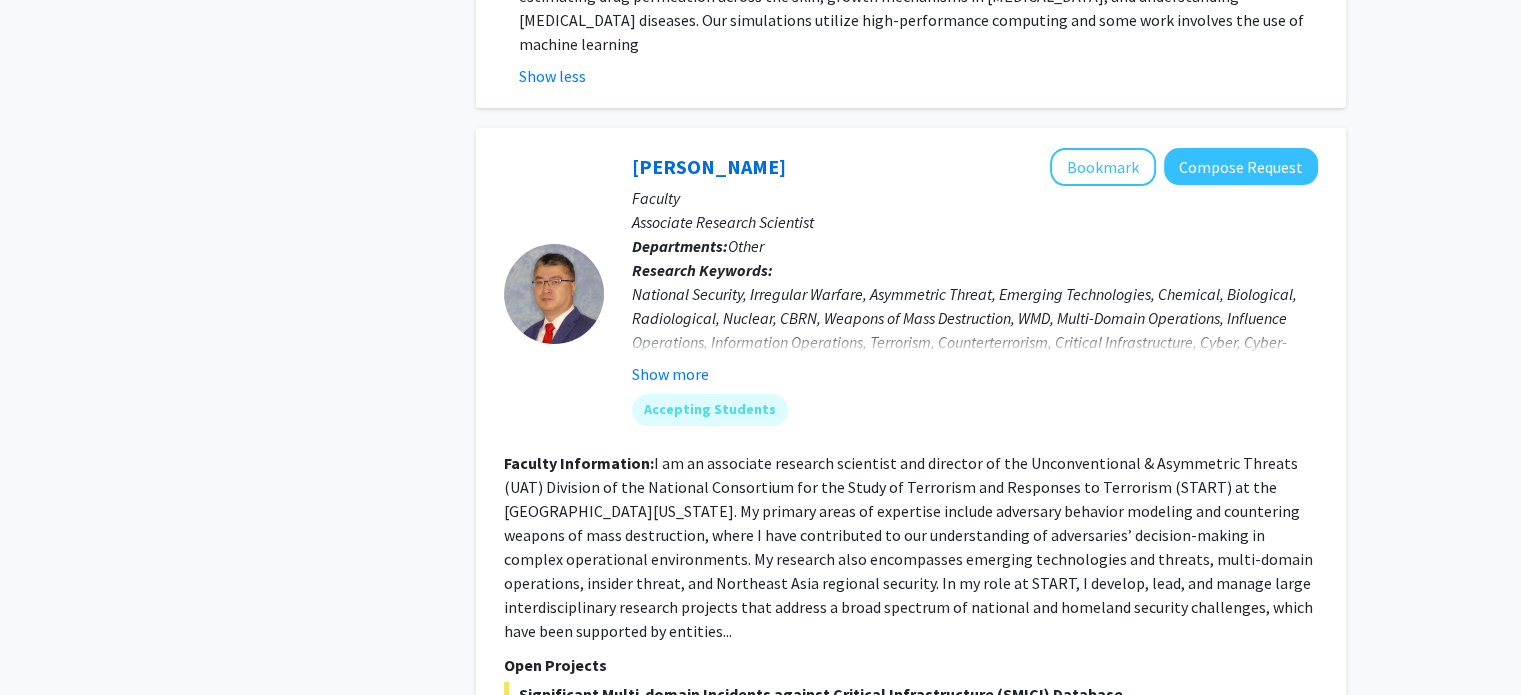 scroll, scrollTop: 7600, scrollLeft: 0, axis: vertical 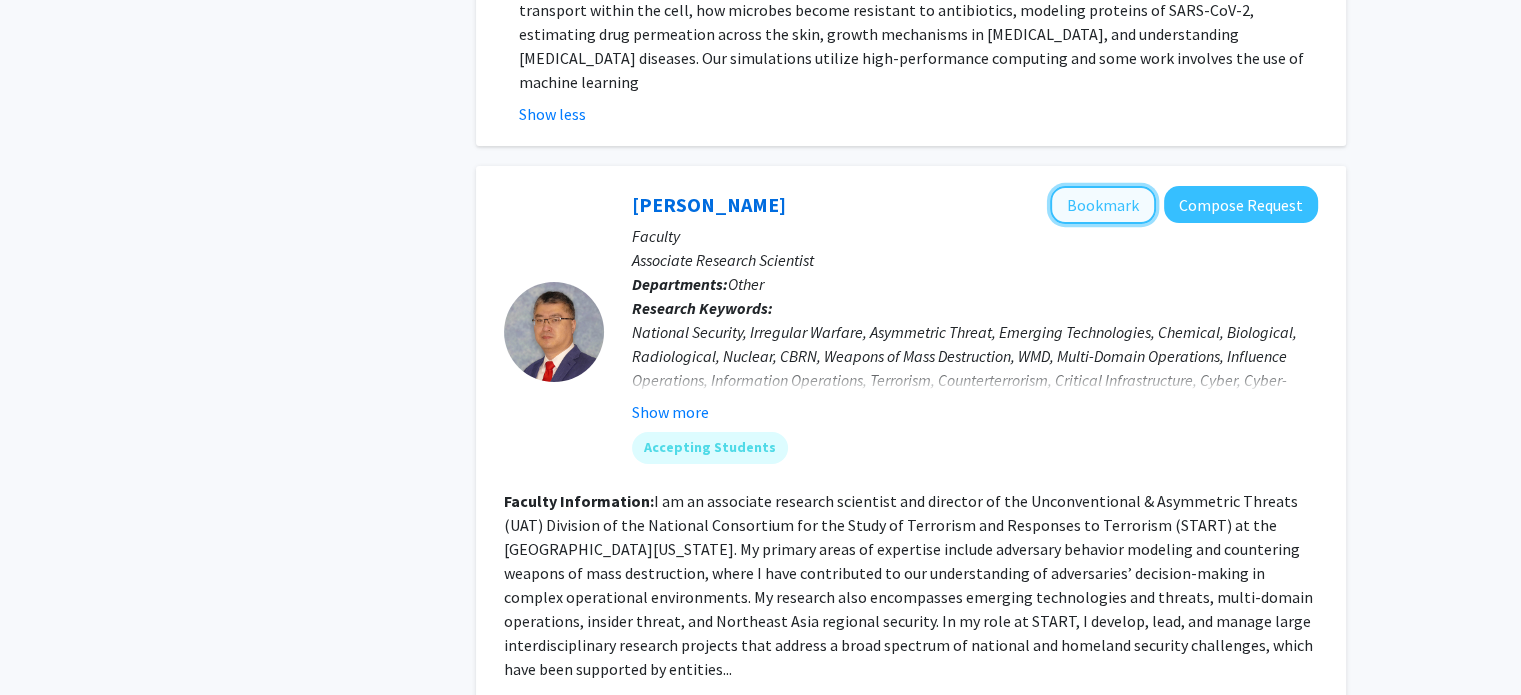 click on "Bookmark" 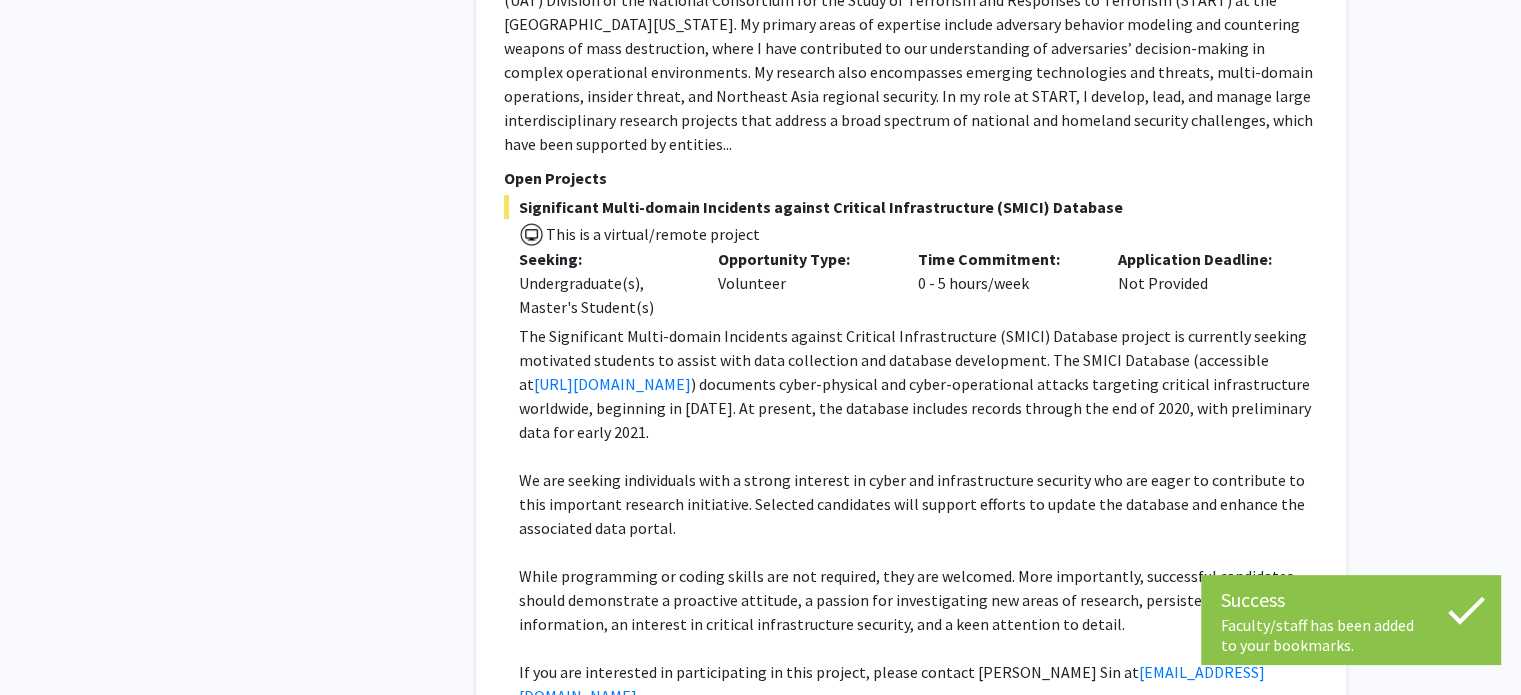 scroll, scrollTop: 8212, scrollLeft: 0, axis: vertical 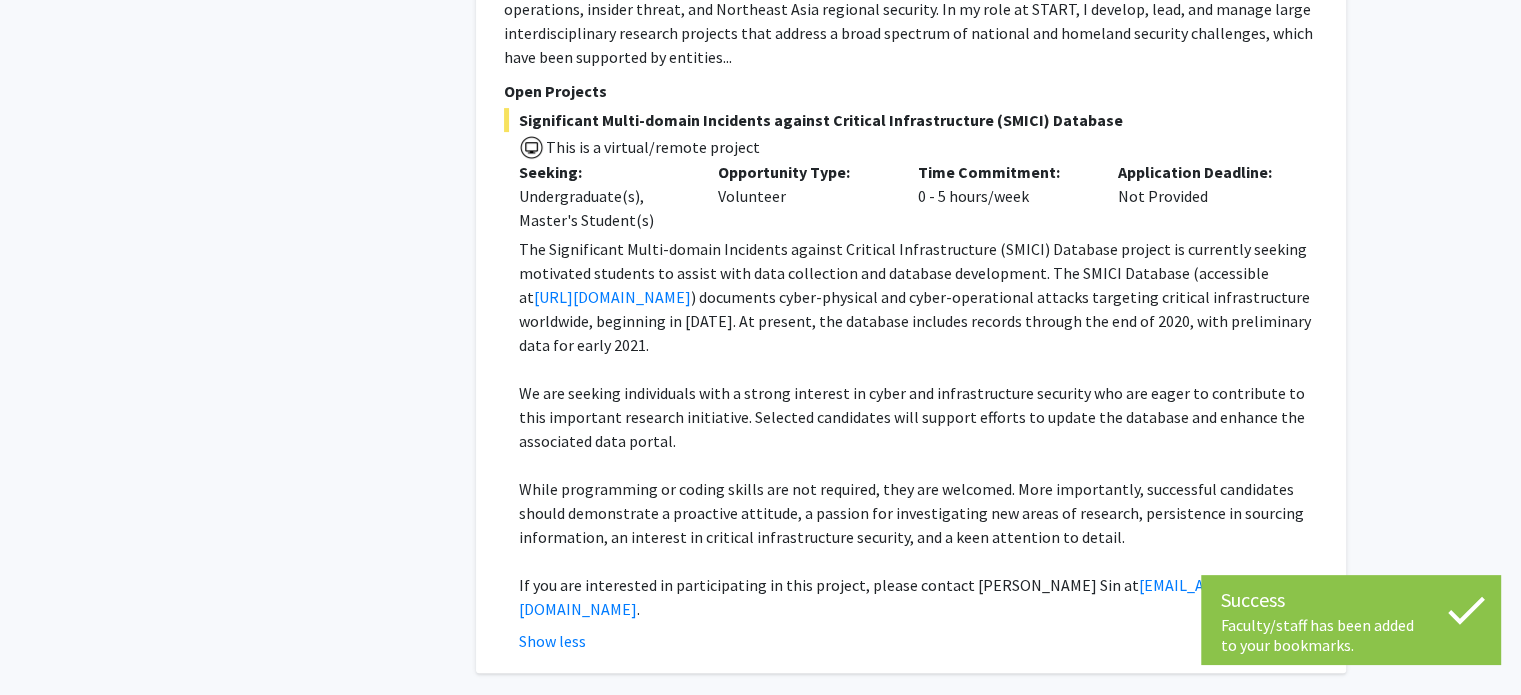 click on "Next »" 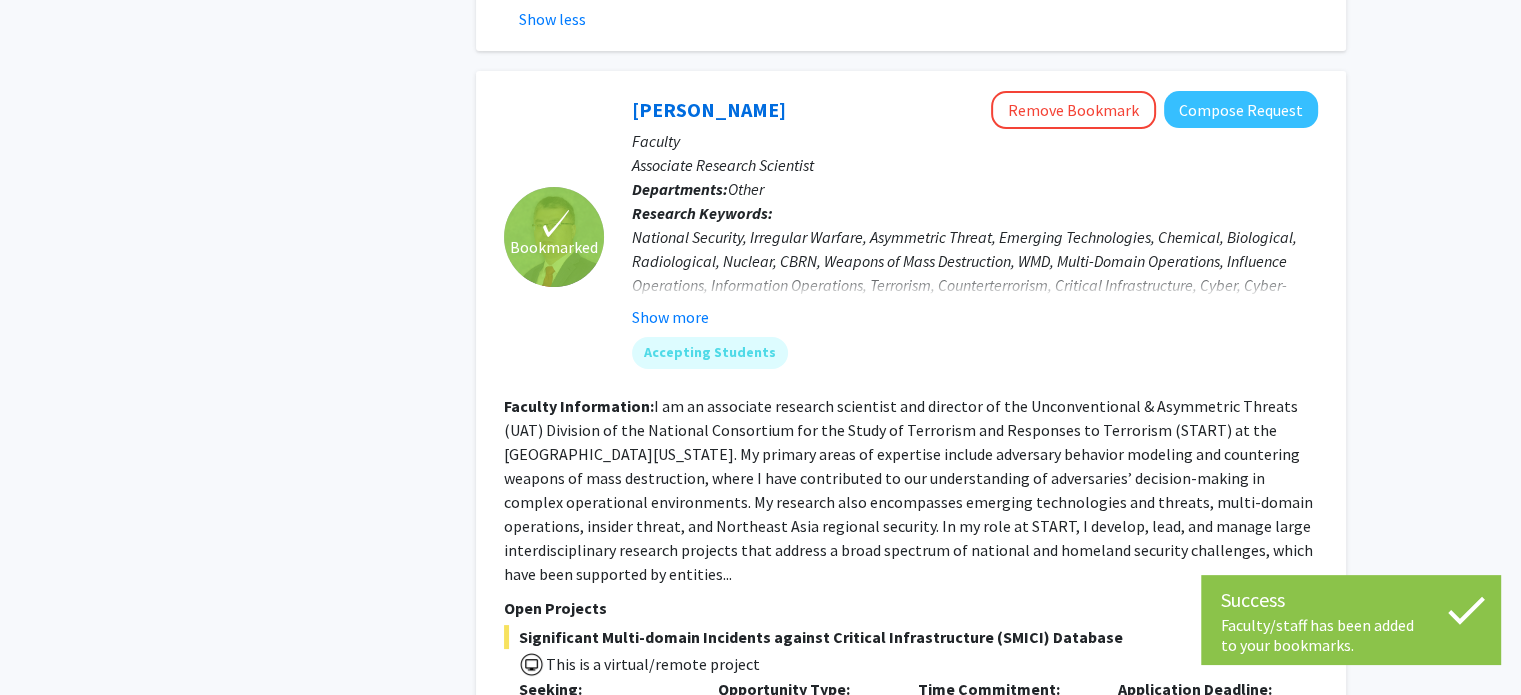 scroll, scrollTop: 7612, scrollLeft: 0, axis: vertical 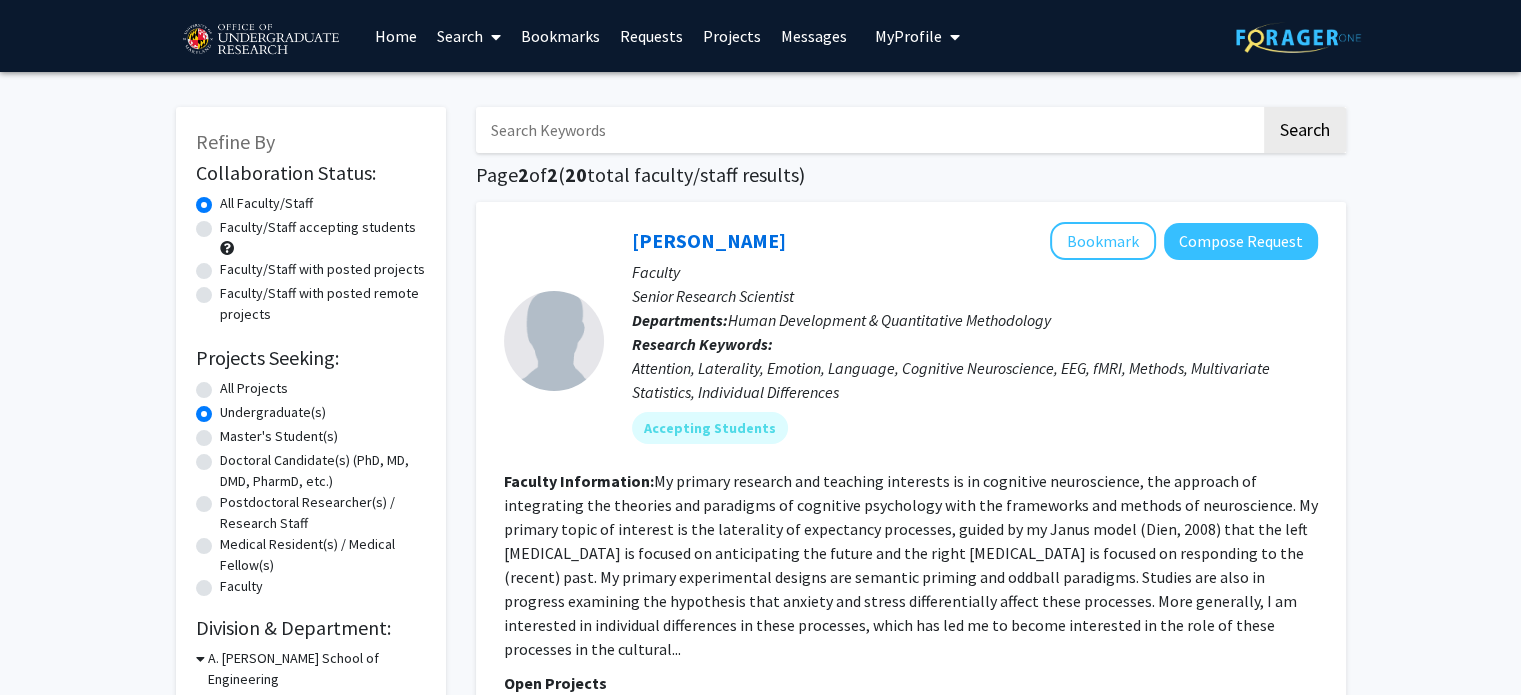 click on "Bookmarks" at bounding box center [560, 36] 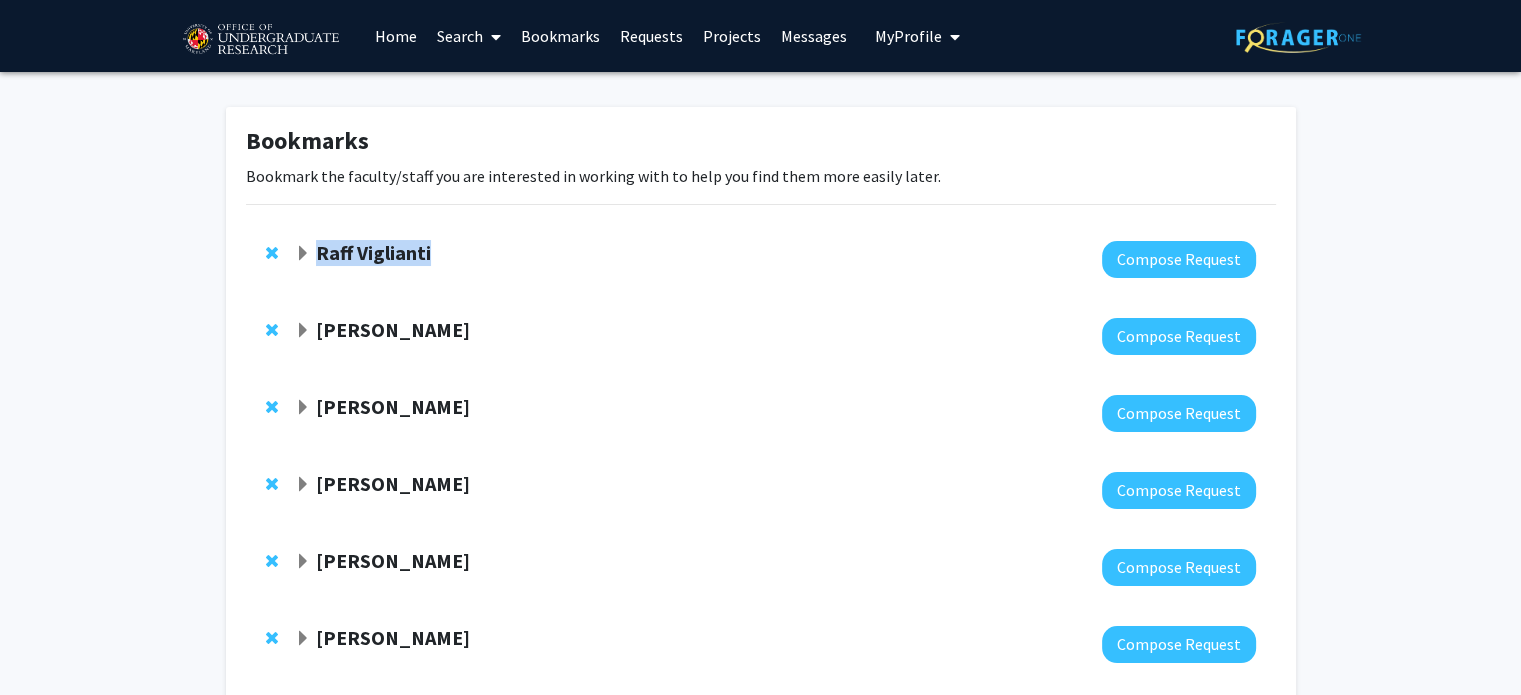 drag, startPoint x: 447, startPoint y: 245, endPoint x: 305, endPoint y: 252, distance: 142.17242 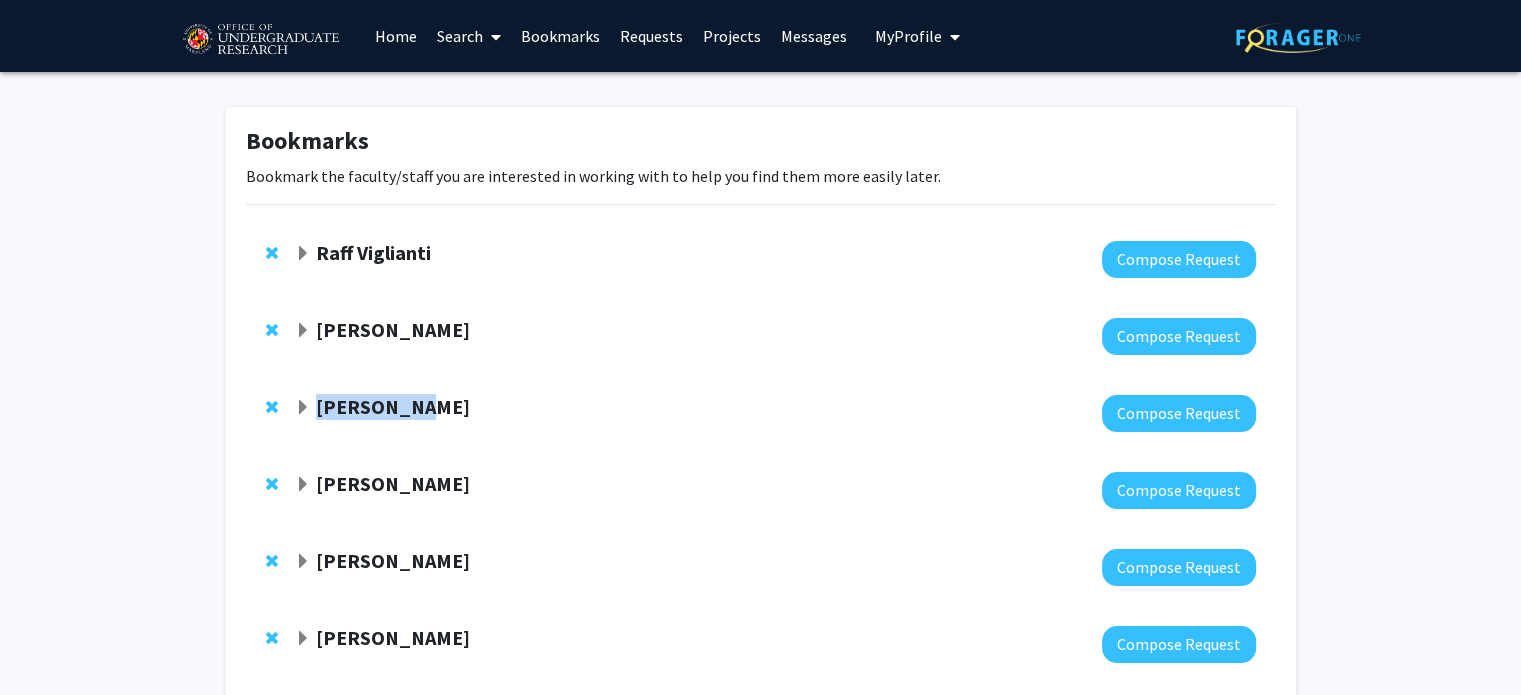 drag, startPoint x: 422, startPoint y: 405, endPoint x: 318, endPoint y: 413, distance: 104.307236 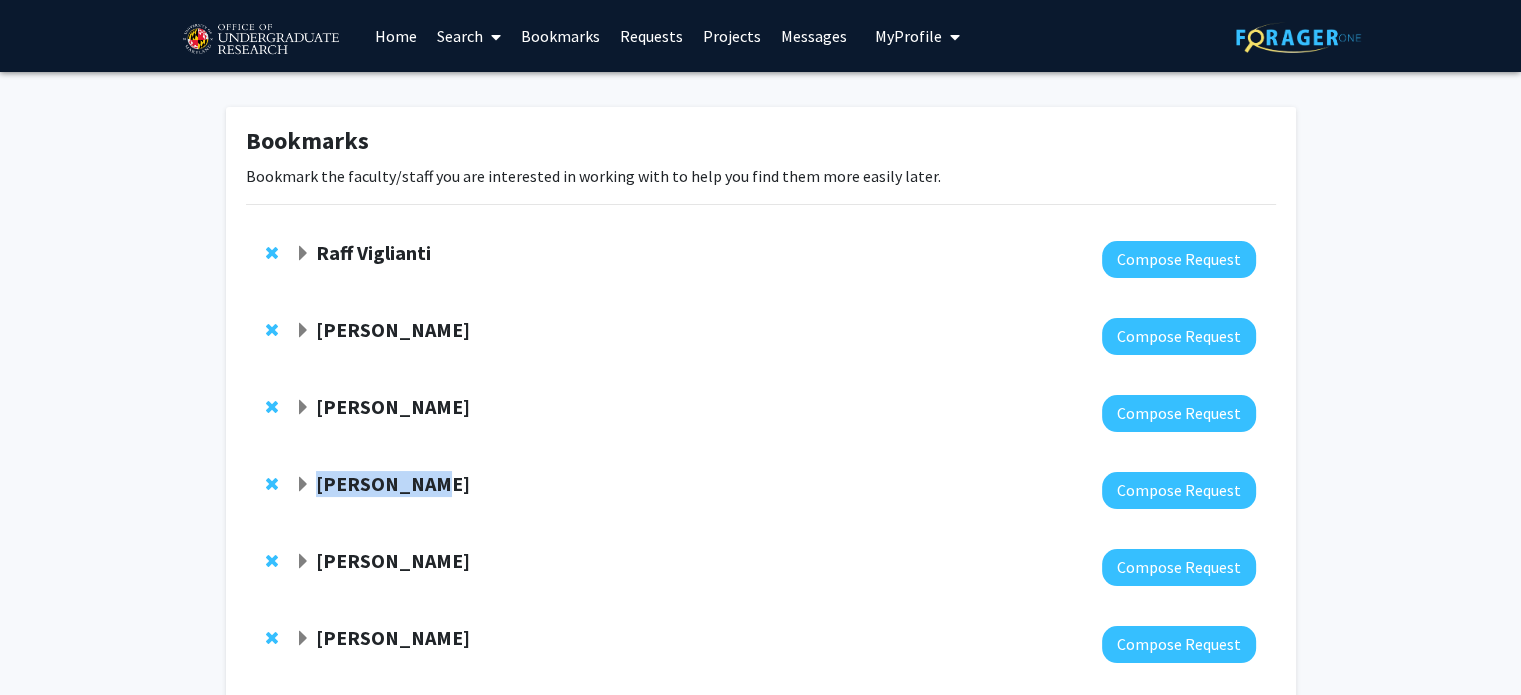 drag, startPoint x: 440, startPoint y: 478, endPoint x: 316, endPoint y: 491, distance: 124.67959 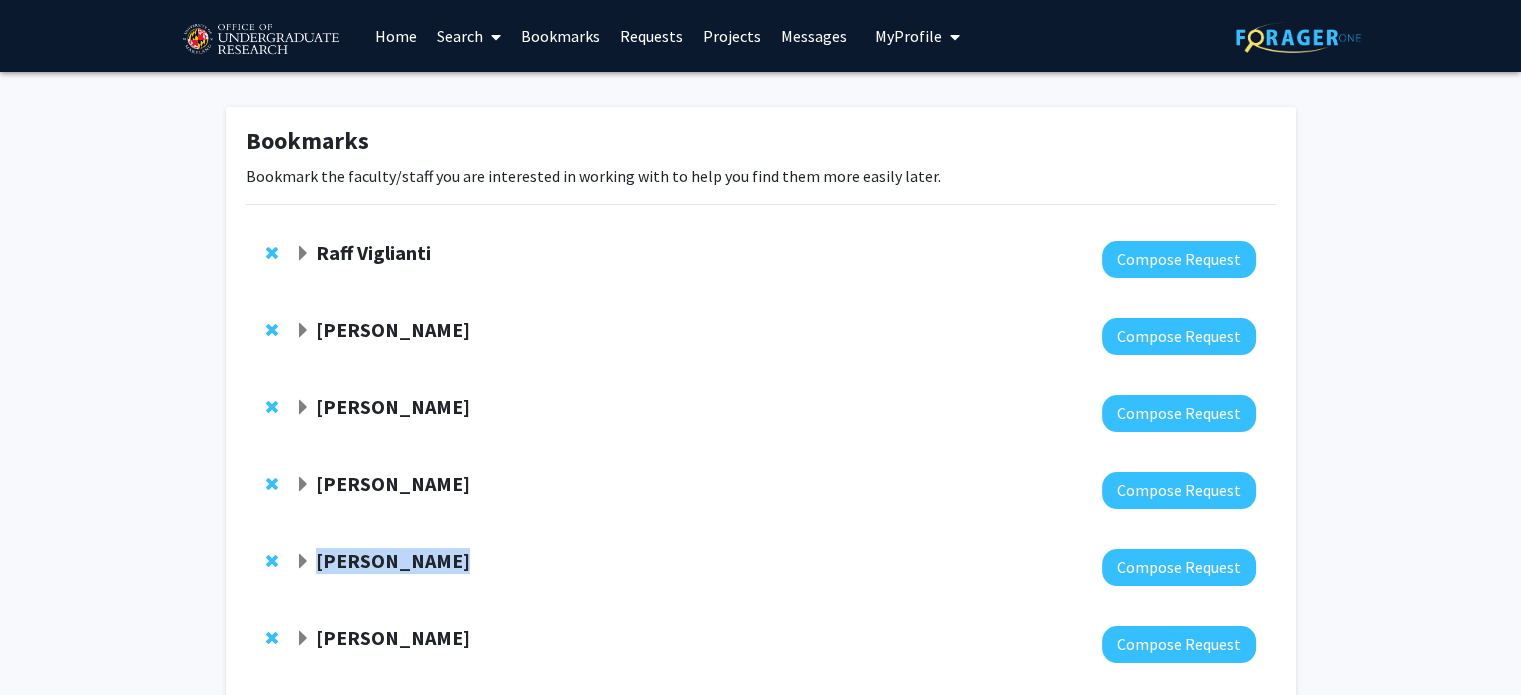 drag, startPoint x: 445, startPoint y: 562, endPoint x: 318, endPoint y: 572, distance: 127.39309 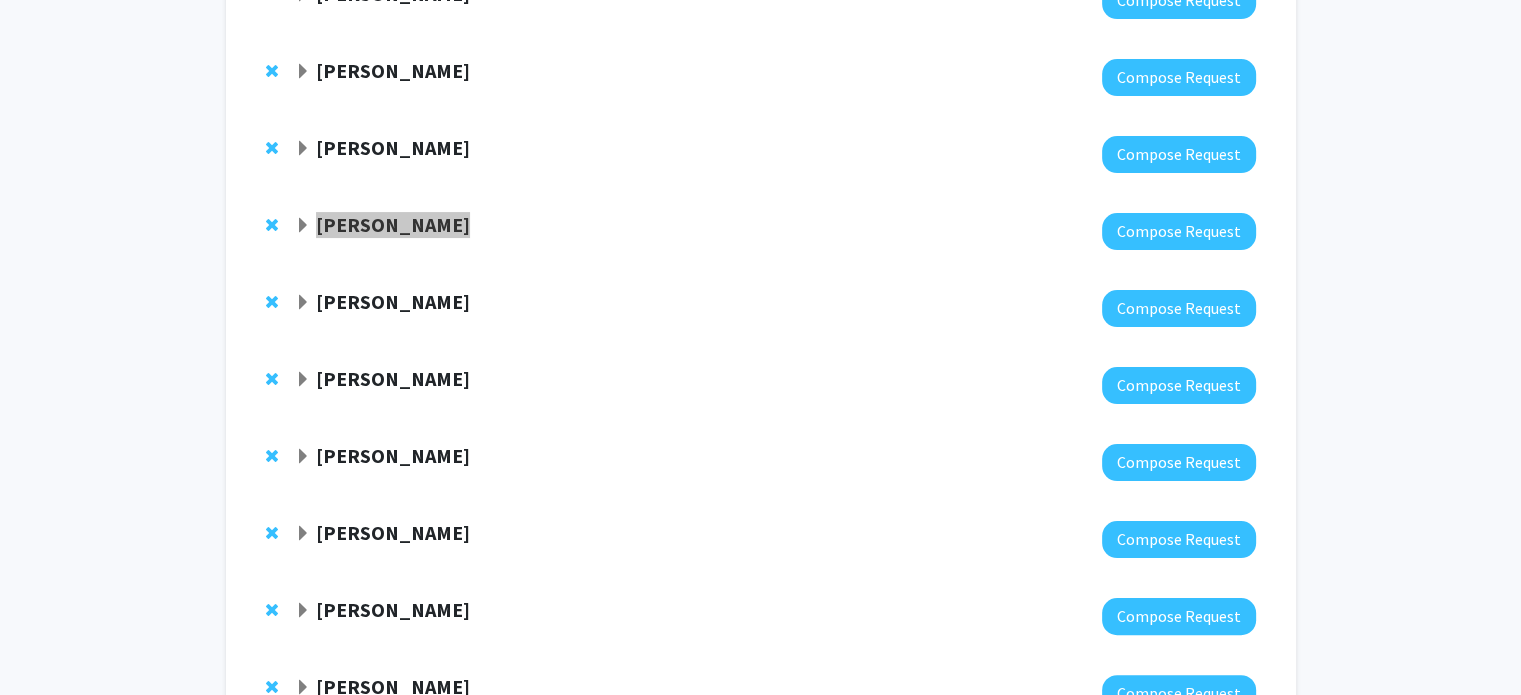 scroll, scrollTop: 400, scrollLeft: 0, axis: vertical 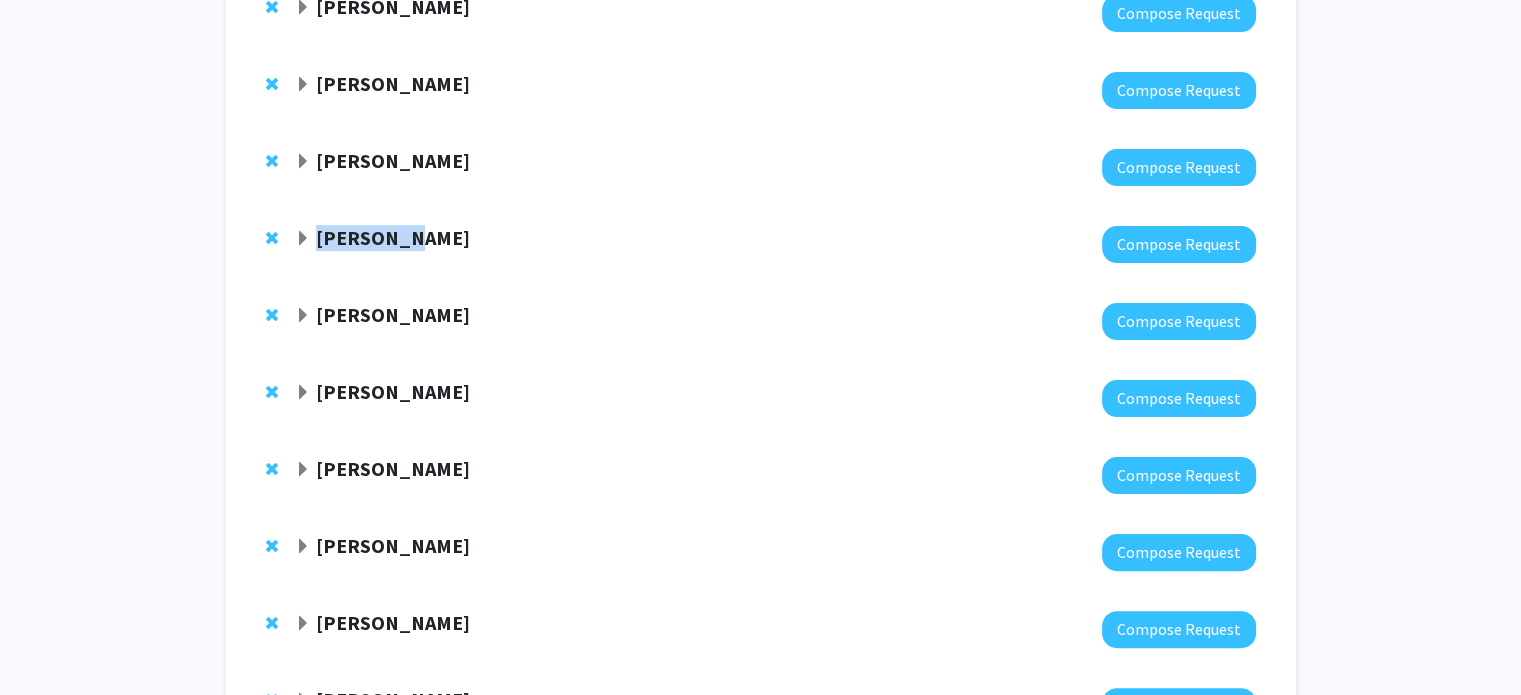 drag, startPoint x: 420, startPoint y: 240, endPoint x: 319, endPoint y: 249, distance: 101.4002 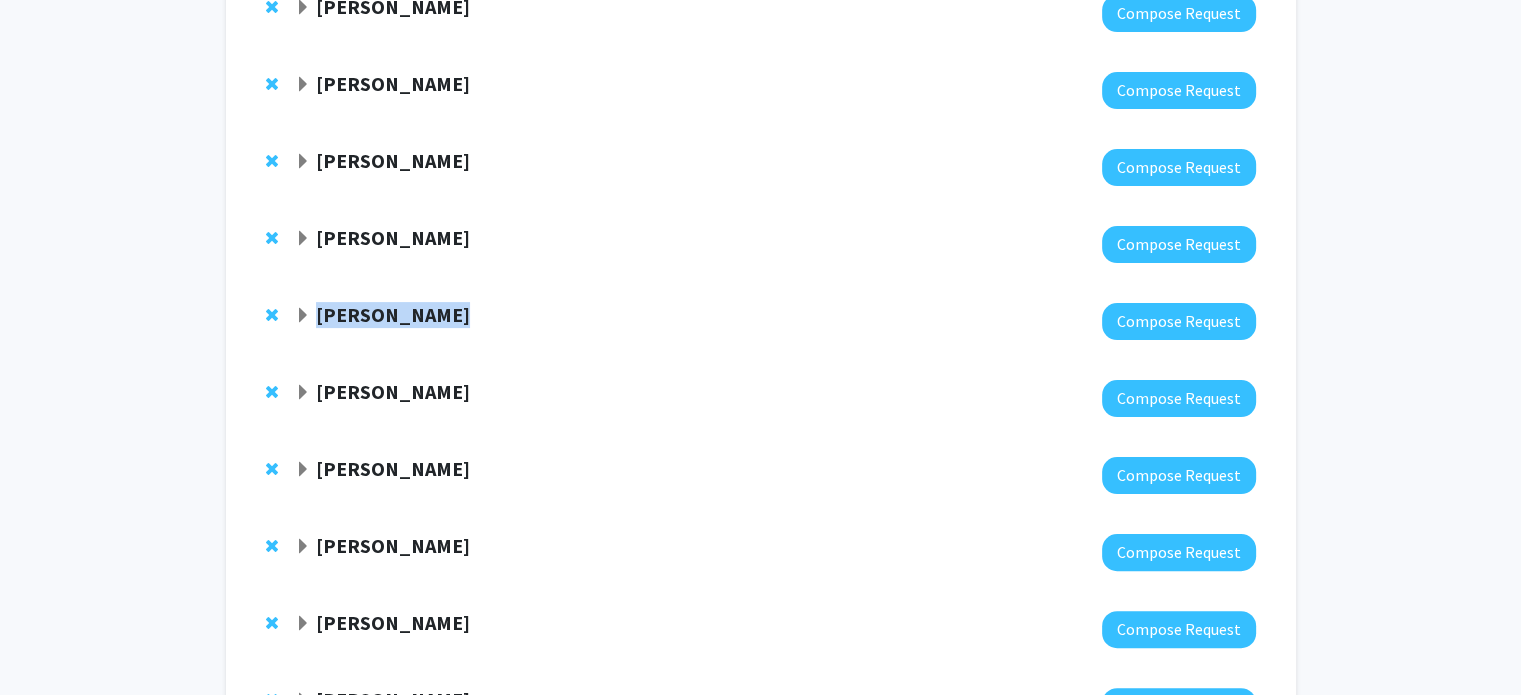 drag, startPoint x: 424, startPoint y: 320, endPoint x: 320, endPoint y: 319, distance: 104.00481 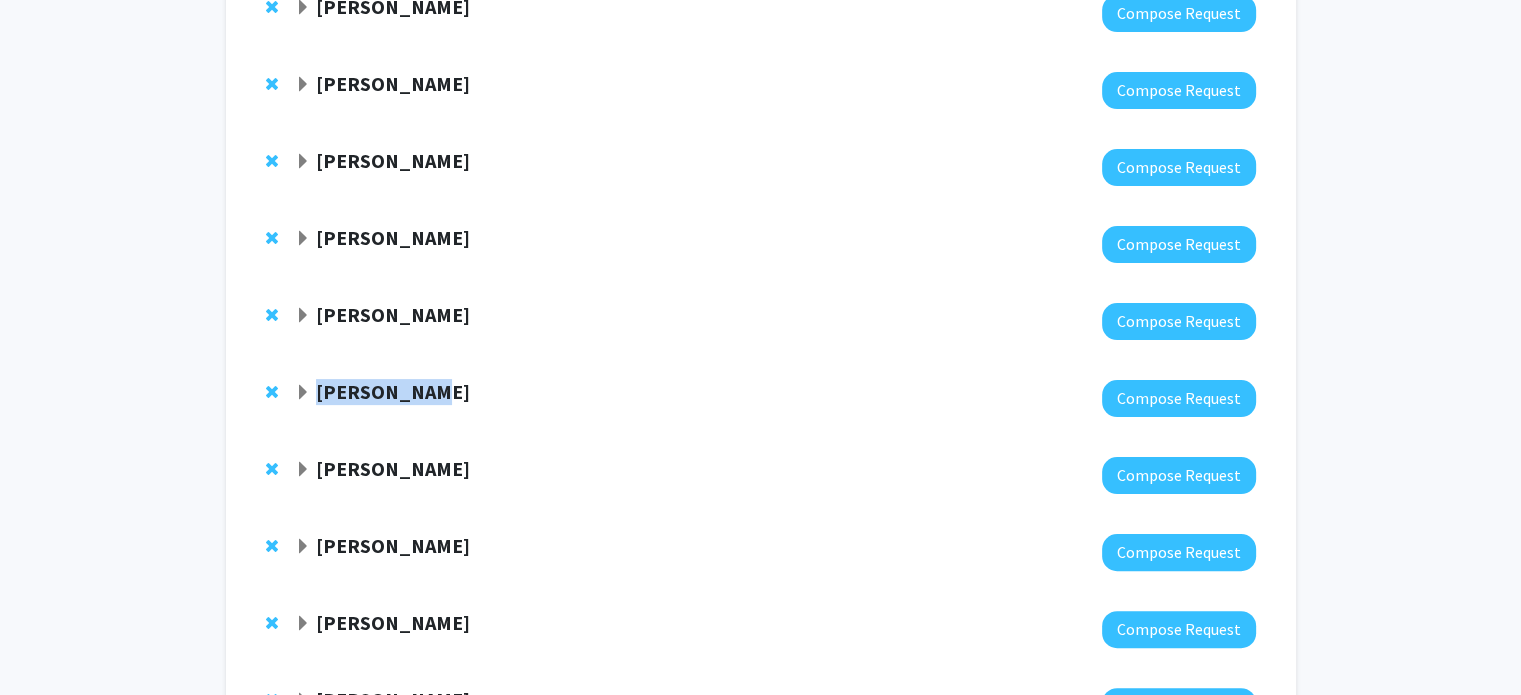 drag, startPoint x: 330, startPoint y: 393, endPoint x: 288, endPoint y: 393, distance: 42 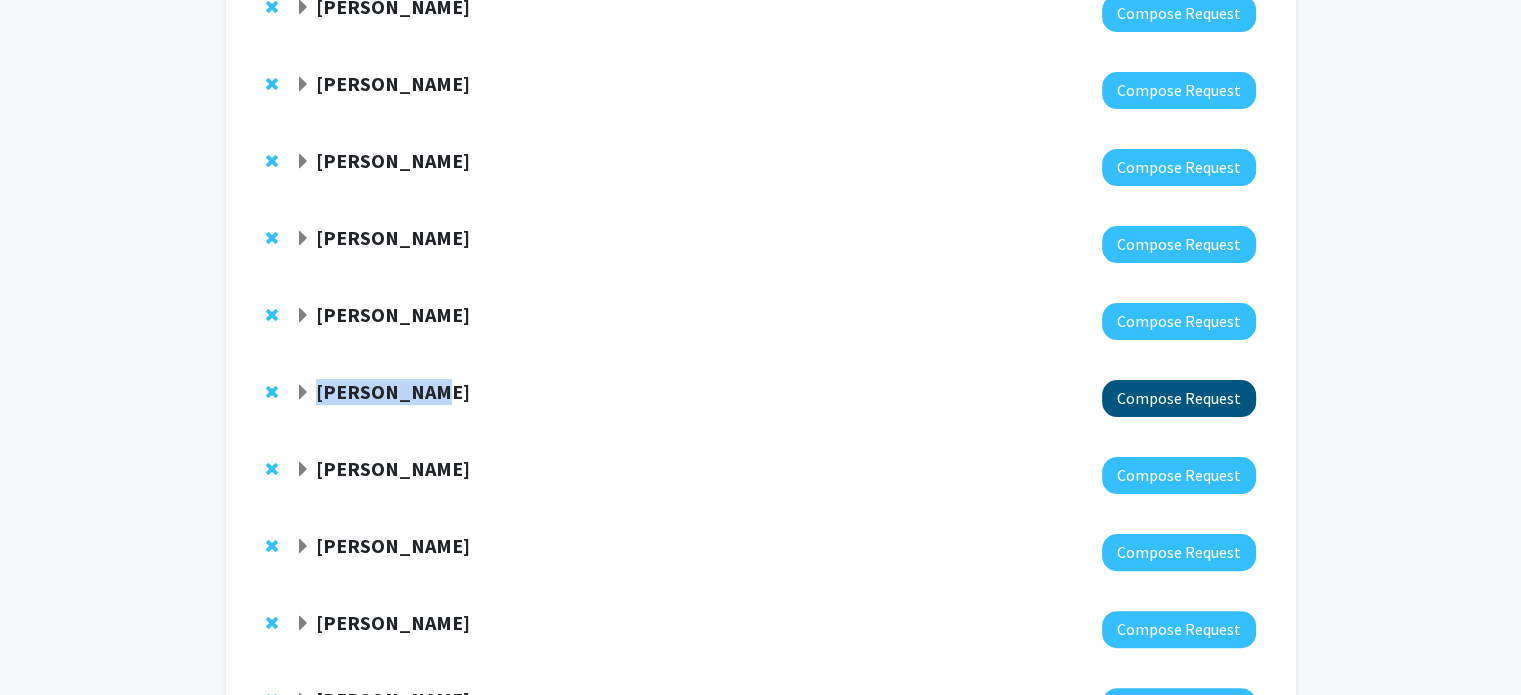 copy on "[PERSON_NAME]" 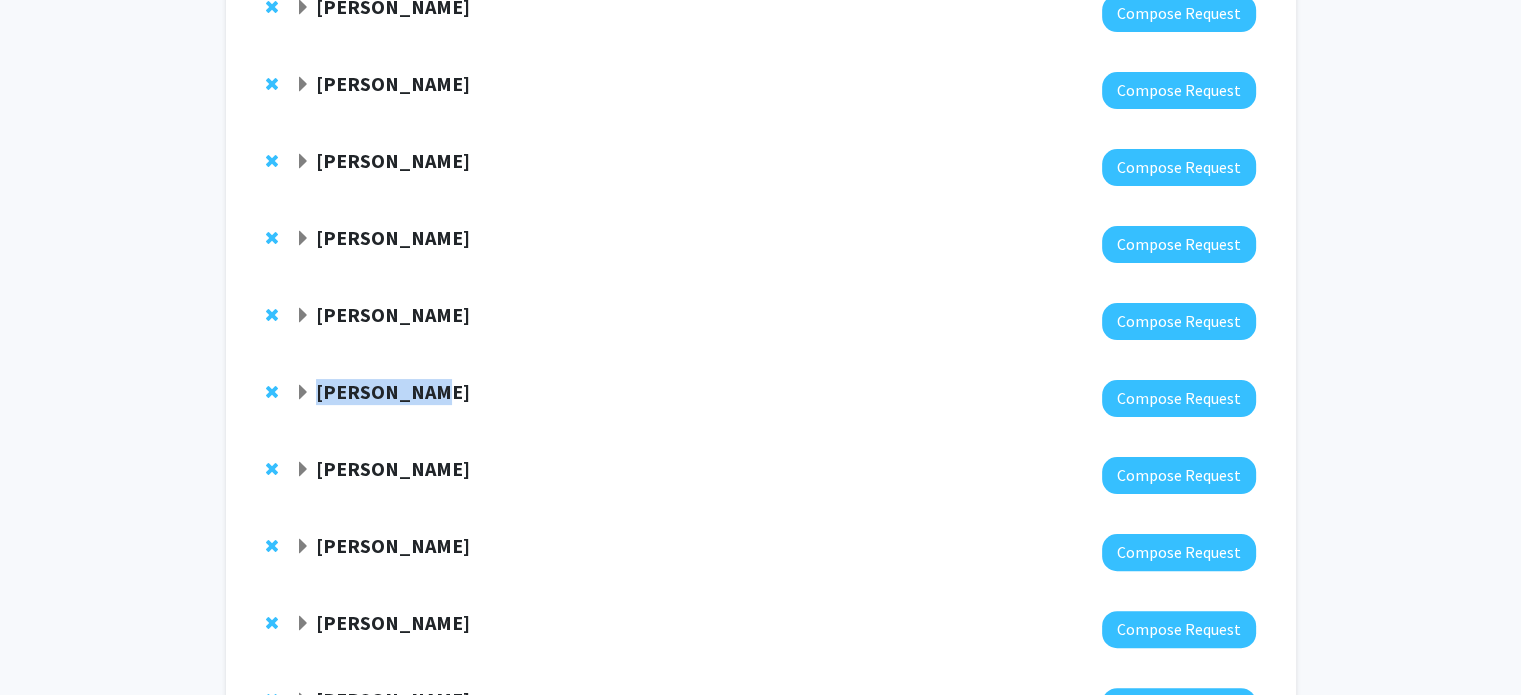 drag, startPoint x: 470, startPoint y: 471, endPoint x: 302, endPoint y: 478, distance: 168.14577 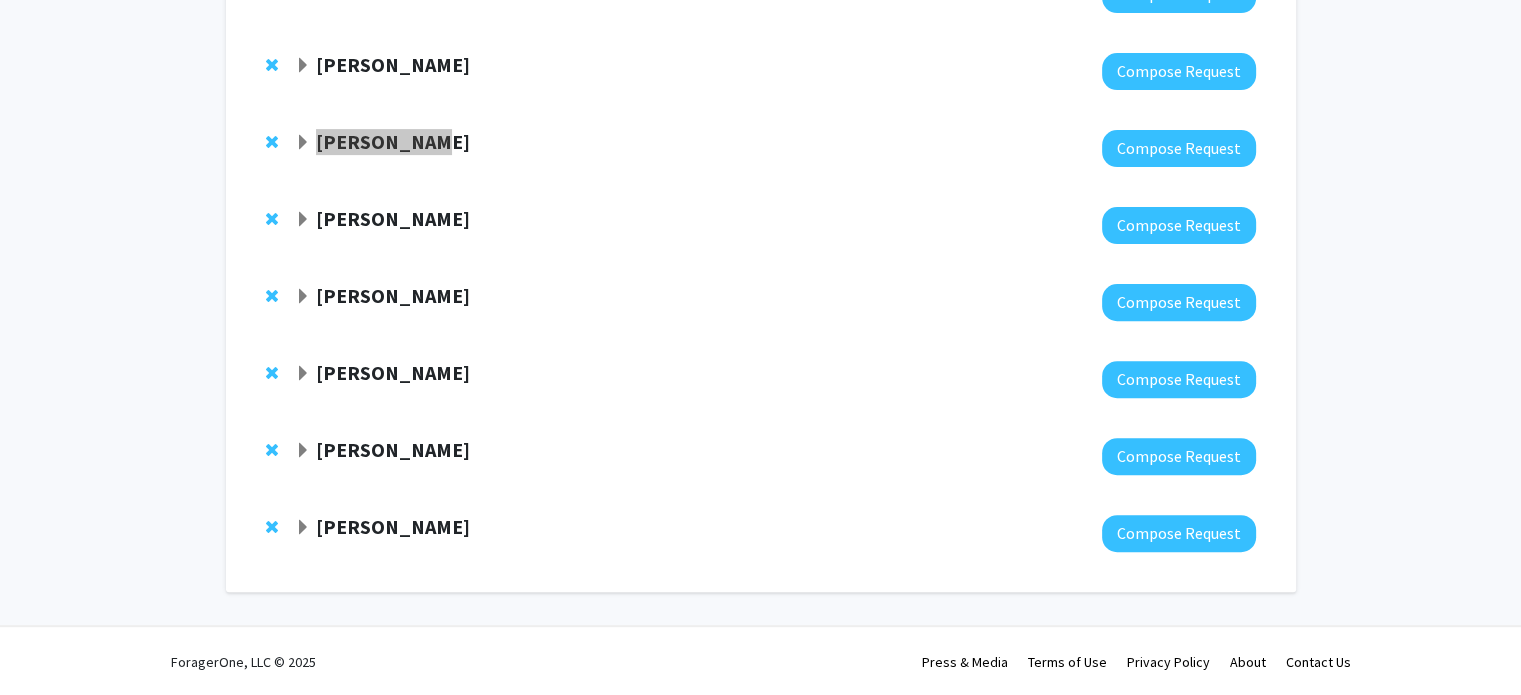 scroll, scrollTop: 651, scrollLeft: 0, axis: vertical 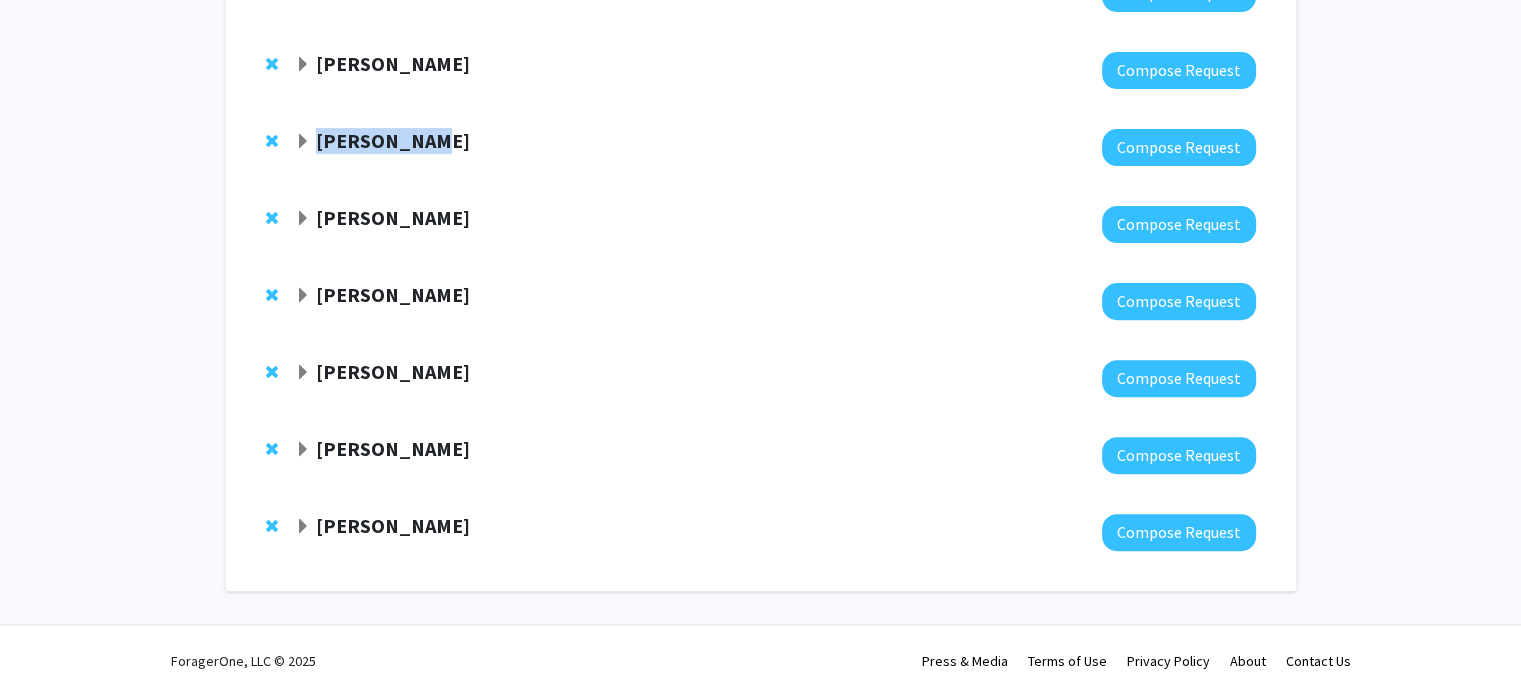 drag, startPoint x: 452, startPoint y: 380, endPoint x: 317, endPoint y: 378, distance: 135.01482 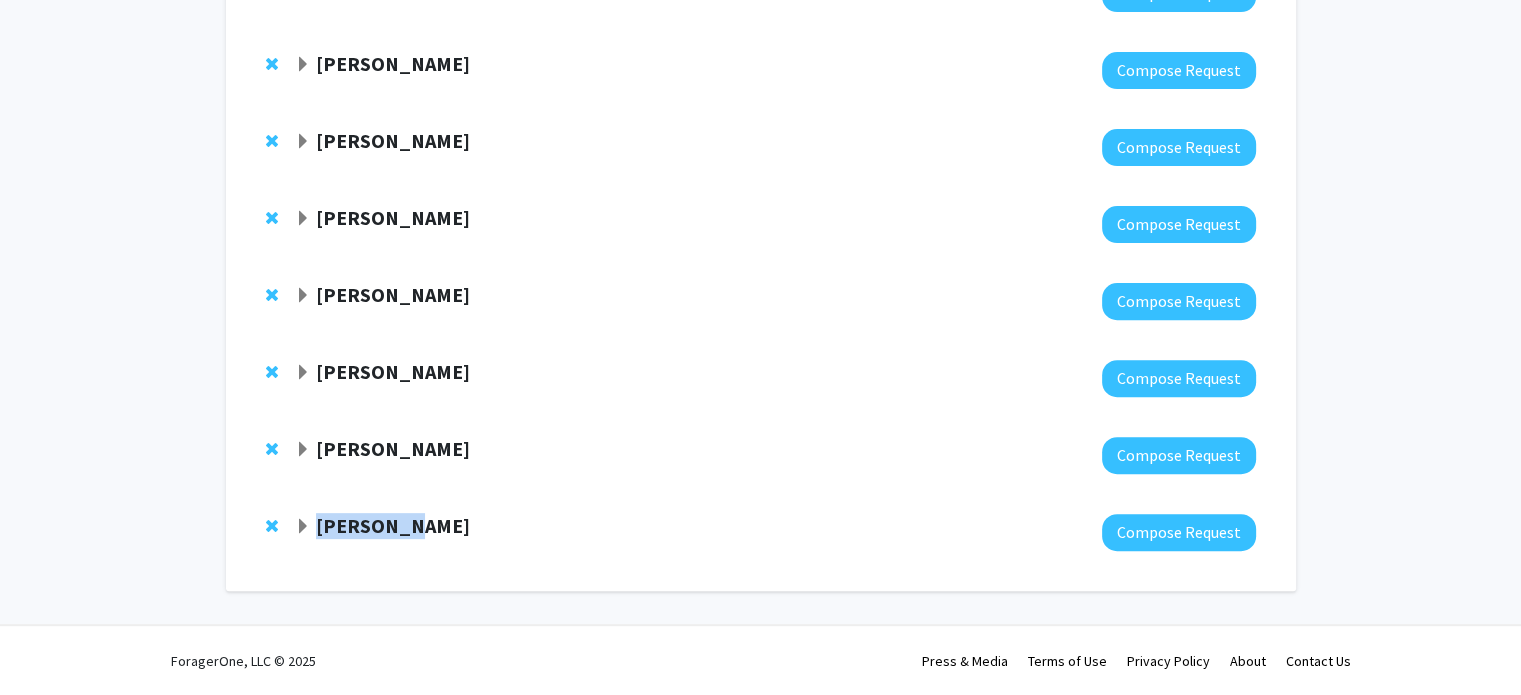 drag, startPoint x: 412, startPoint y: 530, endPoint x: 318, endPoint y: 531, distance: 94.00532 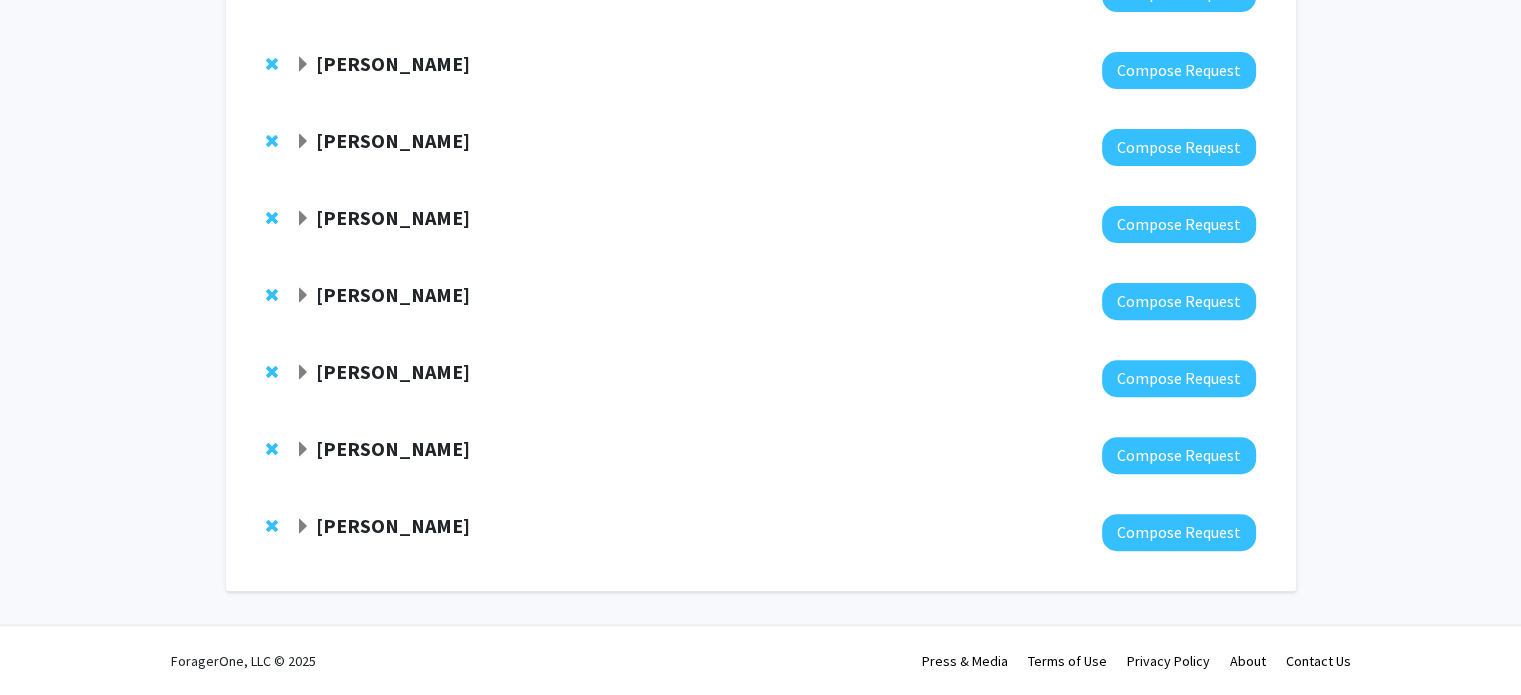 click 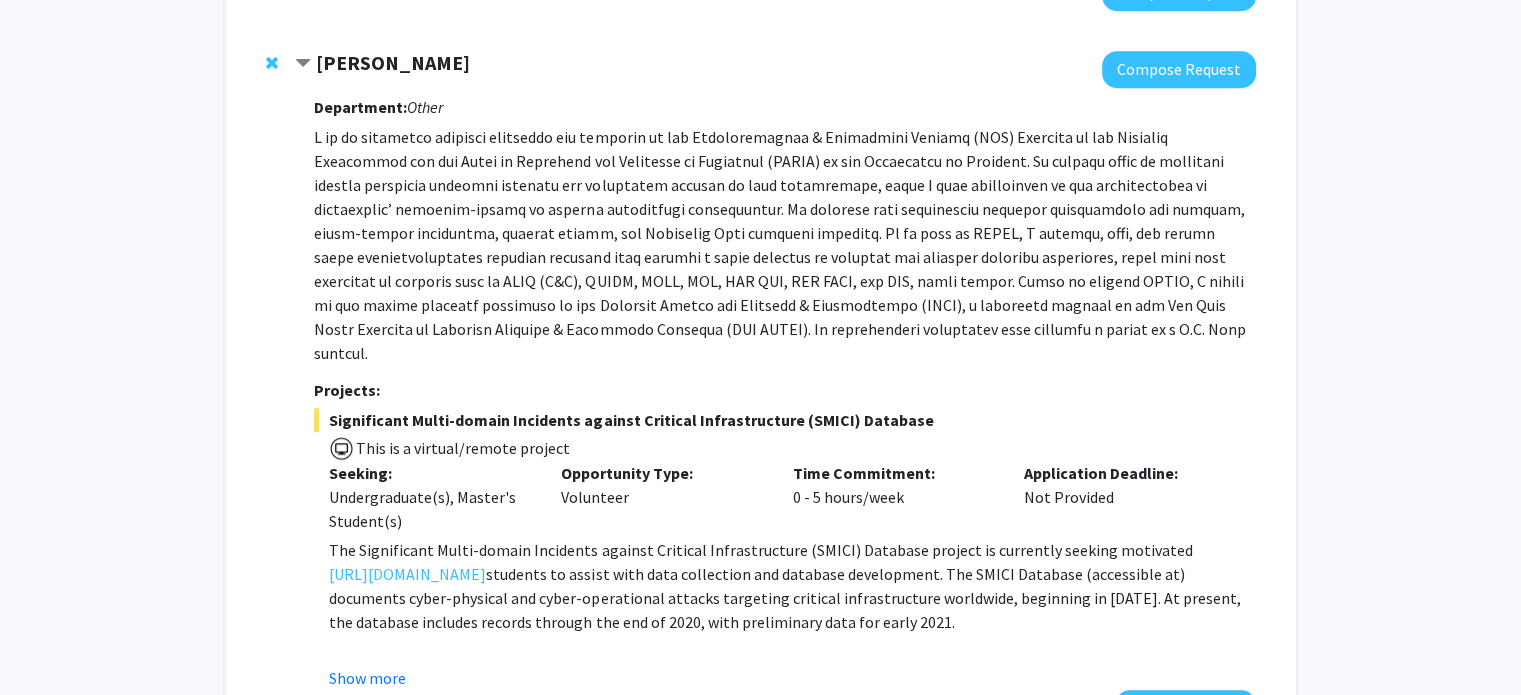 scroll, scrollTop: 1151, scrollLeft: 0, axis: vertical 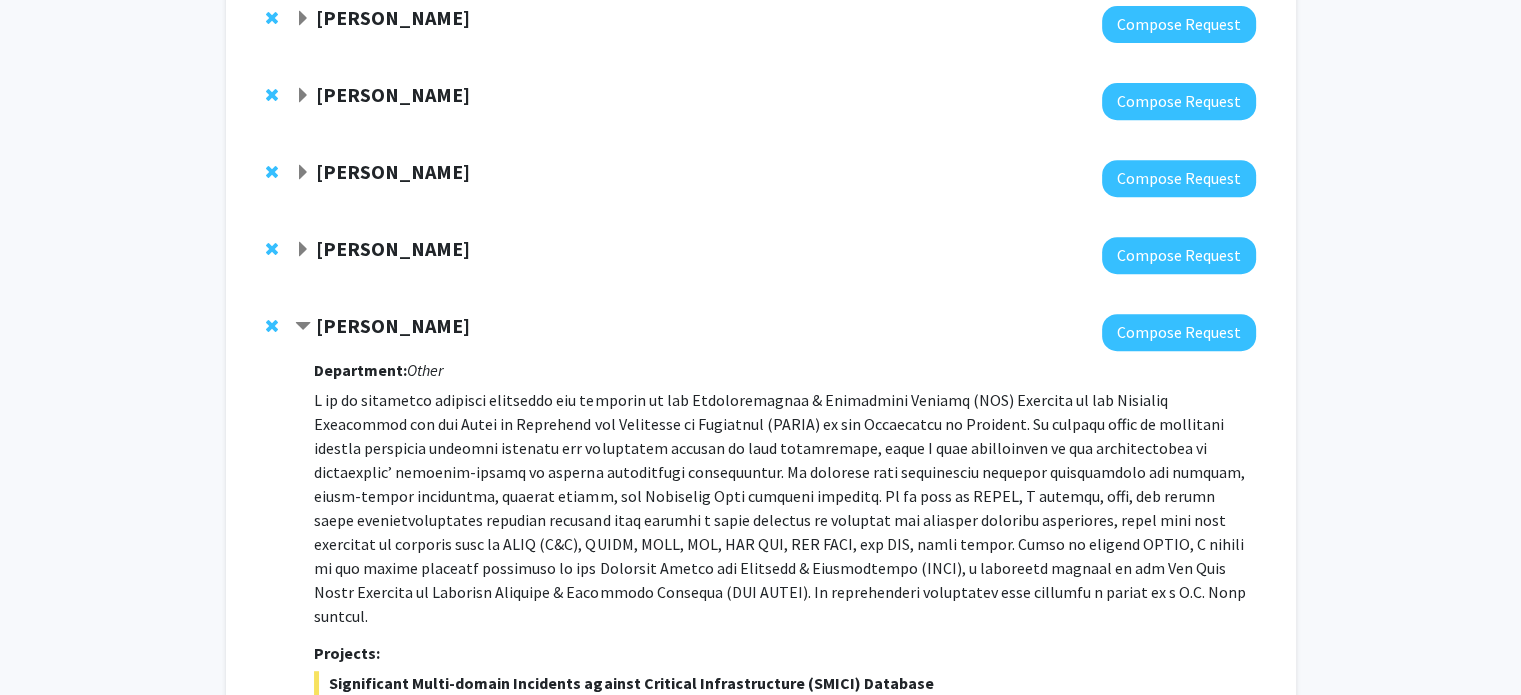 click 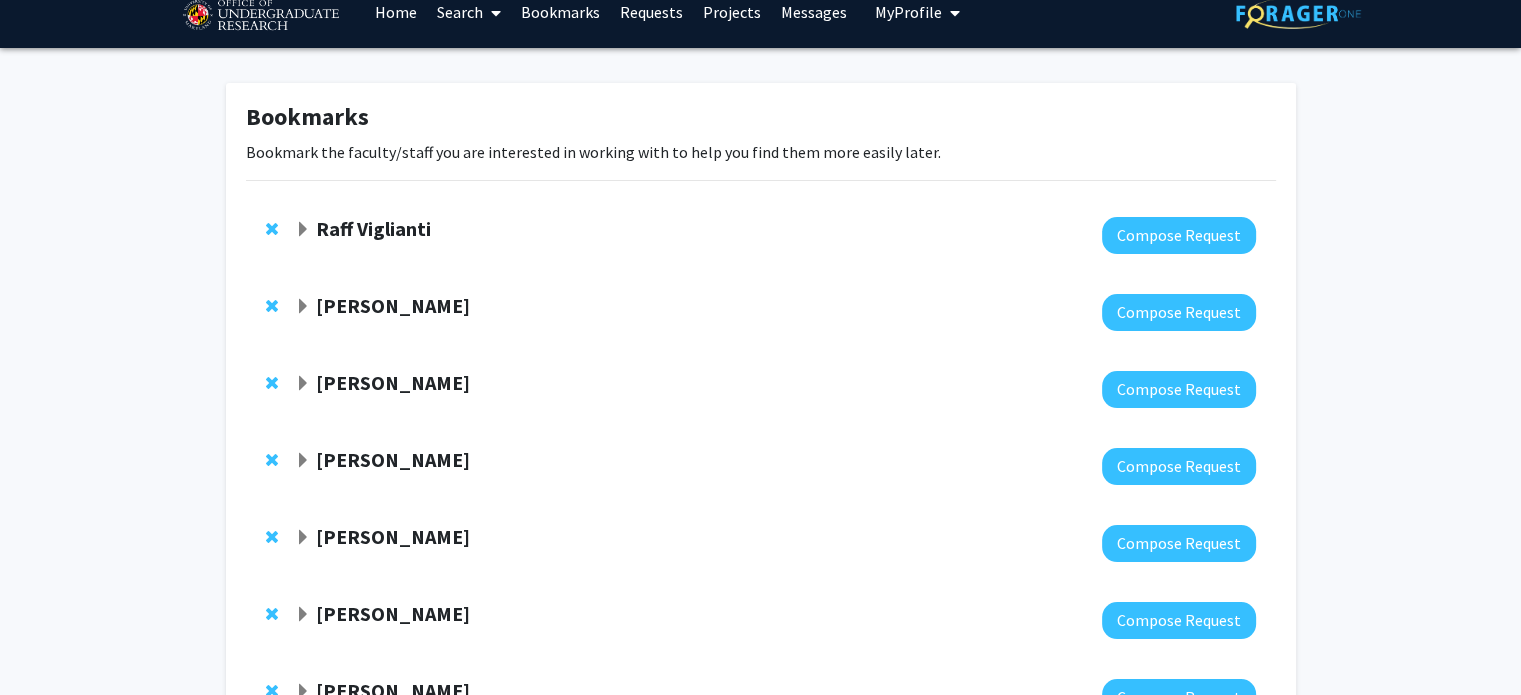 scroll, scrollTop: 0, scrollLeft: 0, axis: both 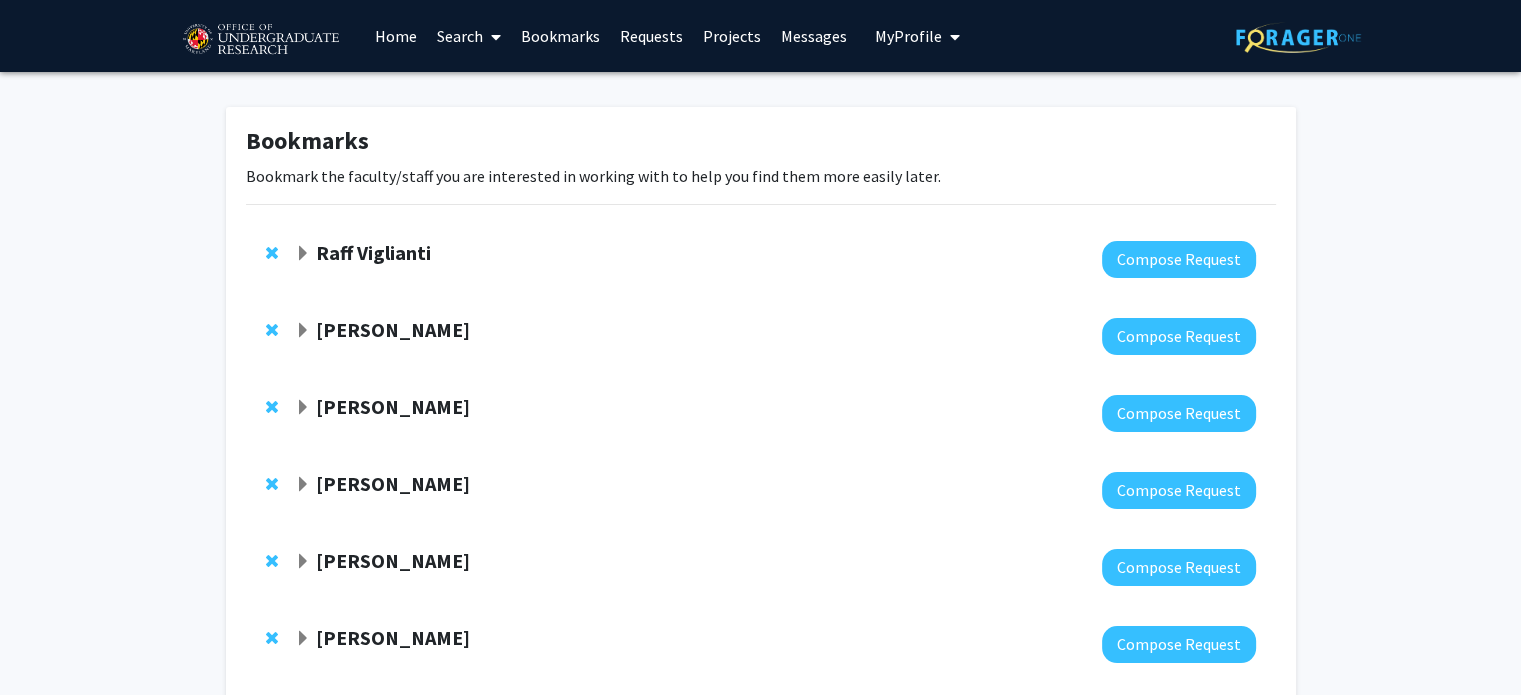 click 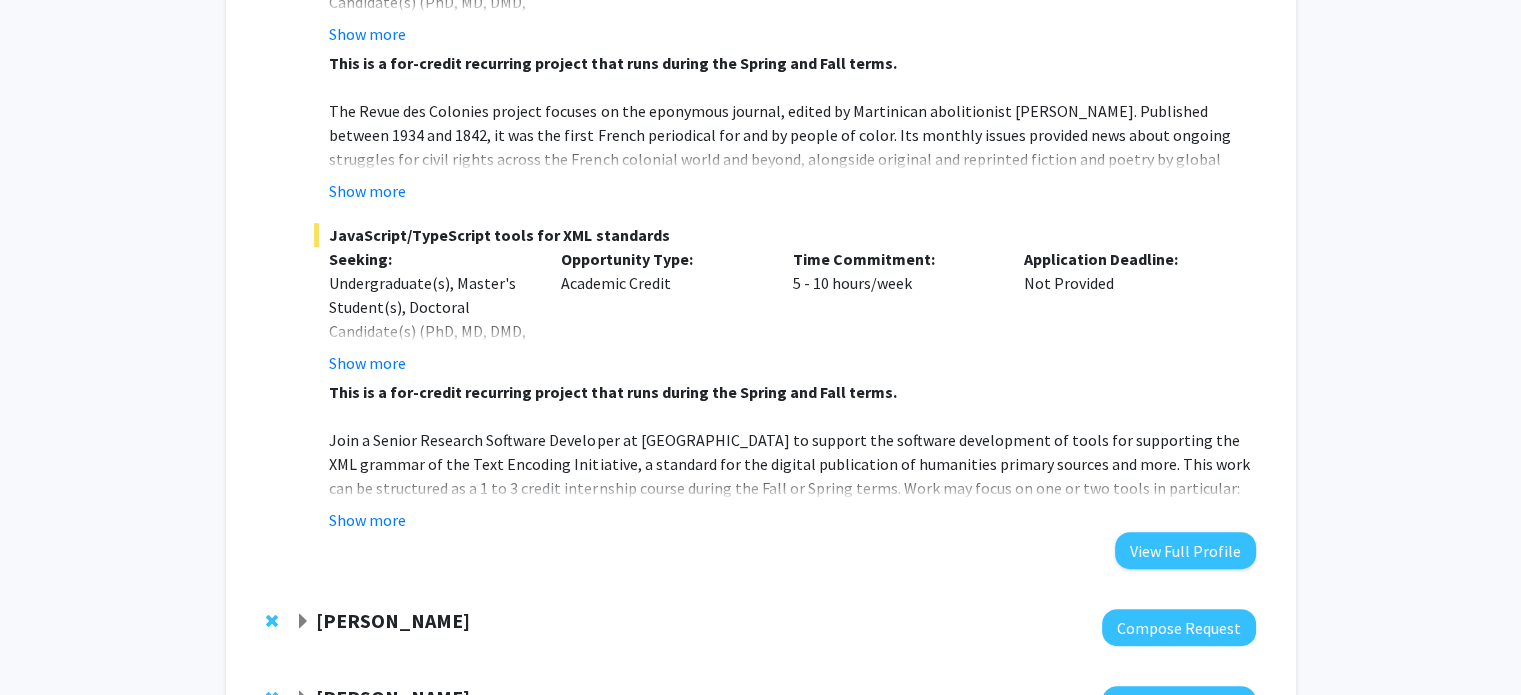 scroll, scrollTop: 1000, scrollLeft: 0, axis: vertical 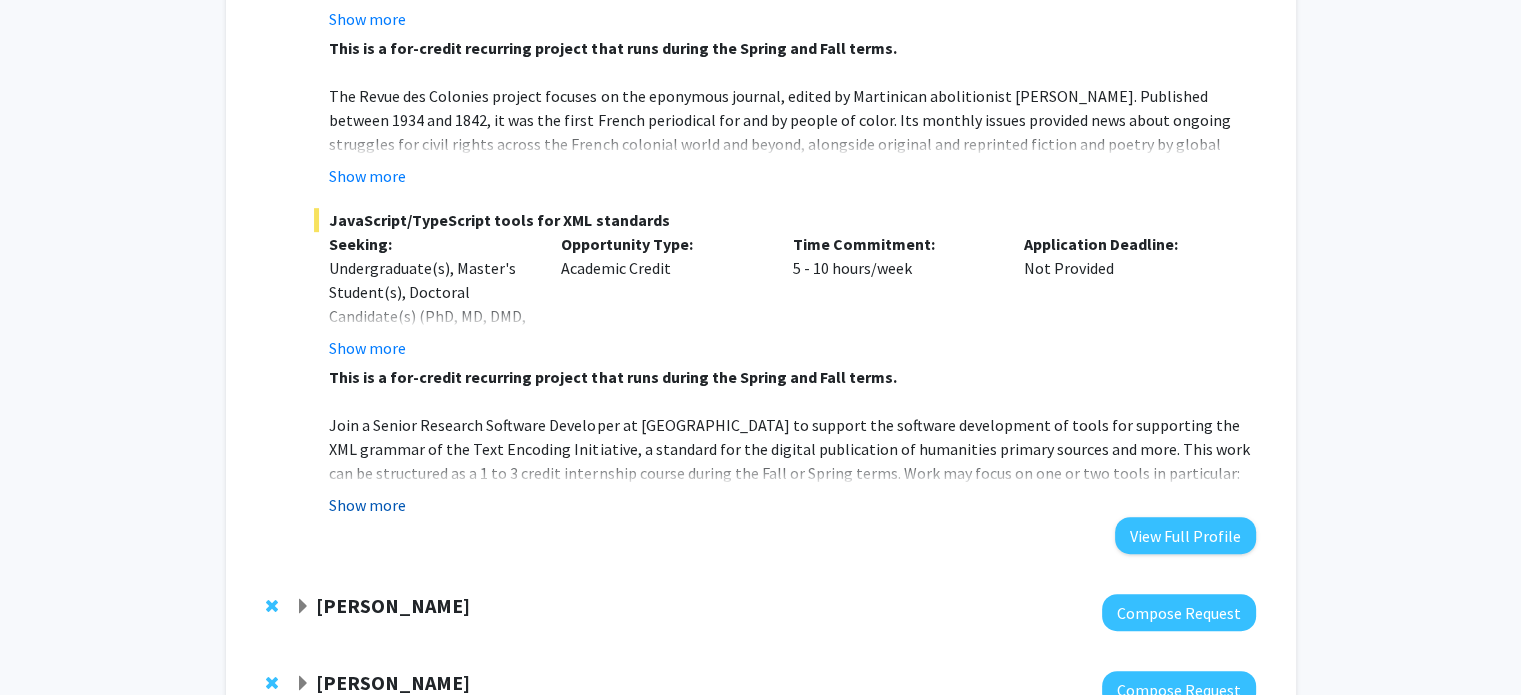 click on "Show more" at bounding box center [367, 505] 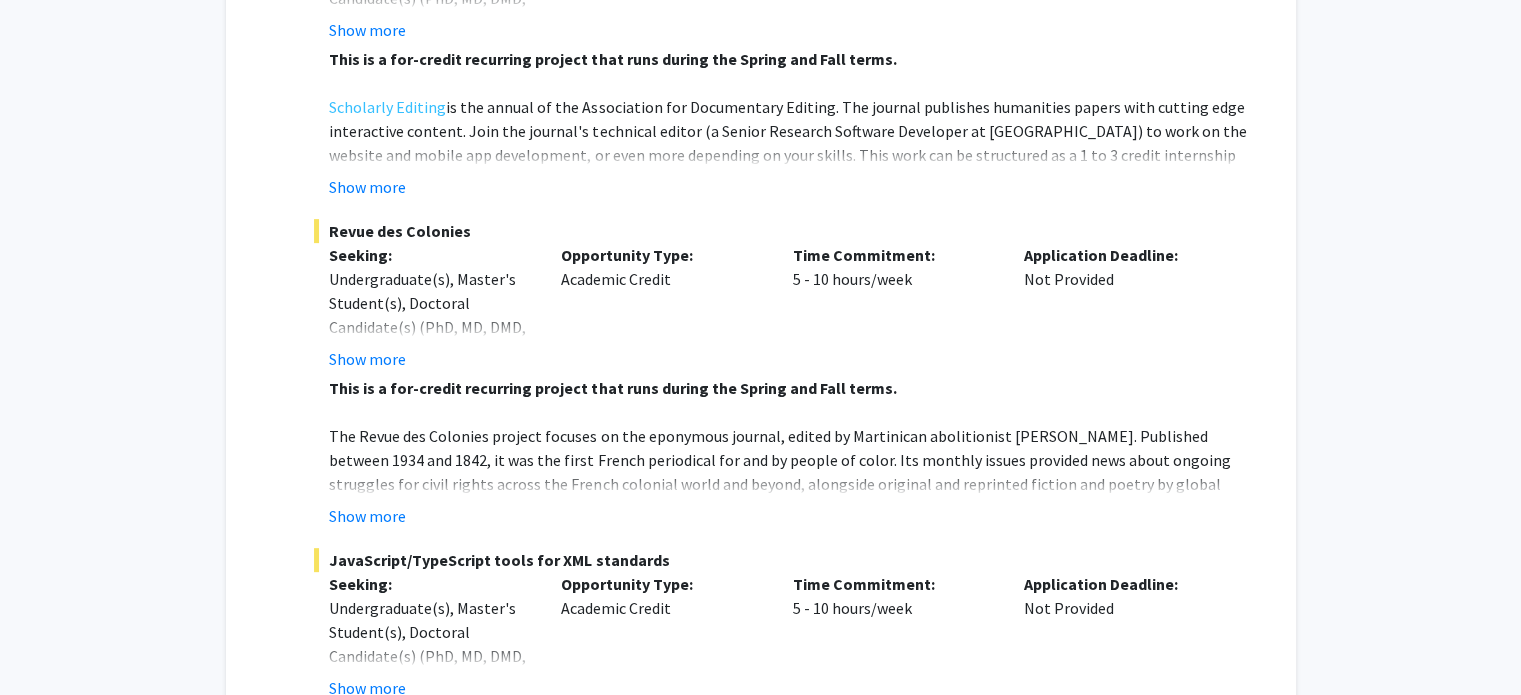 scroll, scrollTop: 600, scrollLeft: 0, axis: vertical 